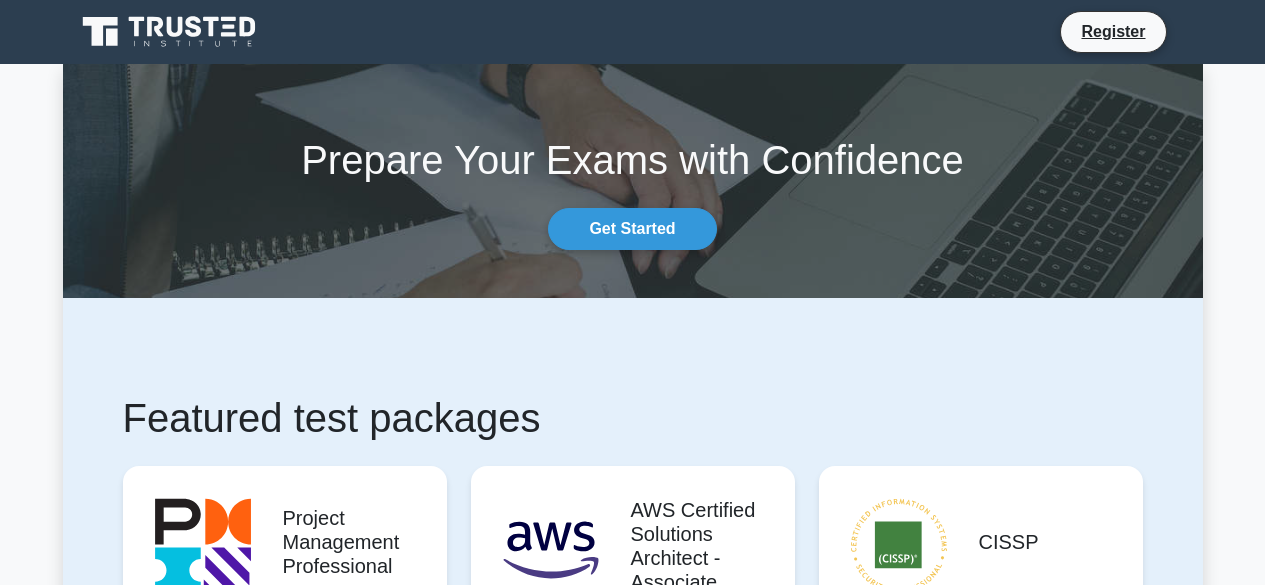 scroll, scrollTop: 0, scrollLeft: 0, axis: both 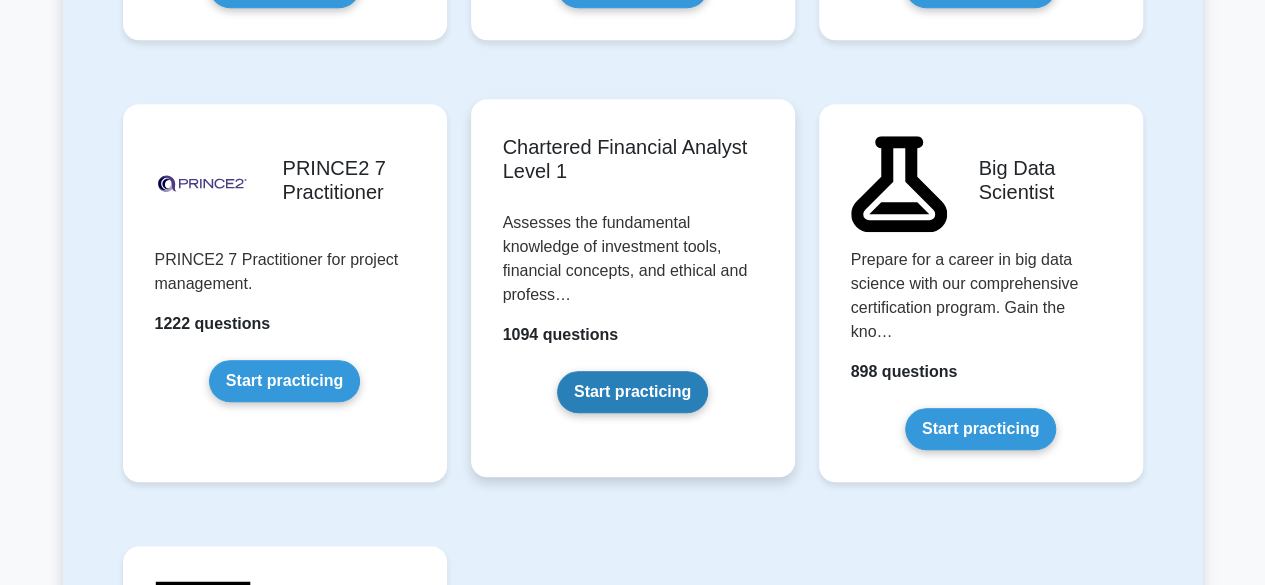click on "Start practicing" at bounding box center [632, 392] 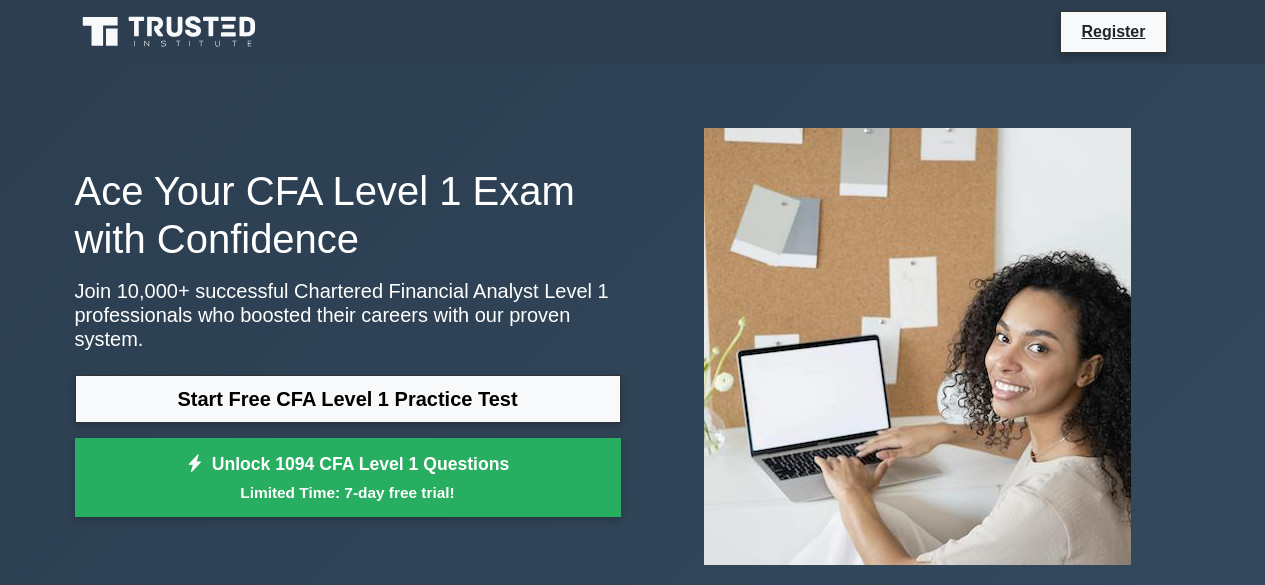 scroll, scrollTop: 0, scrollLeft: 0, axis: both 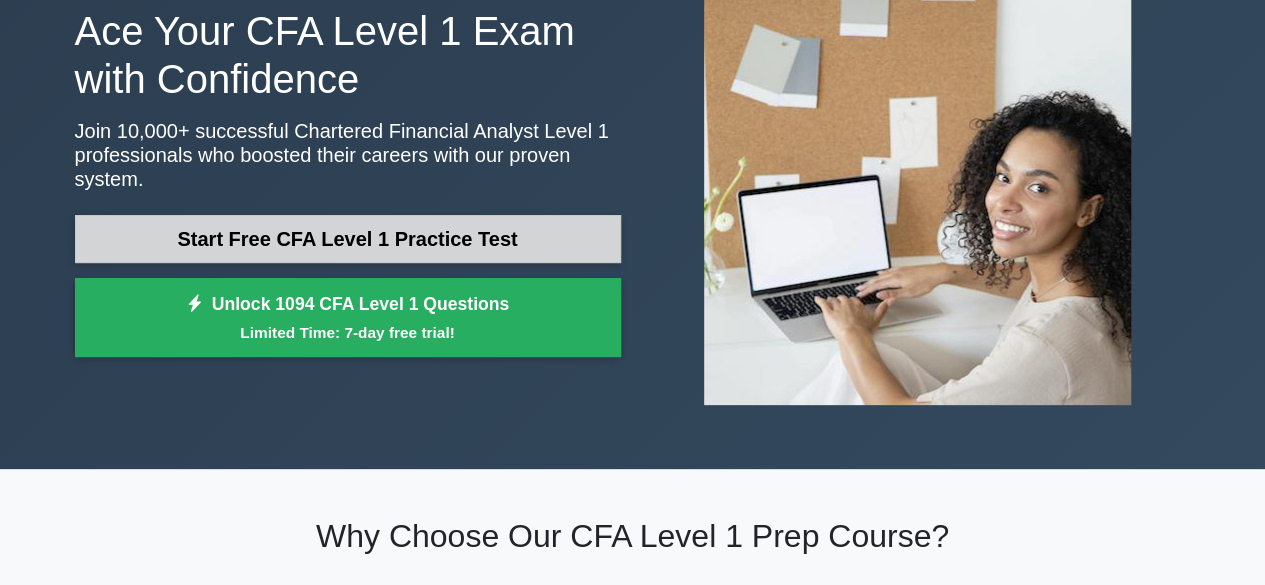 click on "Start Free CFA Level 1 Practice Test" at bounding box center [348, 239] 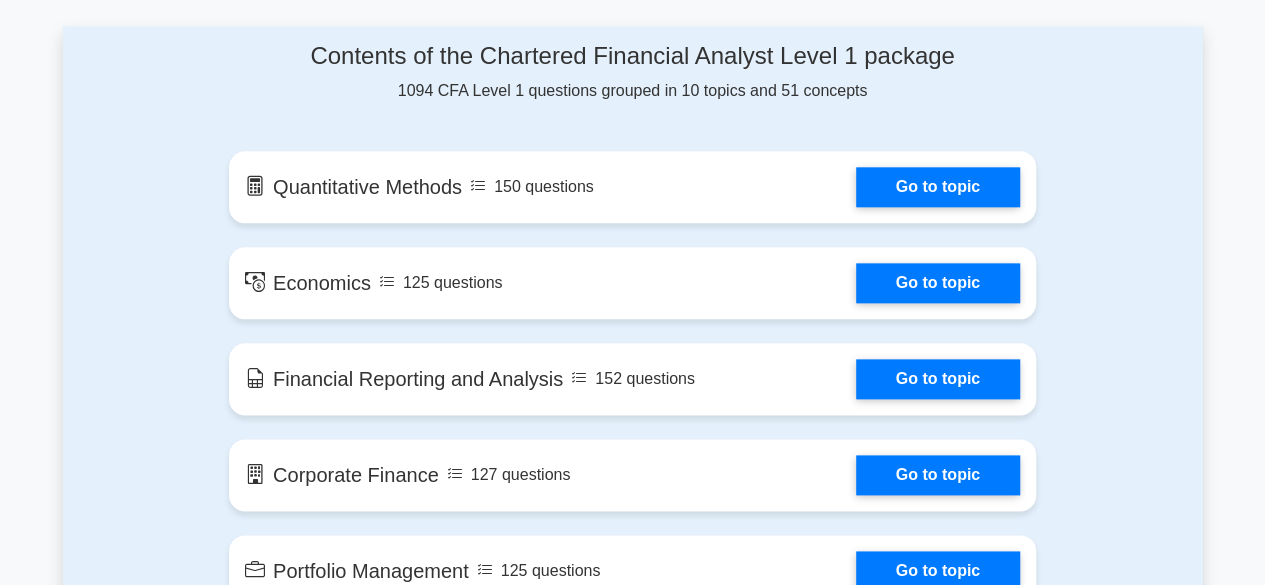 scroll, scrollTop: 1060, scrollLeft: 0, axis: vertical 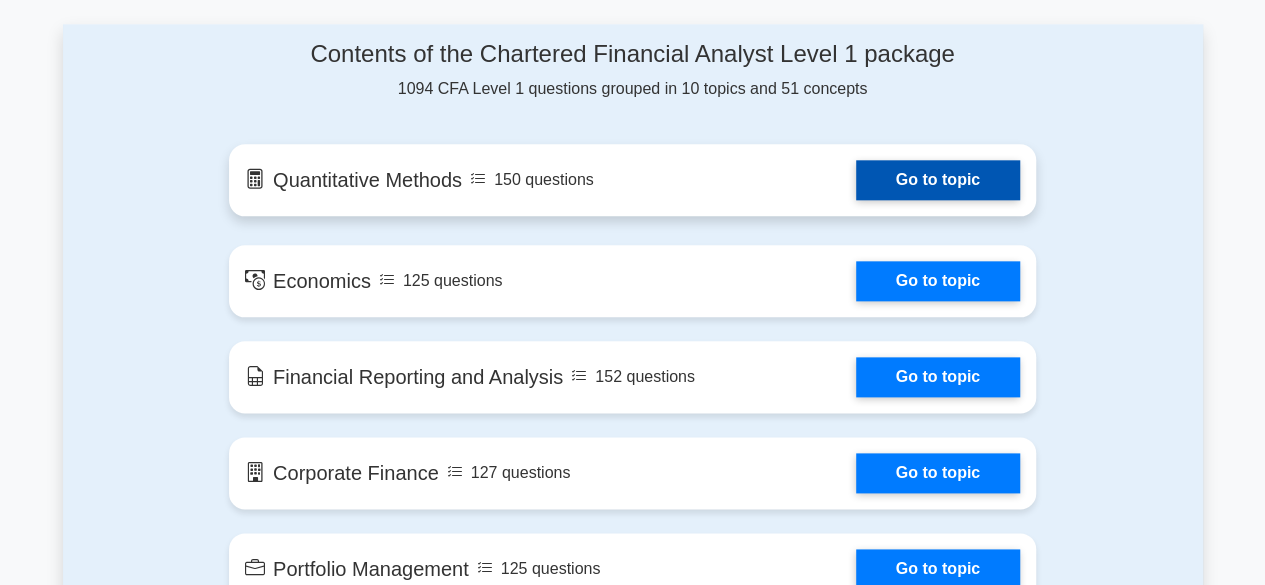 click on "Go to topic" at bounding box center (938, 180) 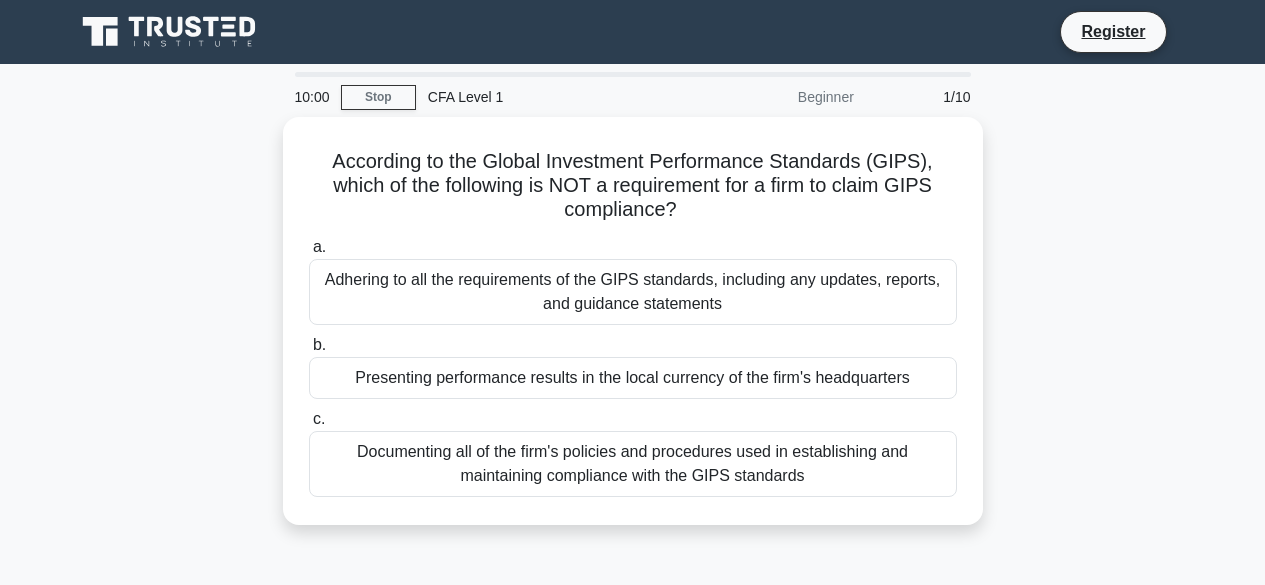 scroll, scrollTop: 0, scrollLeft: 0, axis: both 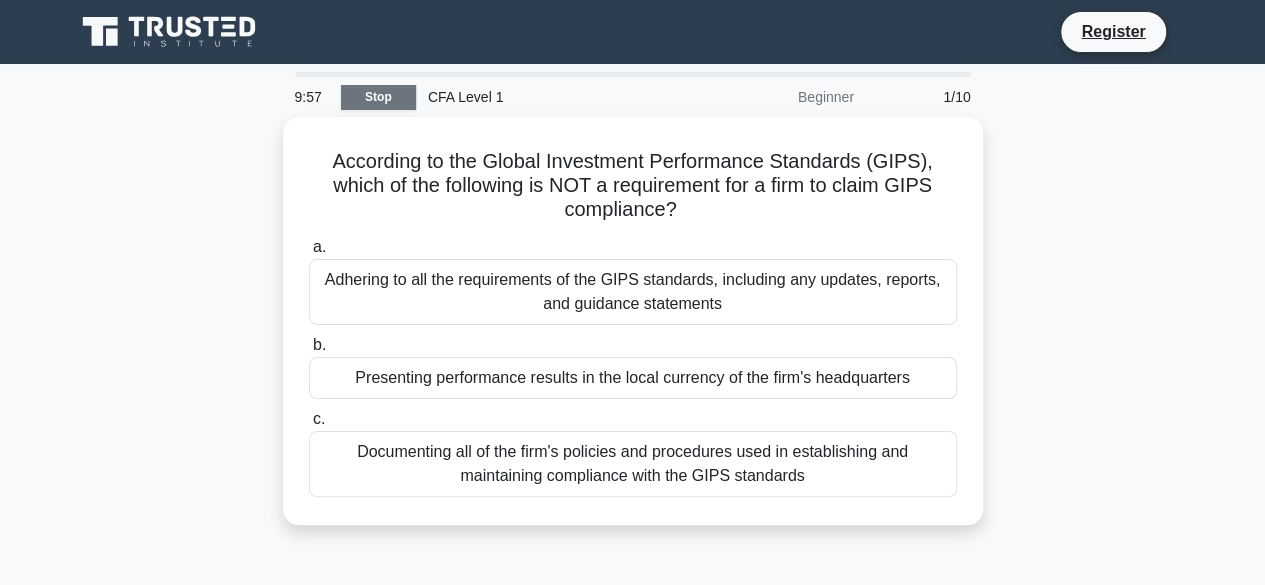 click on "Stop" at bounding box center [378, 97] 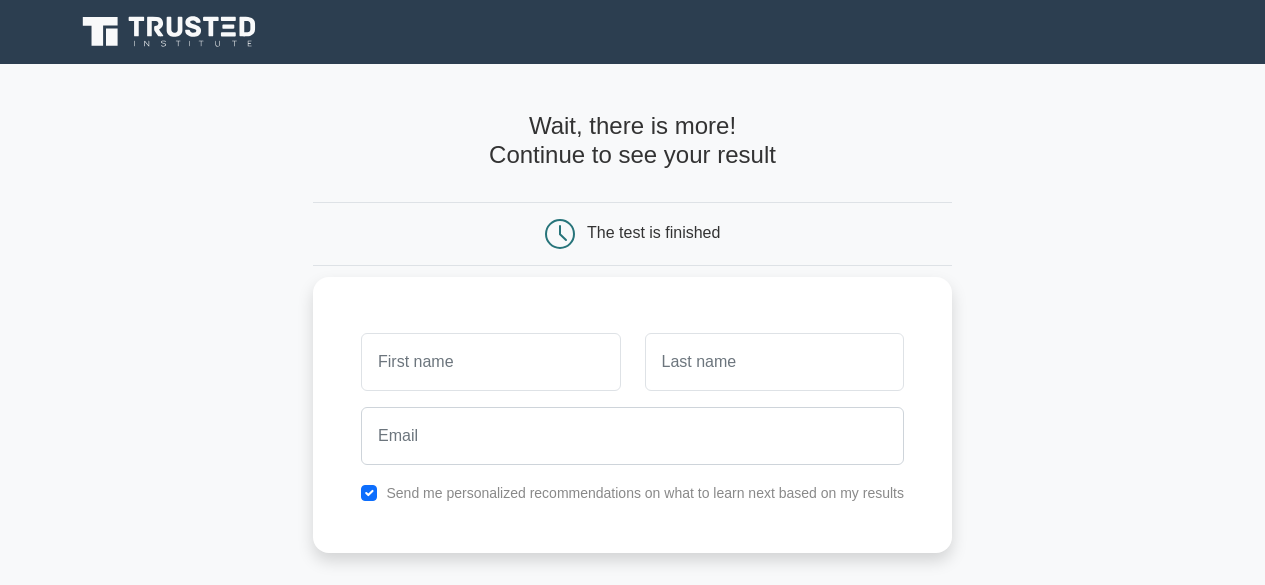 scroll, scrollTop: 0, scrollLeft: 0, axis: both 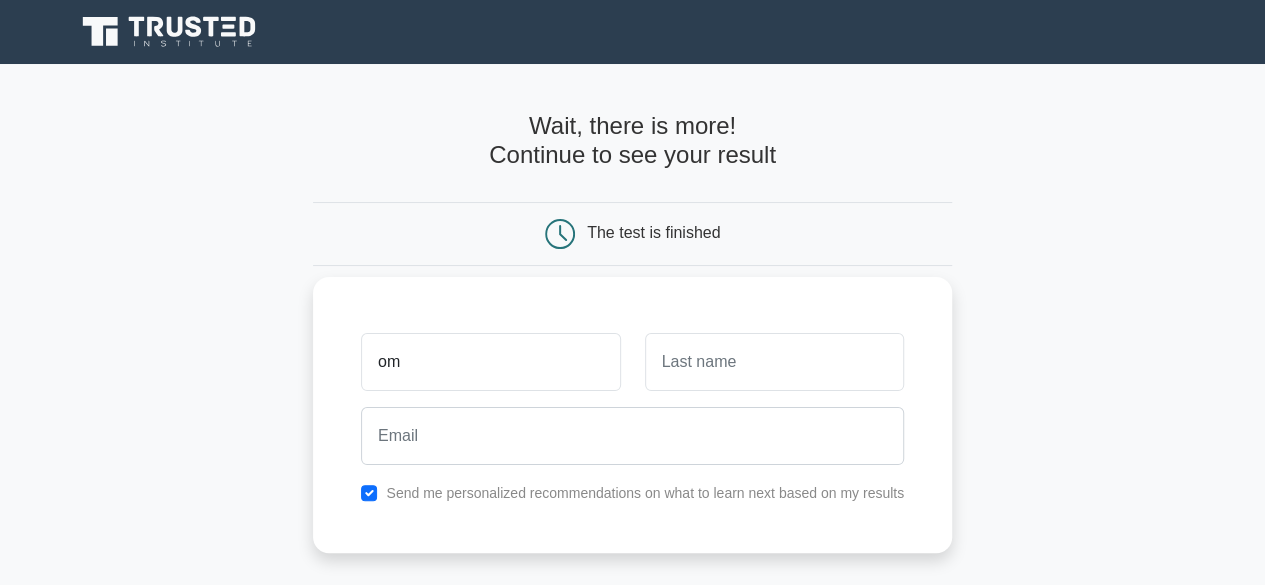 type on "om" 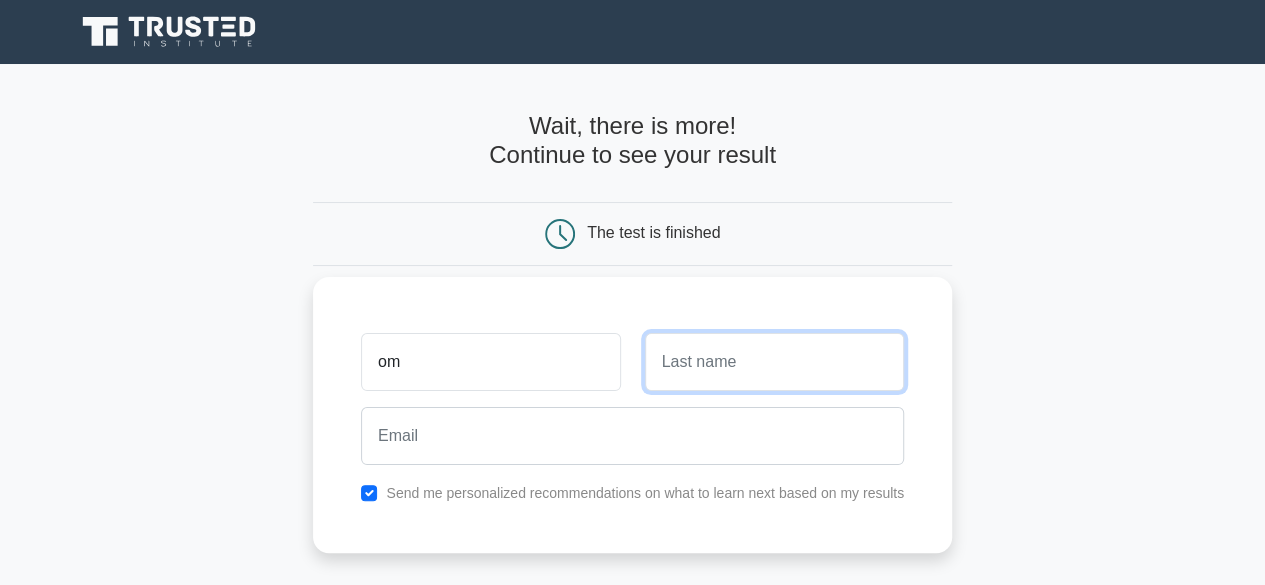 click at bounding box center [774, 362] 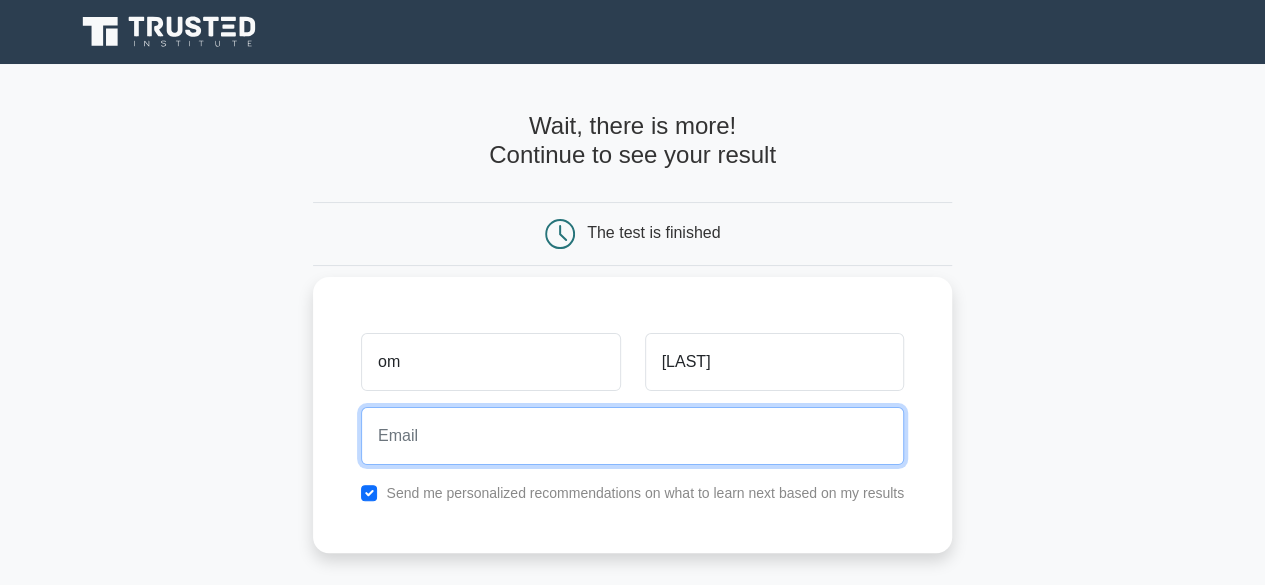 click at bounding box center [632, 436] 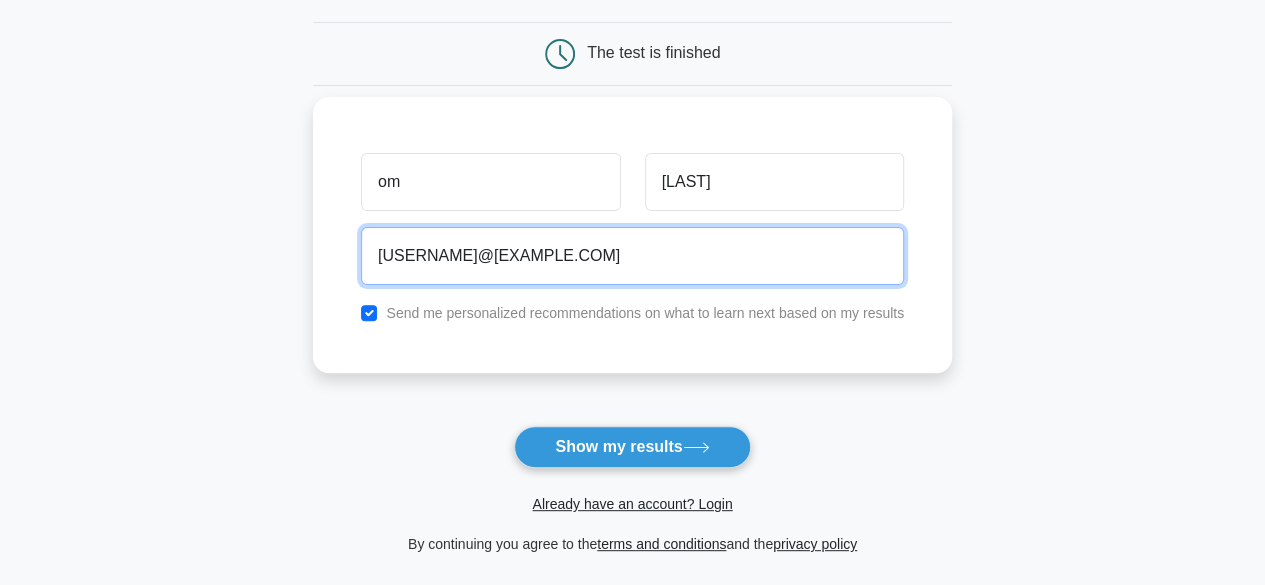 scroll, scrollTop: 183, scrollLeft: 0, axis: vertical 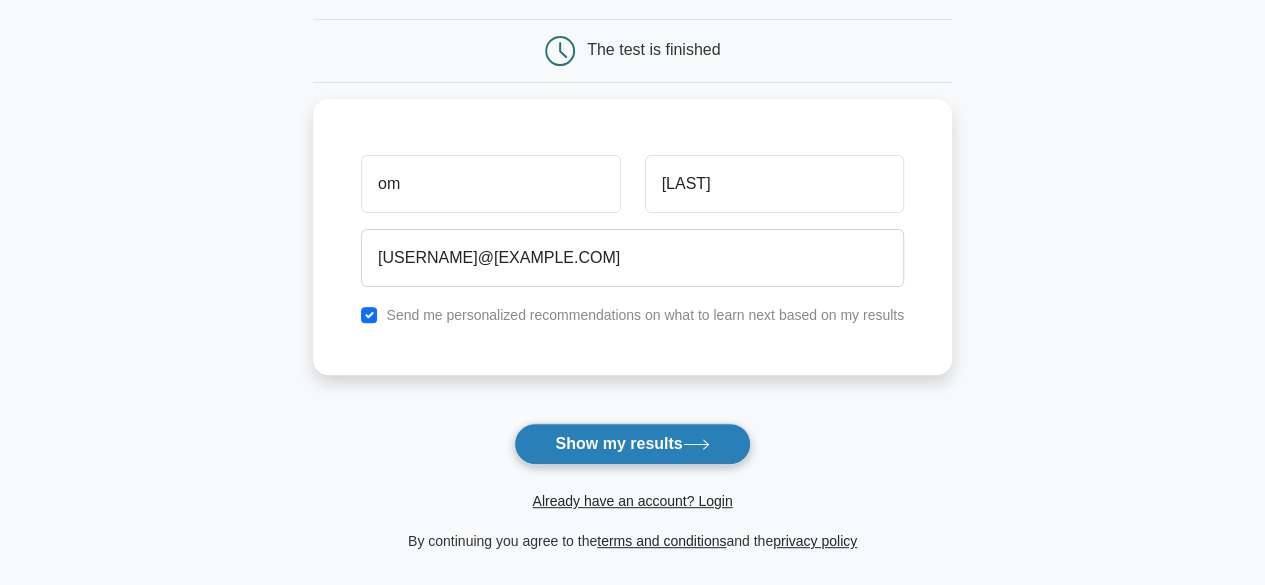 click on "Show my results" at bounding box center [632, 444] 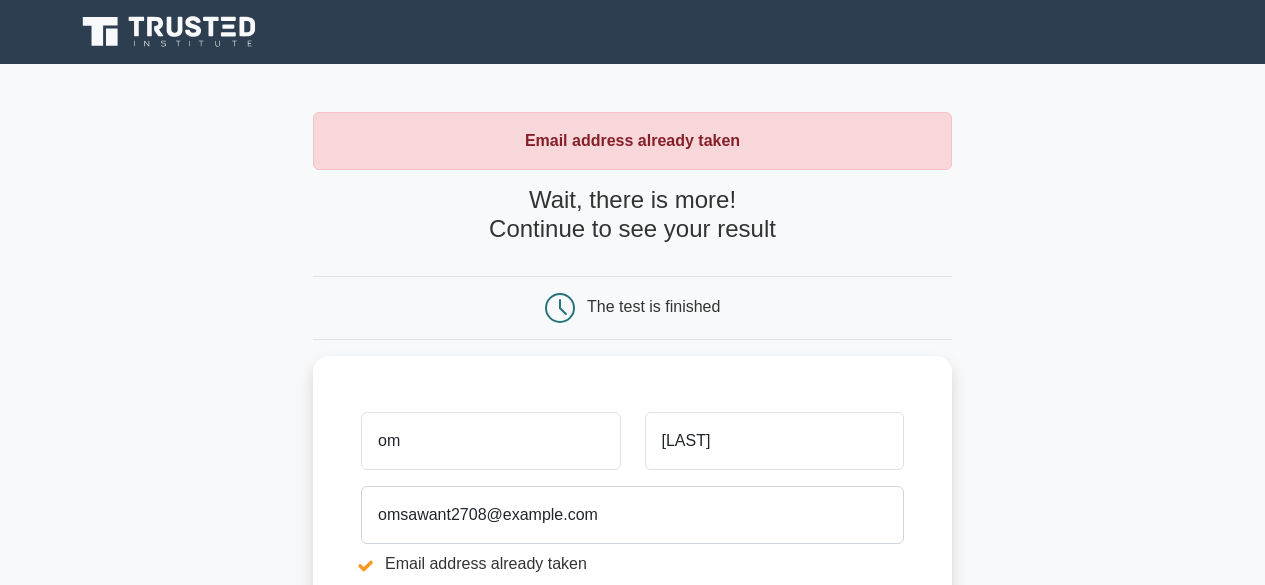 scroll, scrollTop: 0, scrollLeft: 0, axis: both 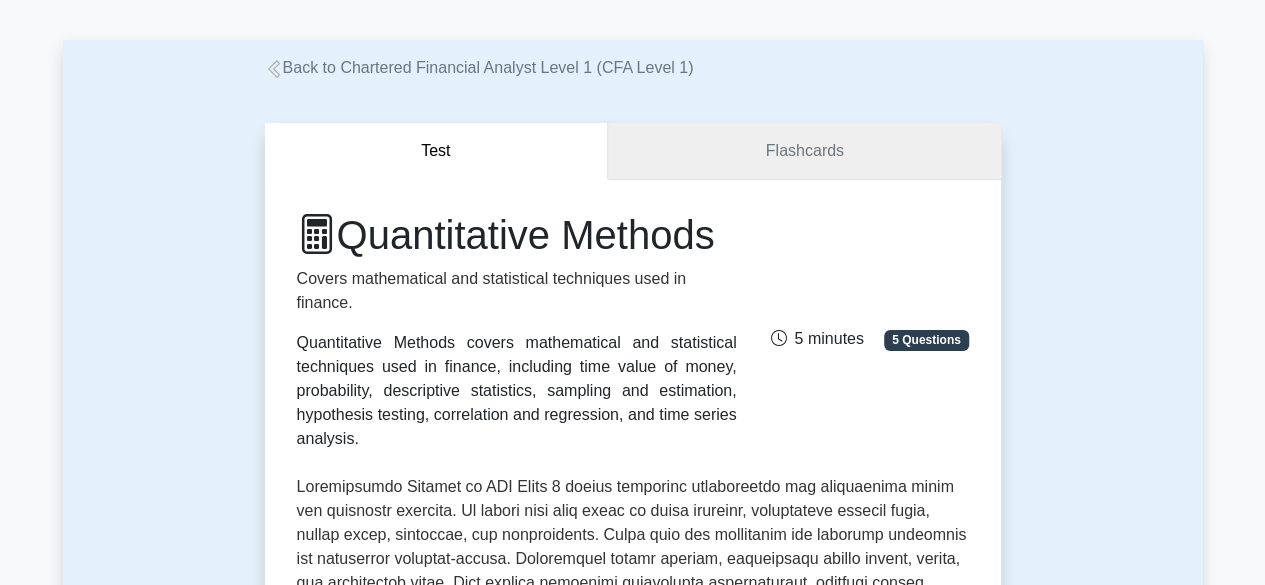 click on "Flashcards" at bounding box center [804, 151] 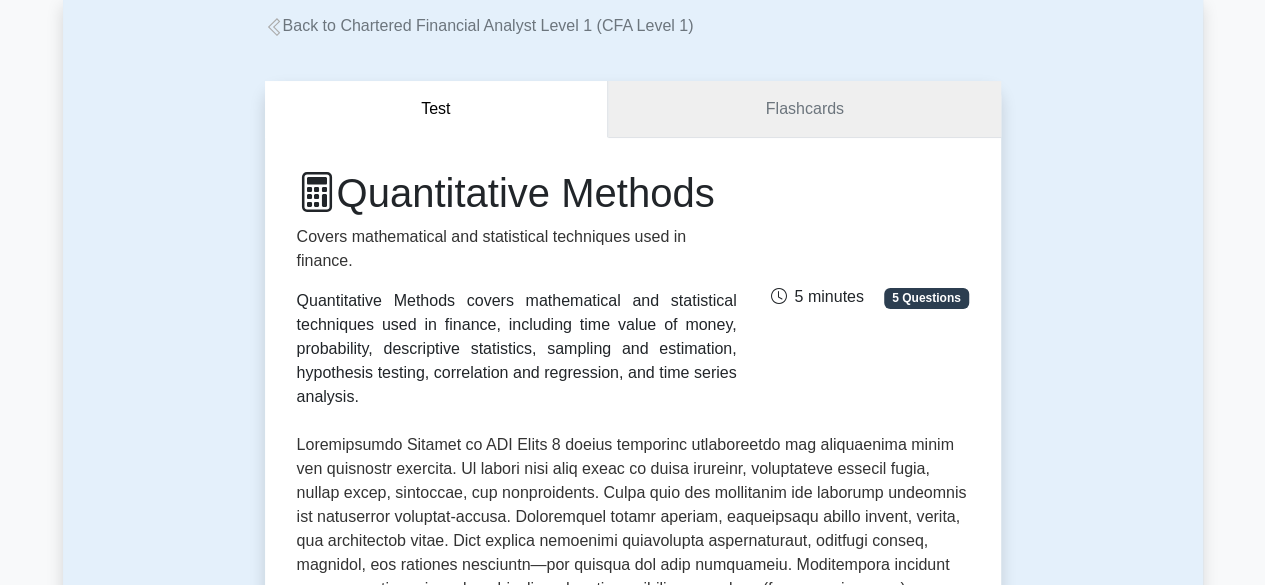 scroll, scrollTop: 114, scrollLeft: 0, axis: vertical 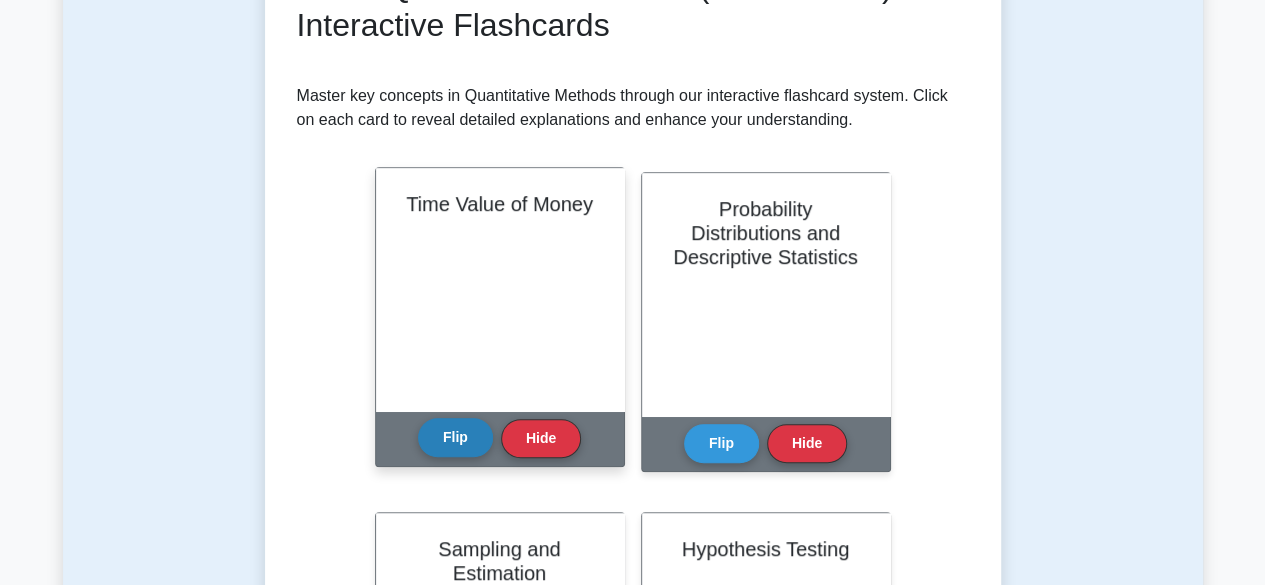 click on "Flip" at bounding box center [455, 437] 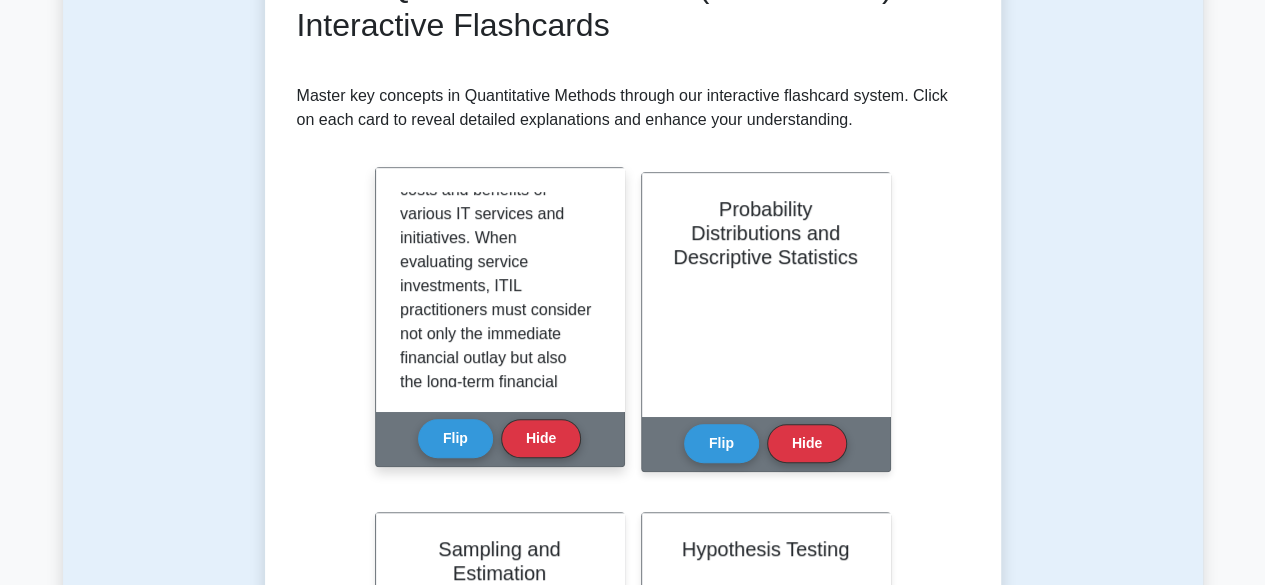 scroll, scrollTop: 0, scrollLeft: 0, axis: both 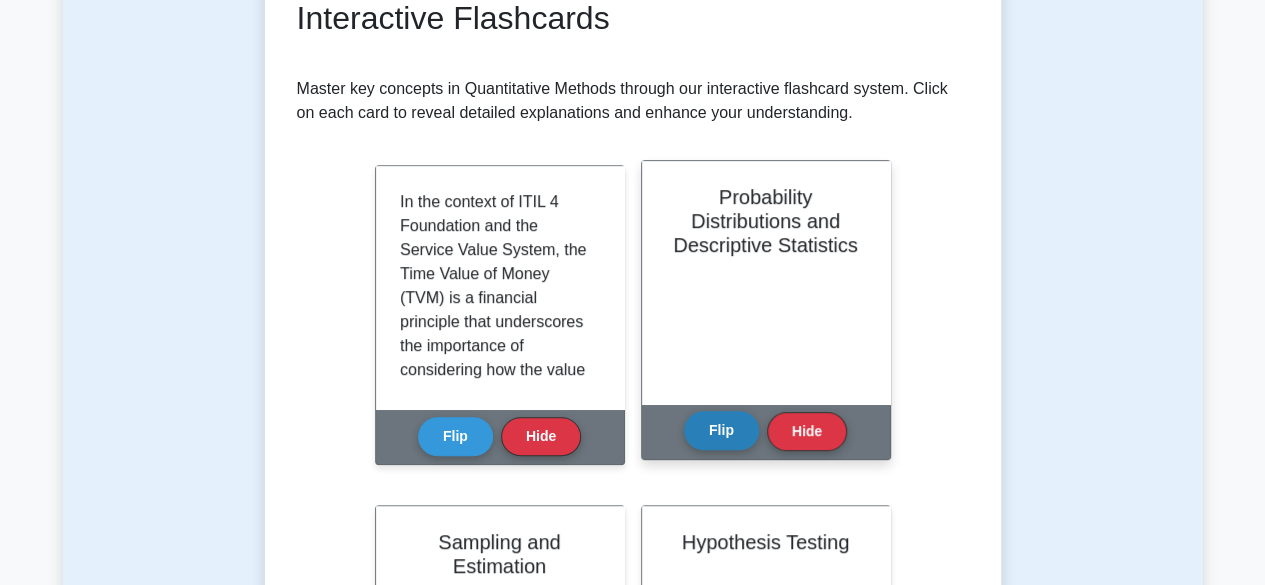 click on "Flip" at bounding box center (721, 430) 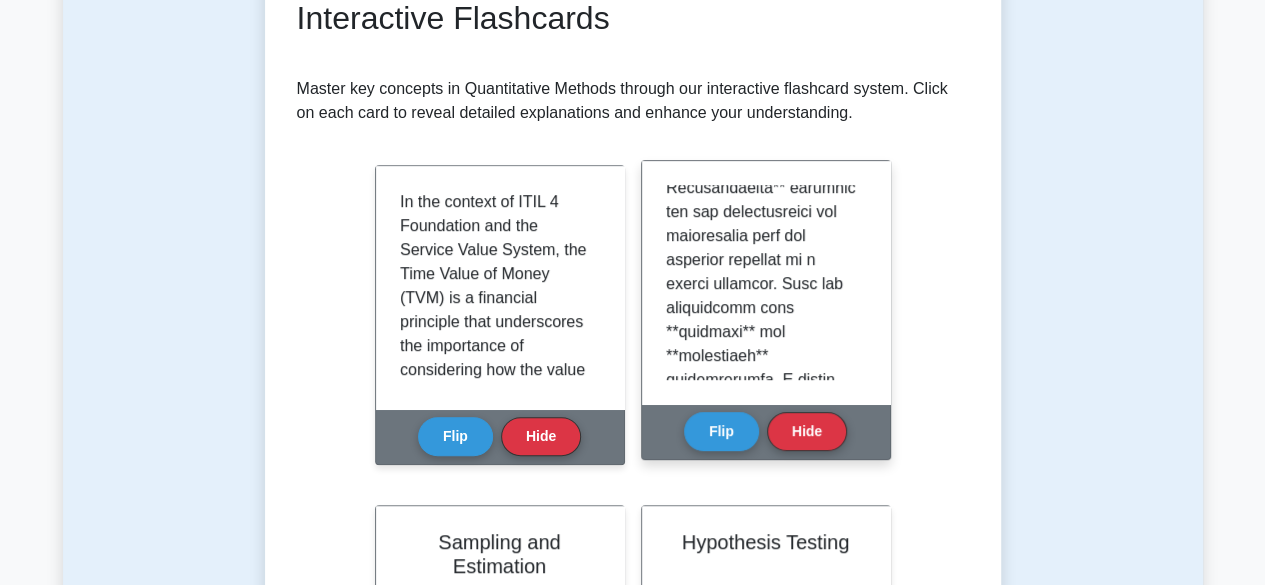 scroll, scrollTop: 0, scrollLeft: 0, axis: both 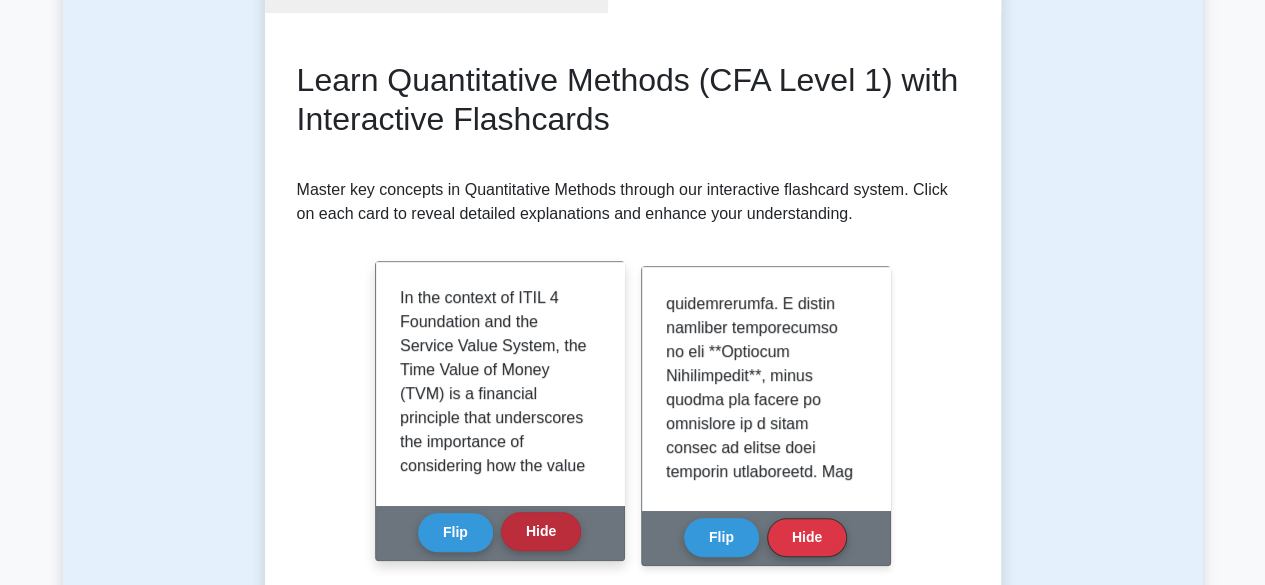 click on "Hide" at bounding box center (541, 531) 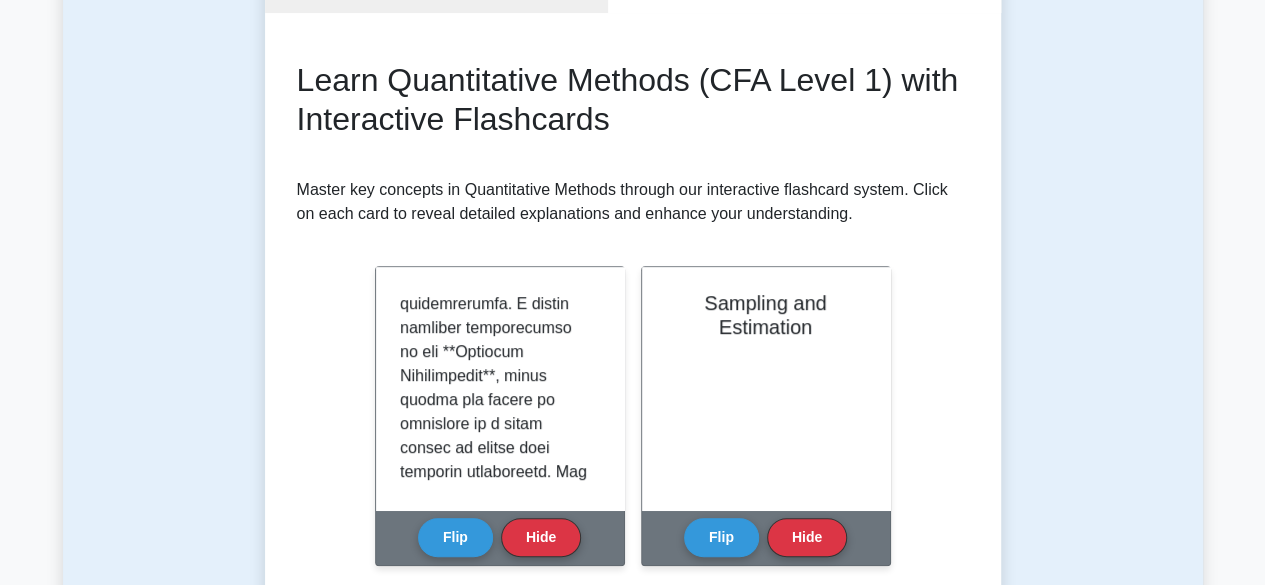 click on "Hide" at bounding box center (541, 537) 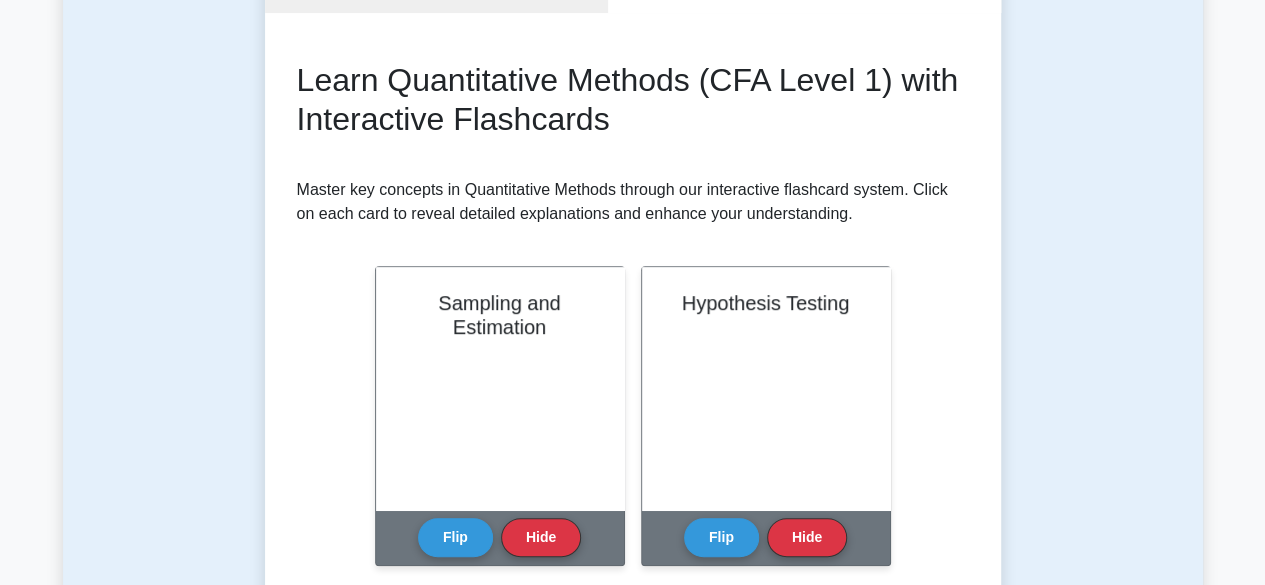 click on "Hide" at bounding box center [541, 537] 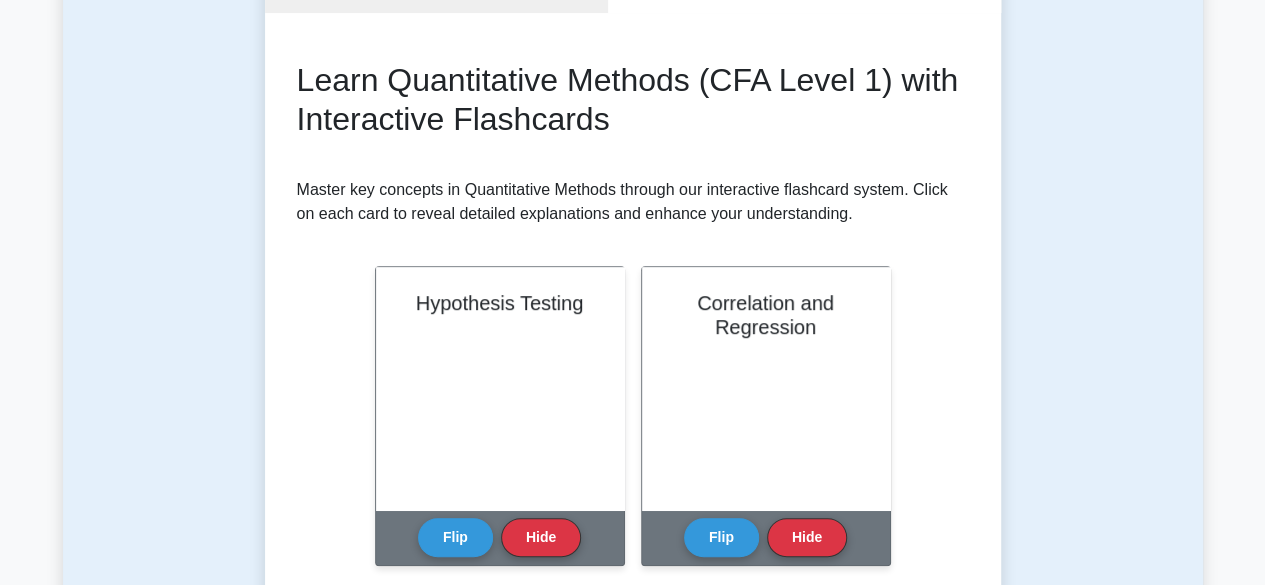 click on "Hide" at bounding box center (541, 537) 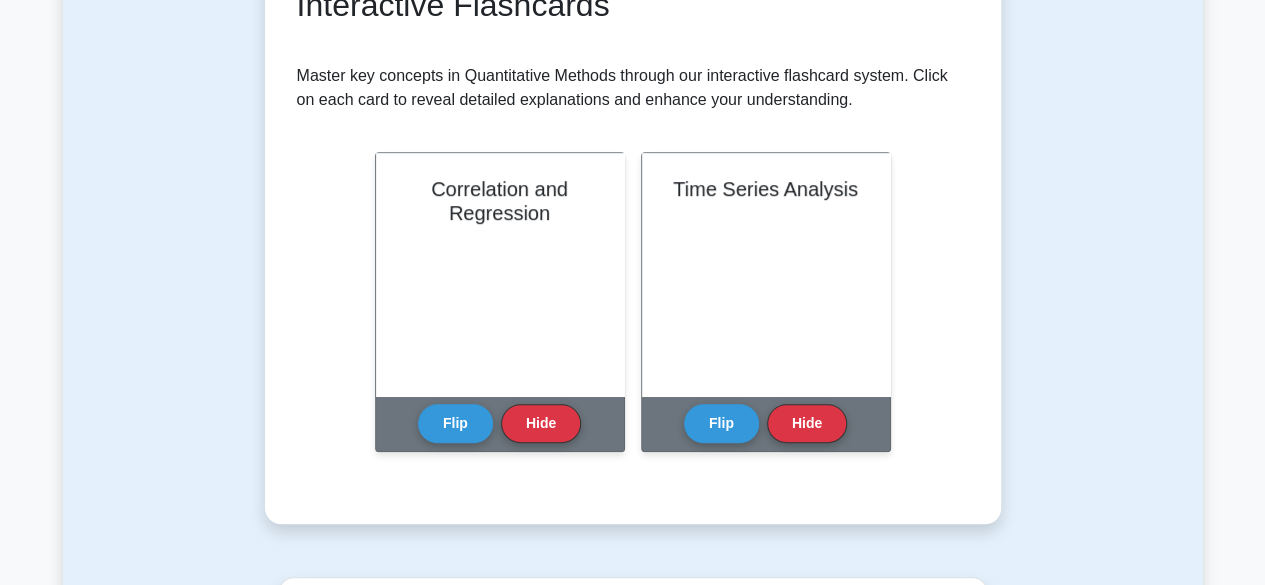 scroll, scrollTop: 354, scrollLeft: 0, axis: vertical 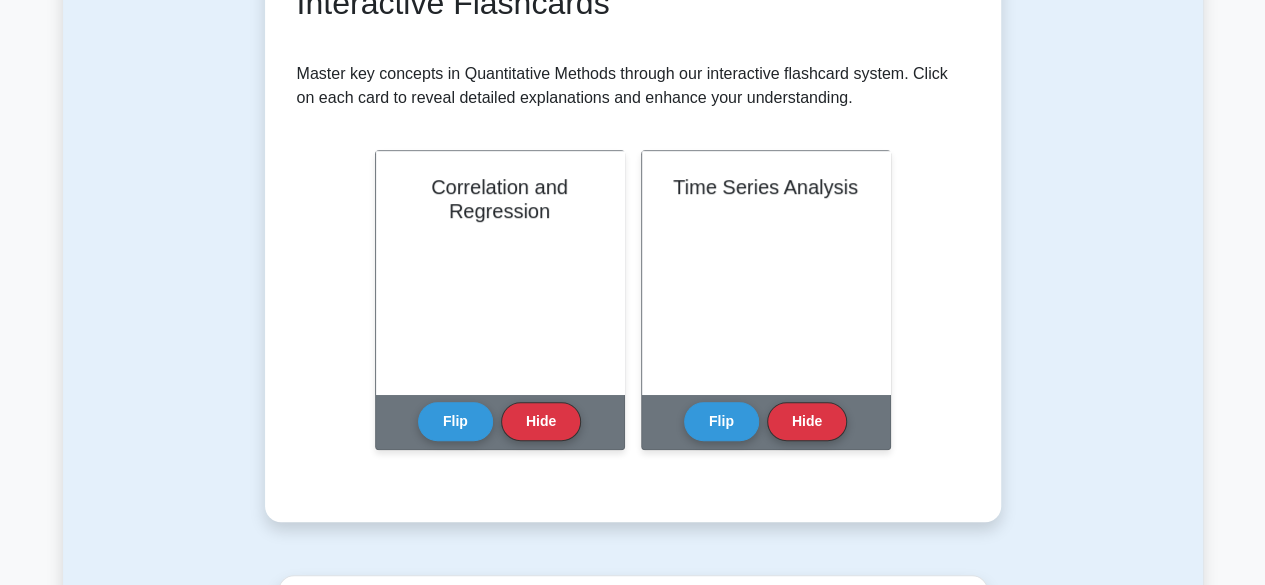 click on "Learn Quantitative Methods (CFA Level 1) with Interactive Flashcards
Master key concepts in Quantitative Methods through our interactive flashcard system. Click on each card to reveal detailed explanations and enhance your understanding.
Time Value of Money
Flip
Hide" at bounding box center [633, 209] 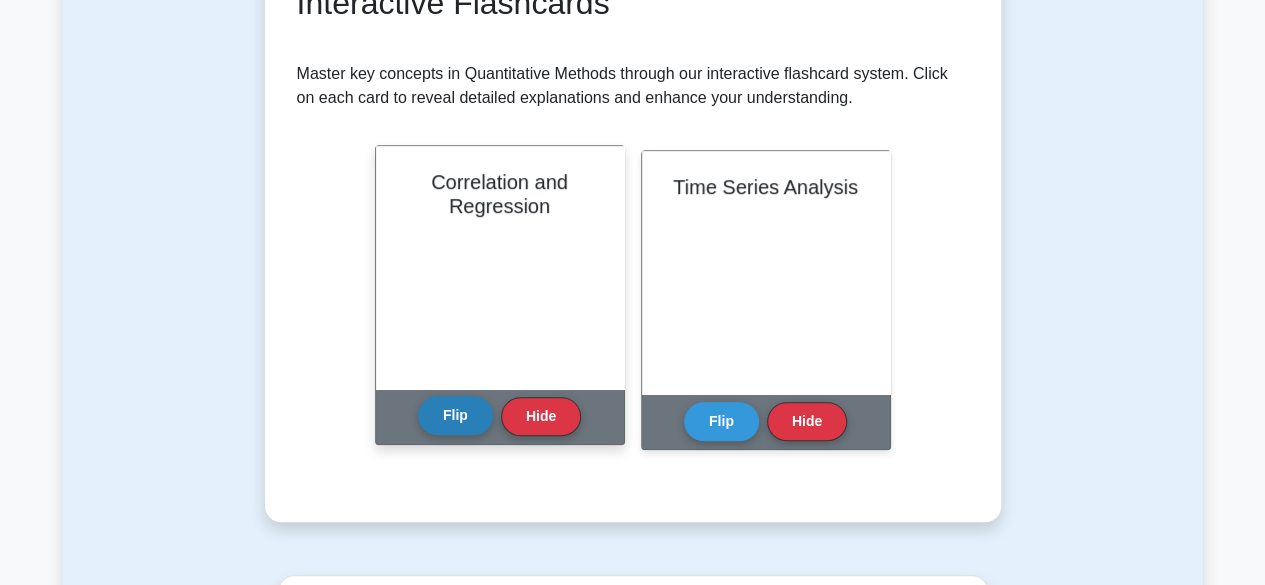 click on "Flip" at bounding box center [455, 415] 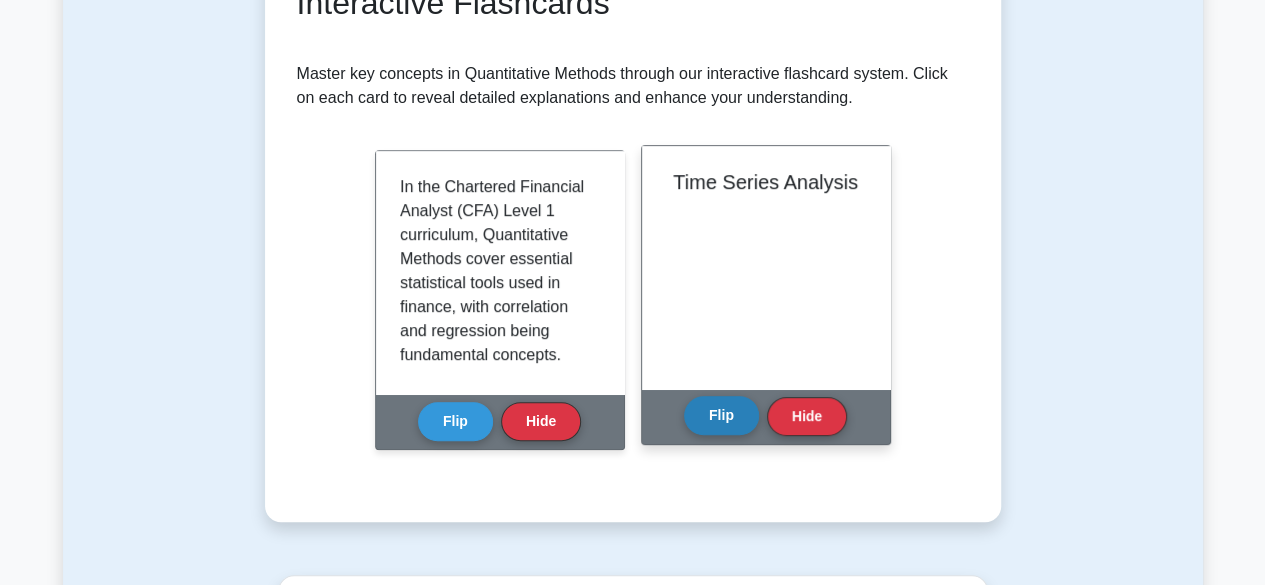 click on "Flip" at bounding box center (721, 415) 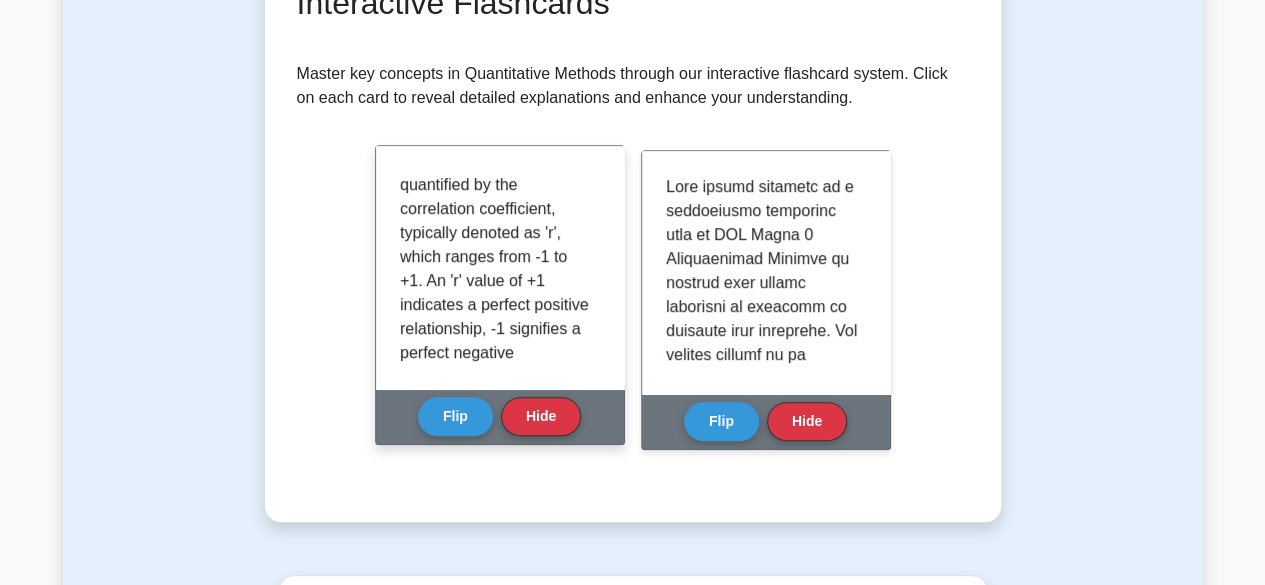 scroll, scrollTop: 285, scrollLeft: 0, axis: vertical 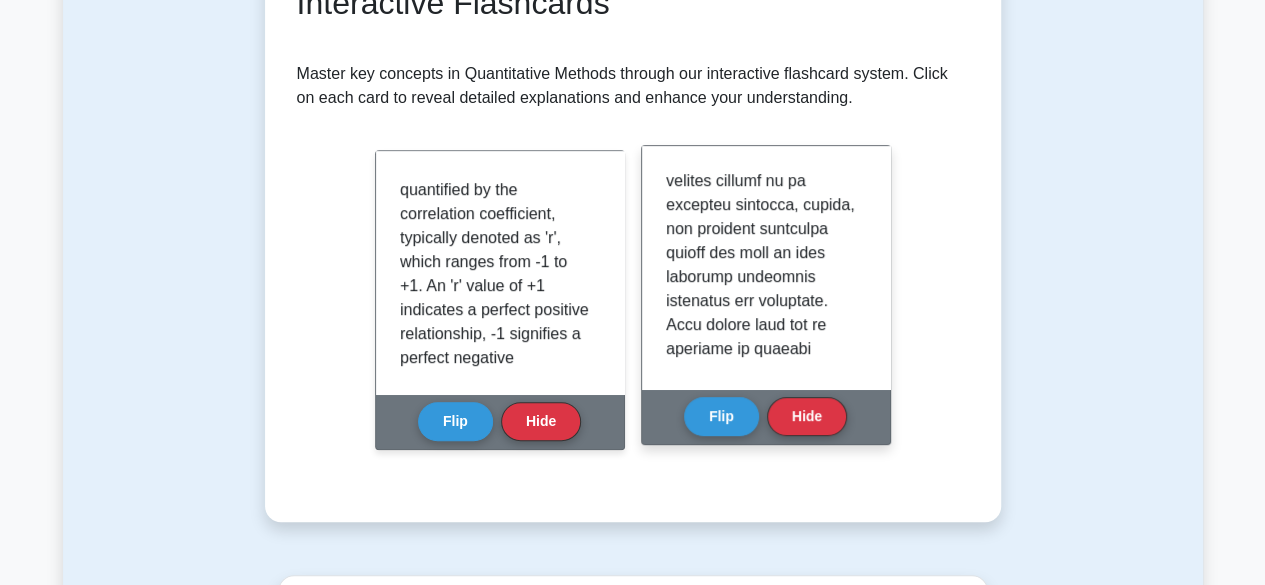 click on "Flip
Hide" at bounding box center [765, 416] 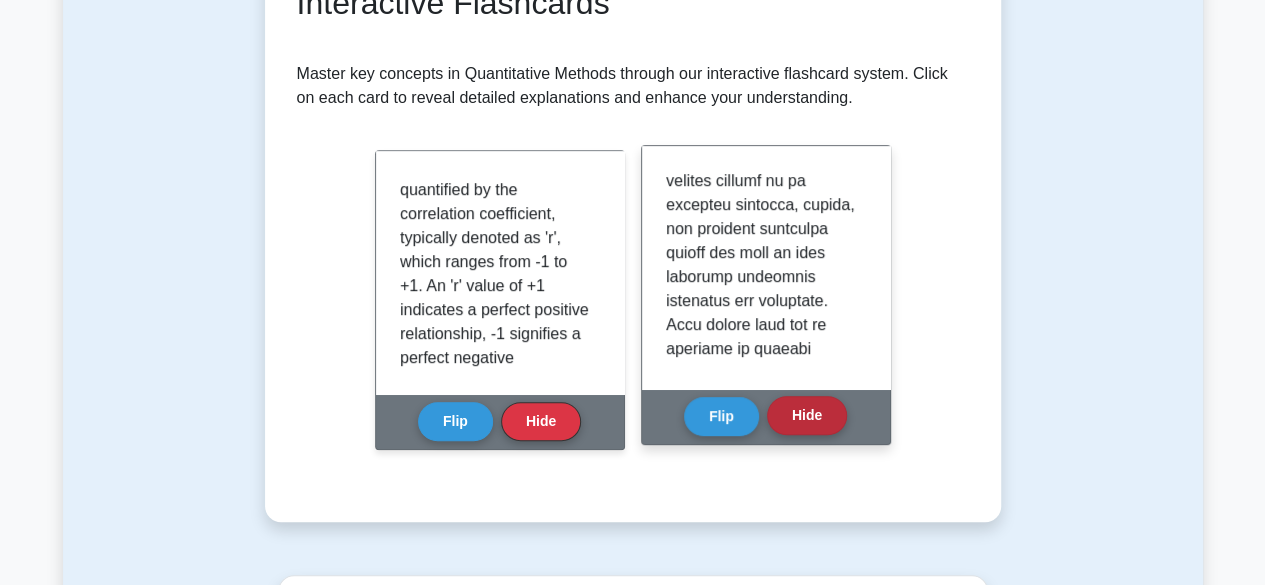 click on "Hide" at bounding box center (807, 415) 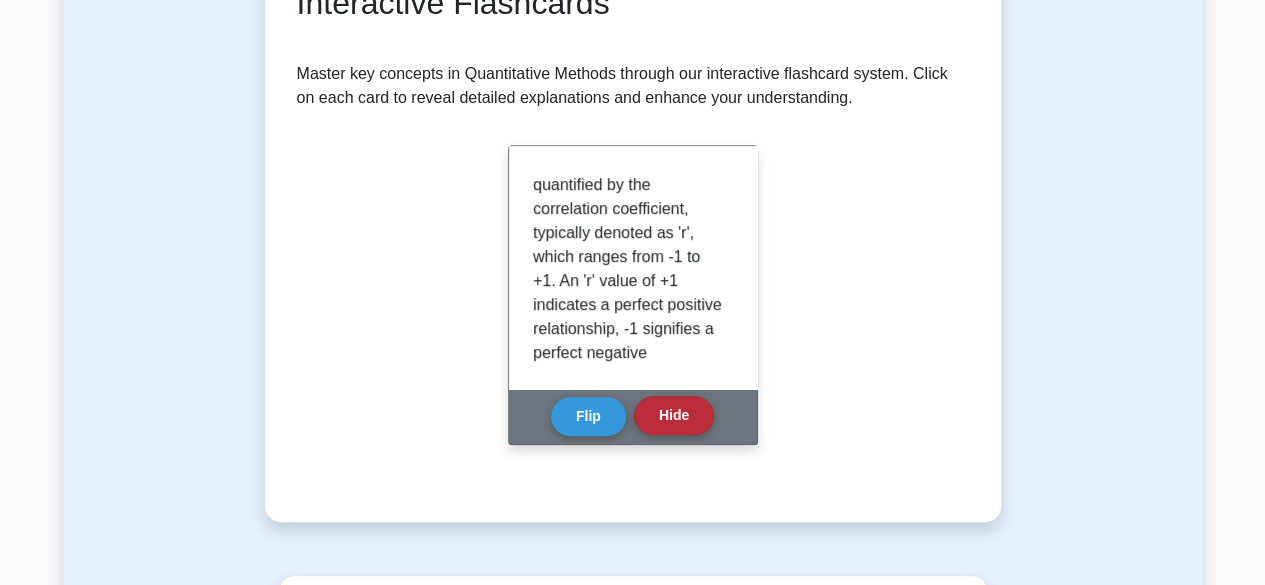 click on "Hide" at bounding box center [674, 415] 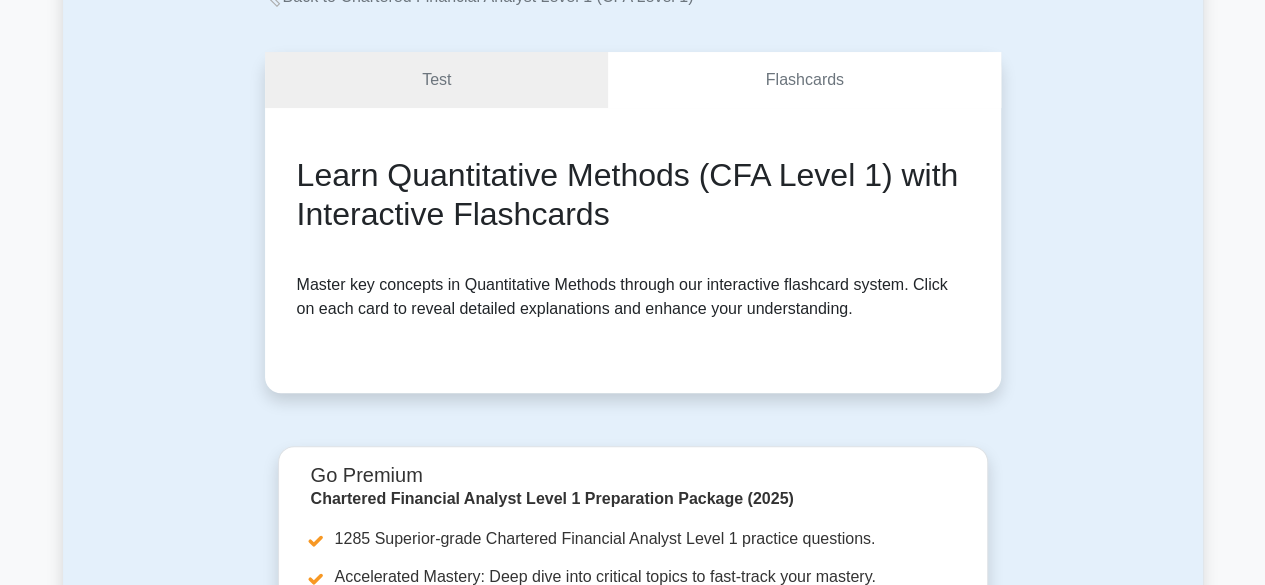 scroll, scrollTop: 0, scrollLeft: 0, axis: both 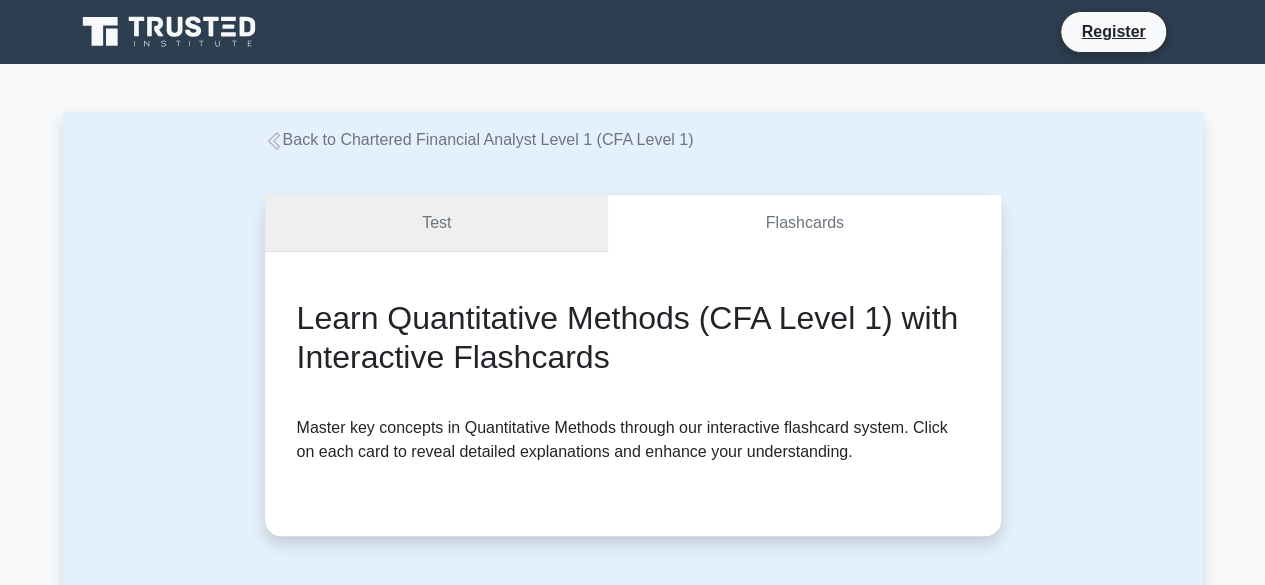 click on "Test" at bounding box center (437, 223) 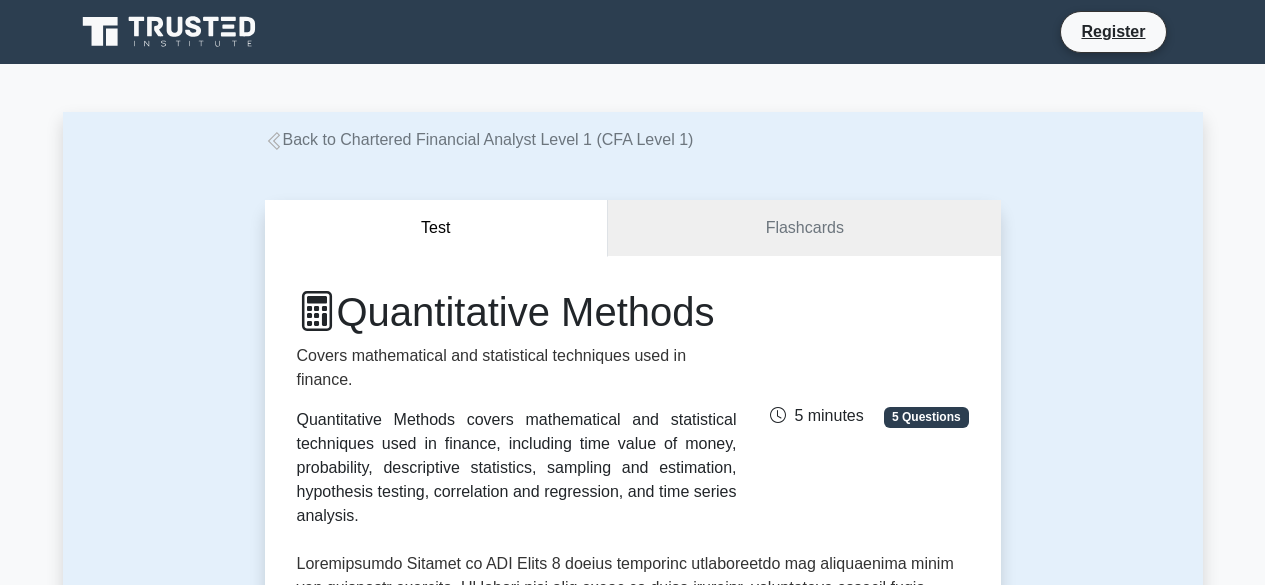 scroll, scrollTop: 0, scrollLeft: 0, axis: both 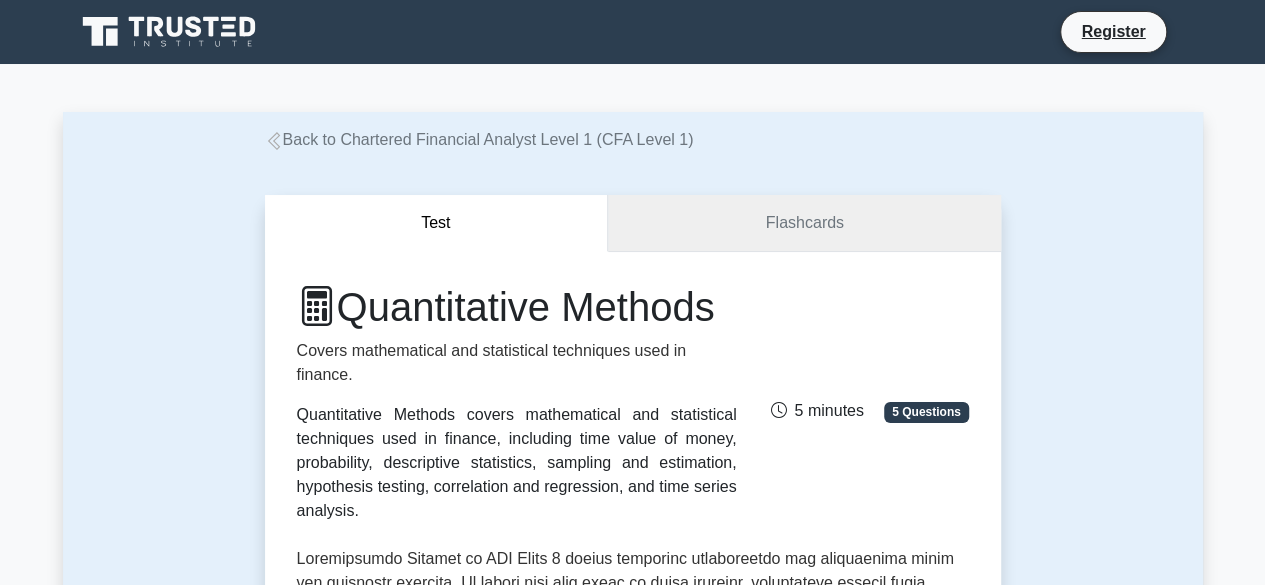 click on "Flashcards" at bounding box center (804, 223) 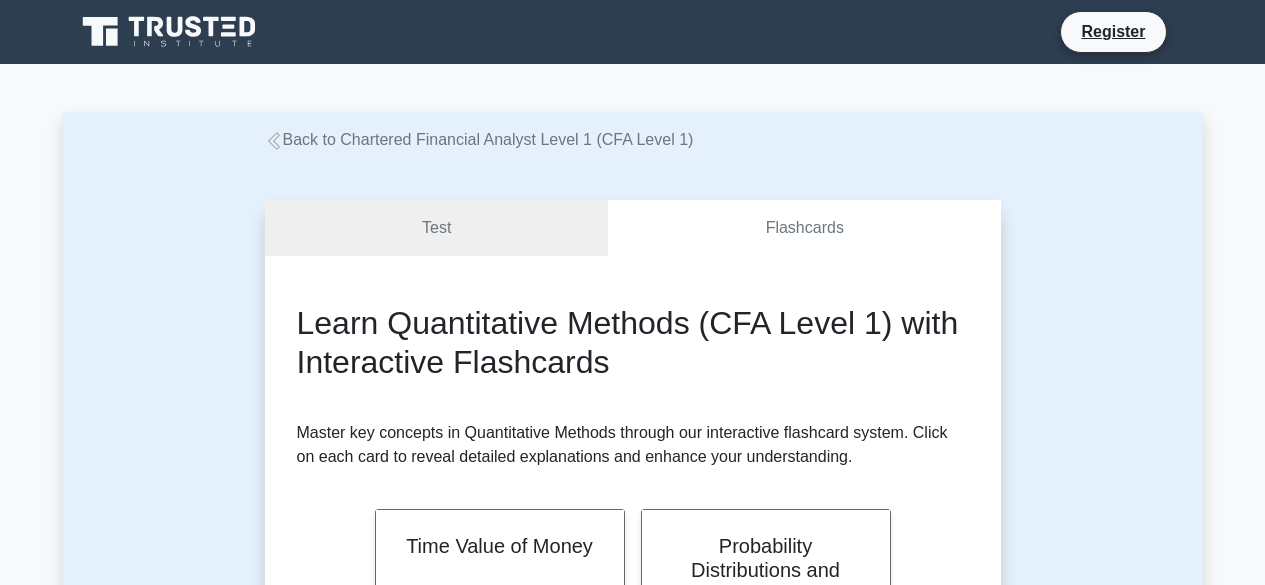 scroll, scrollTop: 563, scrollLeft: 0, axis: vertical 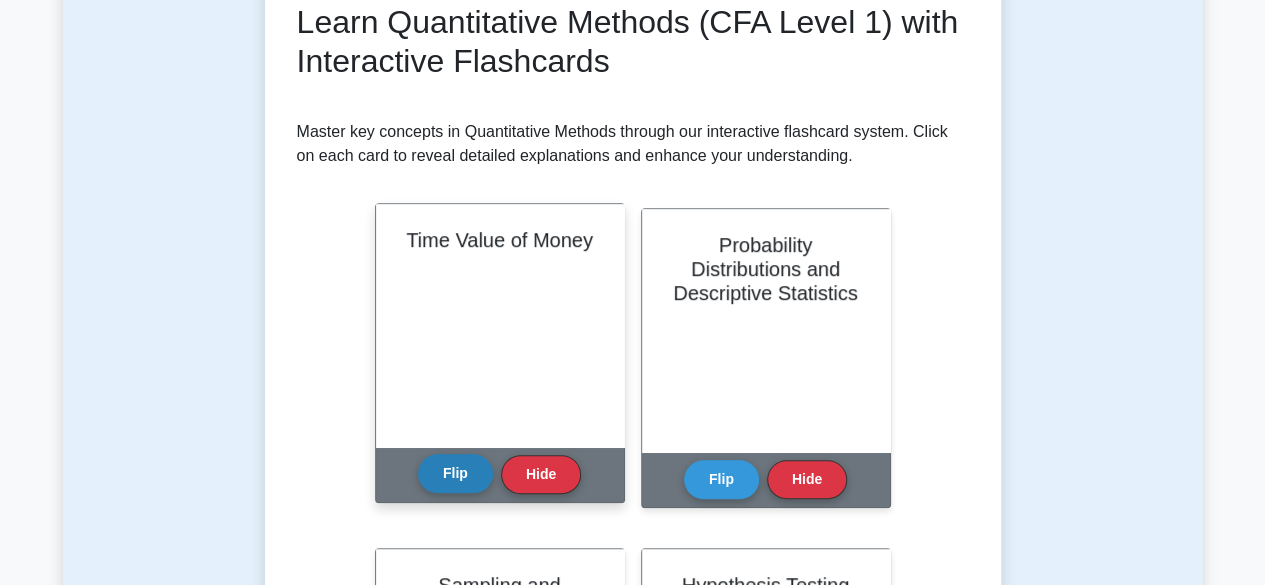 click on "Flip" at bounding box center [455, 473] 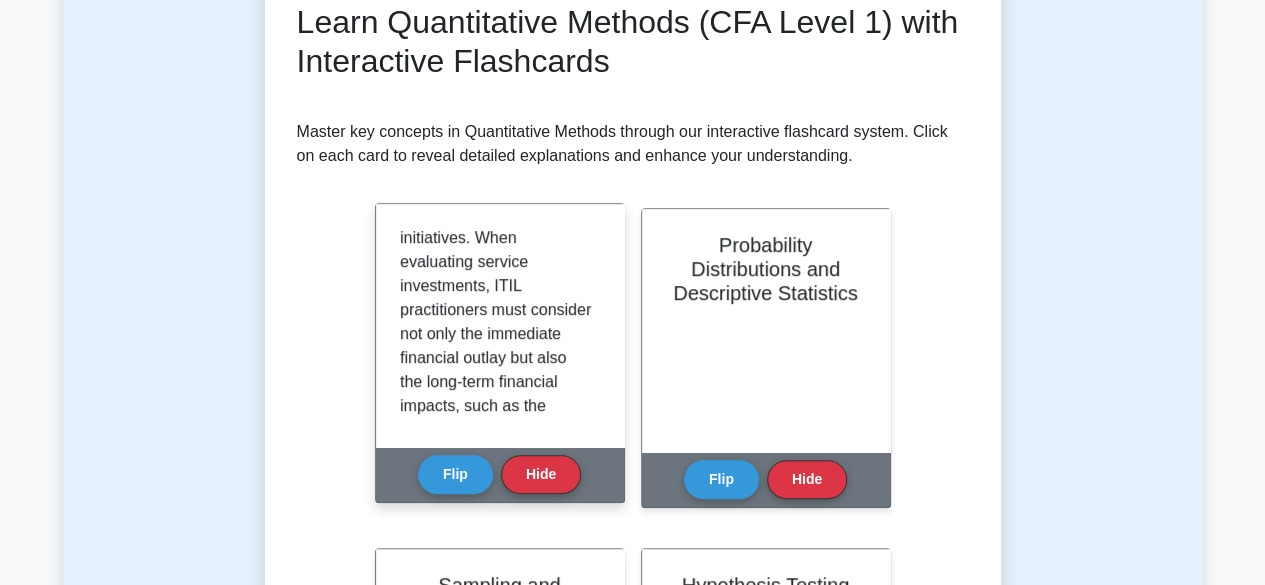 scroll, scrollTop: 691, scrollLeft: 0, axis: vertical 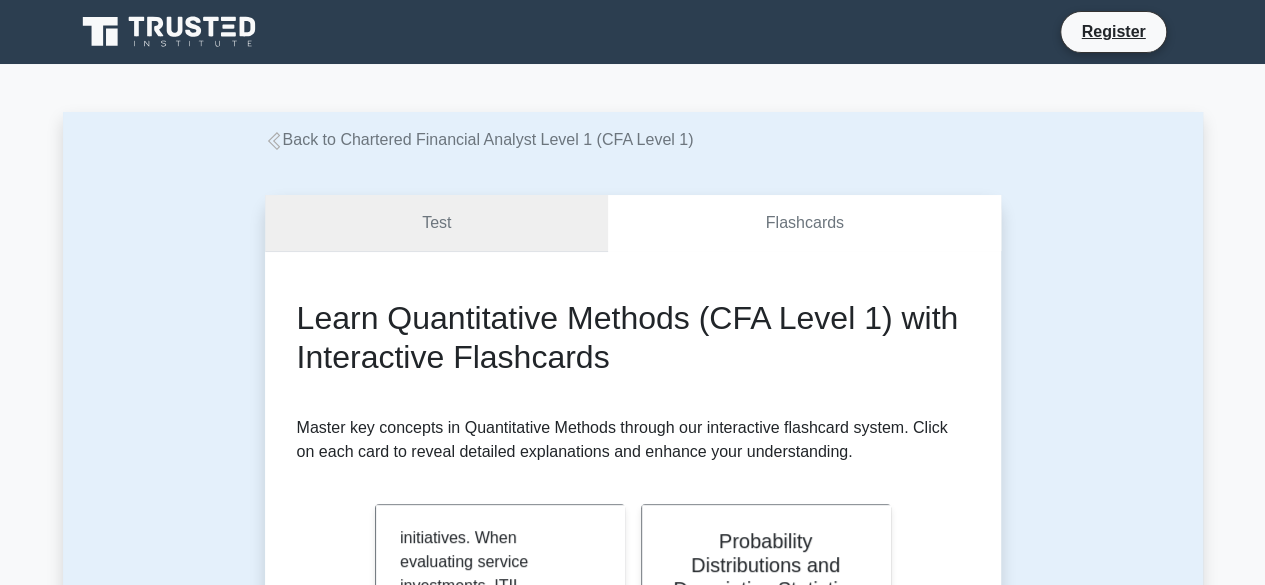 click on "Test" at bounding box center [437, 223] 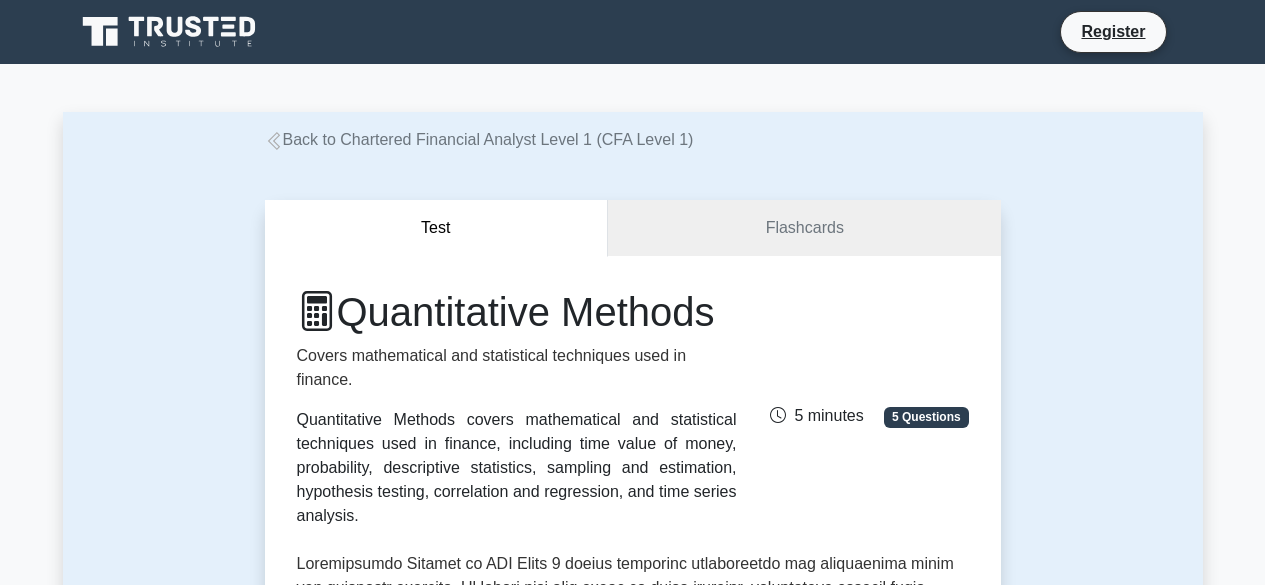 scroll, scrollTop: 570, scrollLeft: 0, axis: vertical 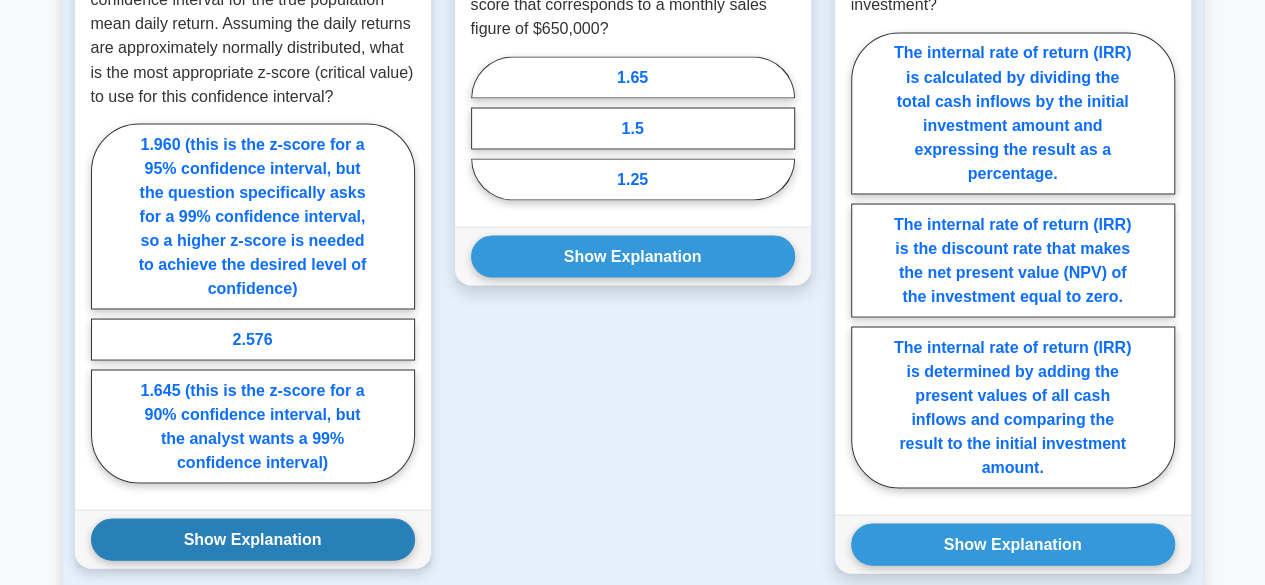 click on "Show Explanation" at bounding box center [253, 539] 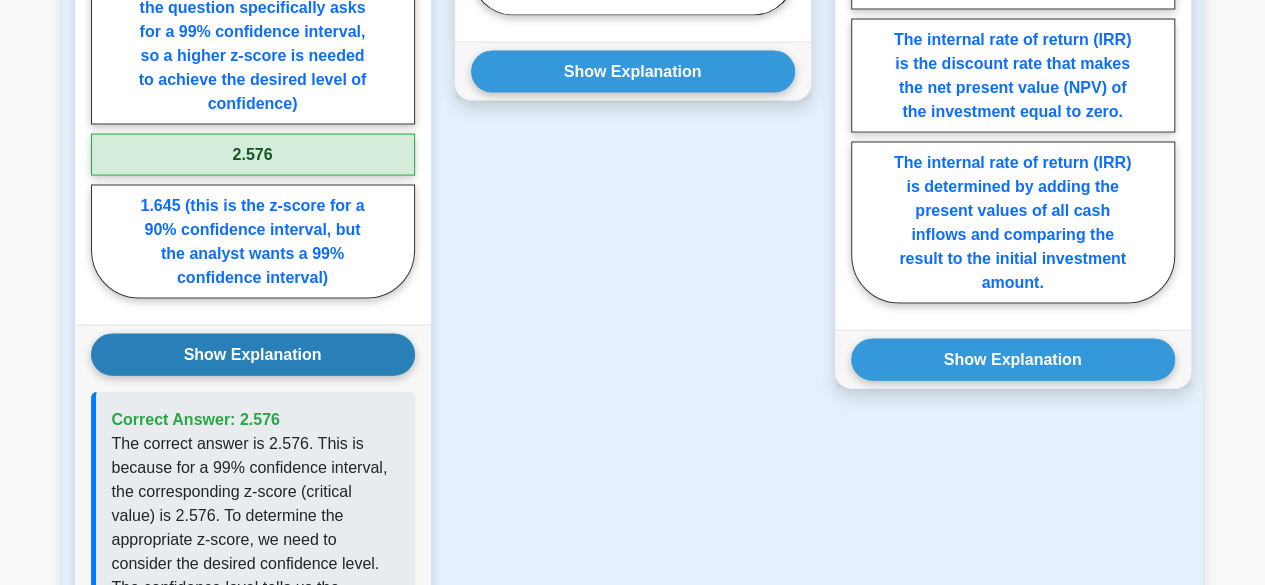 scroll, scrollTop: 2008, scrollLeft: 0, axis: vertical 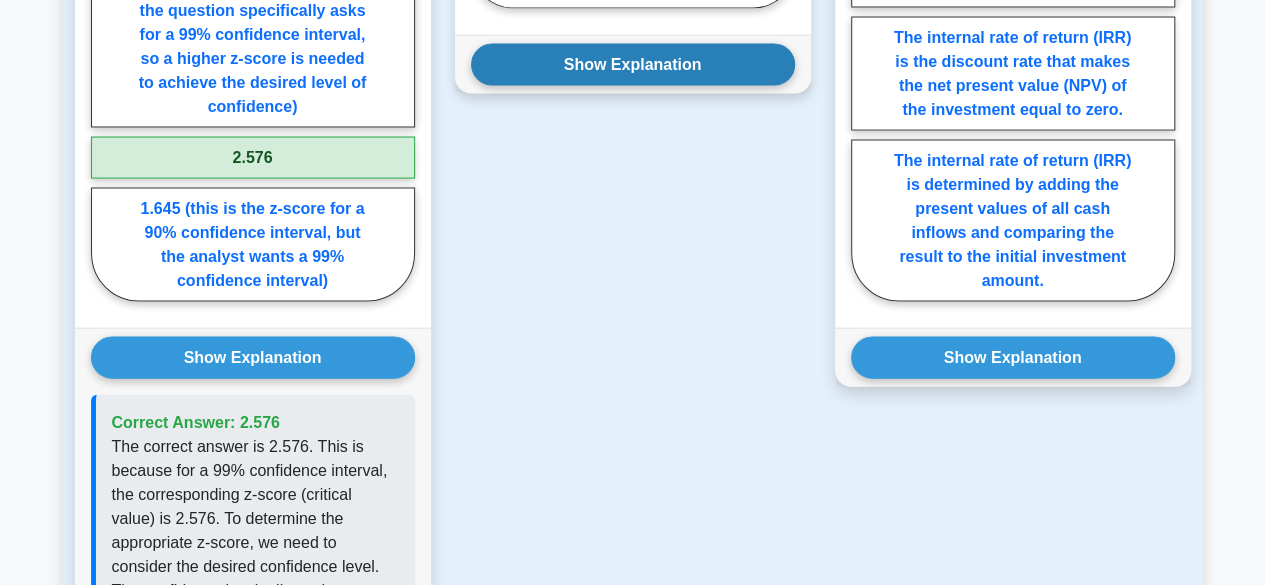 click on "Show Explanation" at bounding box center [633, 65] 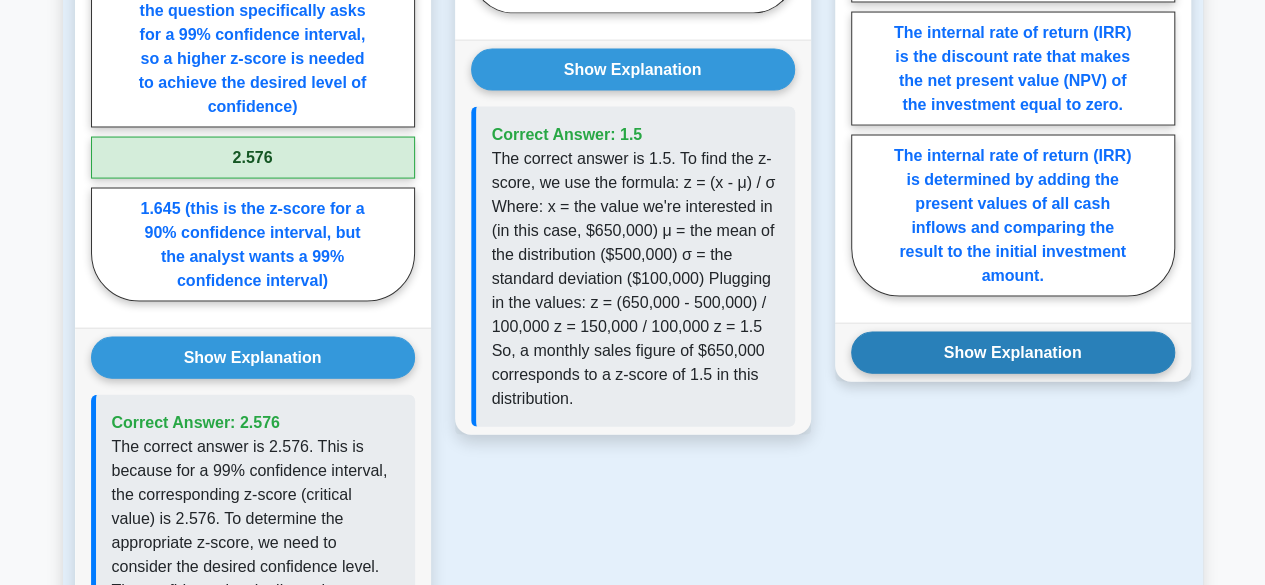 click on "Show Explanation" at bounding box center [1013, 353] 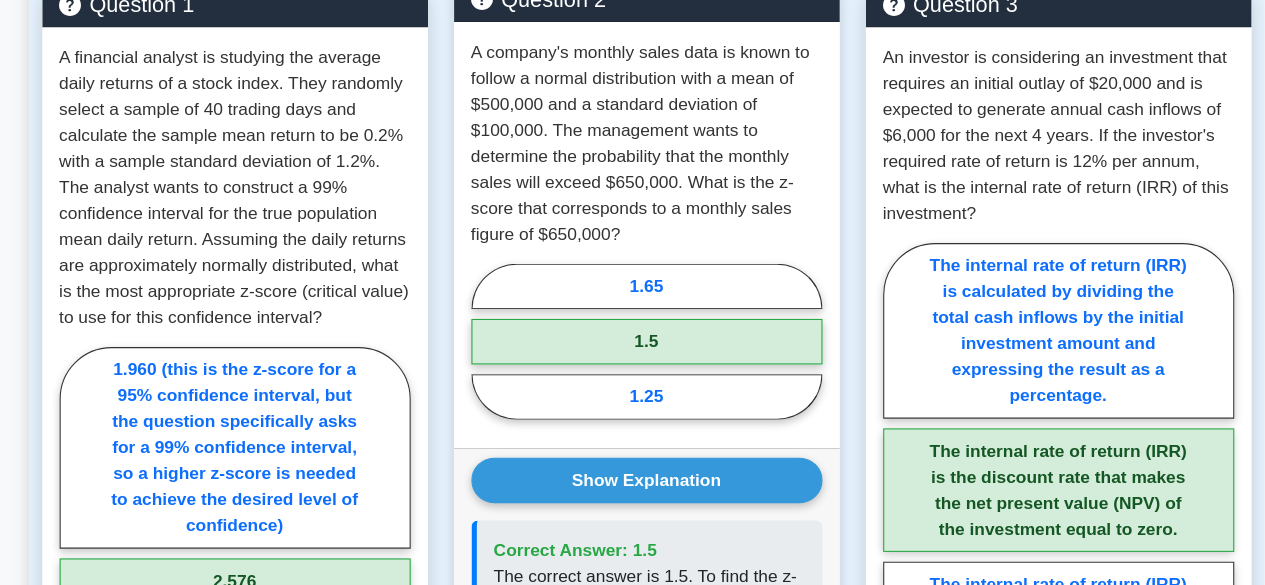 scroll, scrollTop: 1587, scrollLeft: 0, axis: vertical 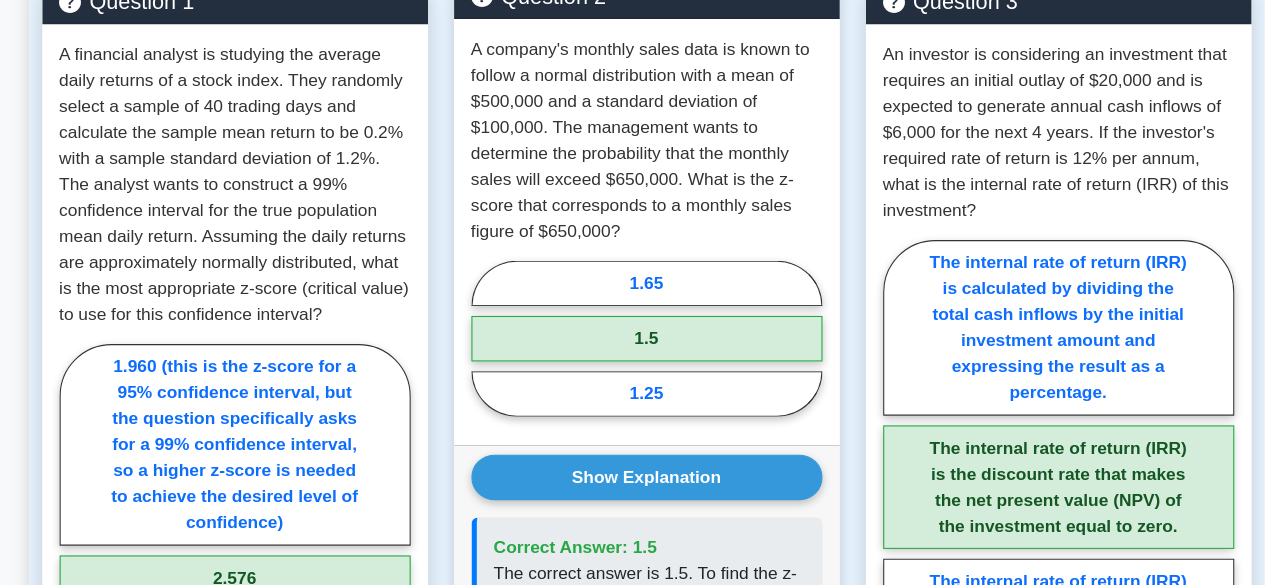 click on "1.5" at bounding box center (633, 357) 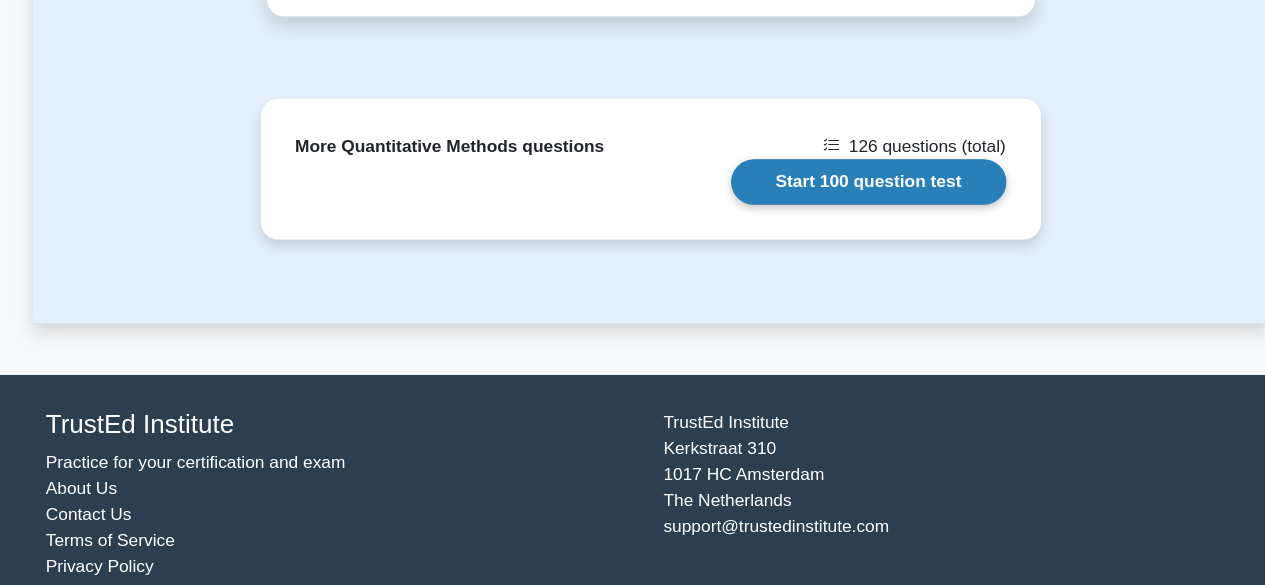 scroll, scrollTop: 3490, scrollLeft: 0, axis: vertical 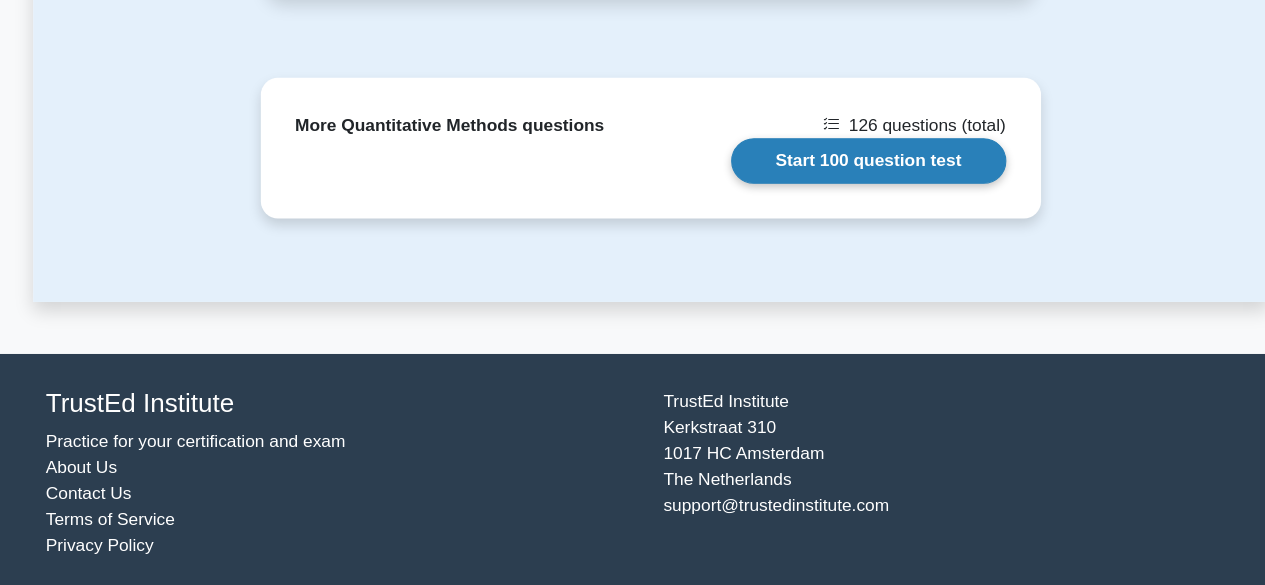 click on "Start 100 question test" at bounding box center (834, 193) 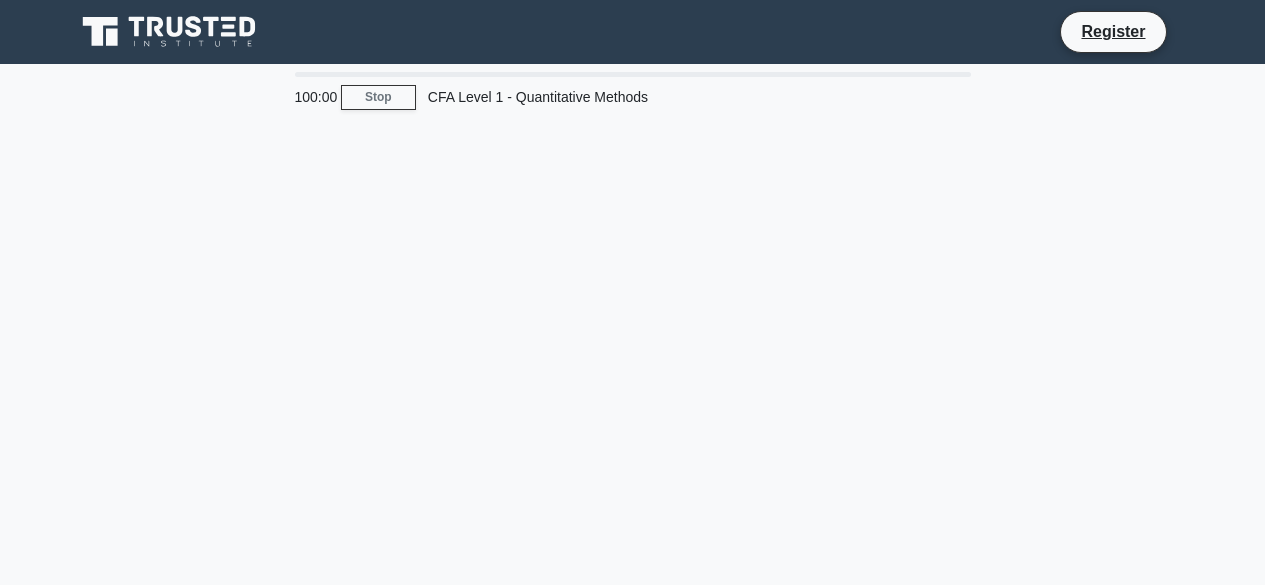 scroll, scrollTop: 0, scrollLeft: 0, axis: both 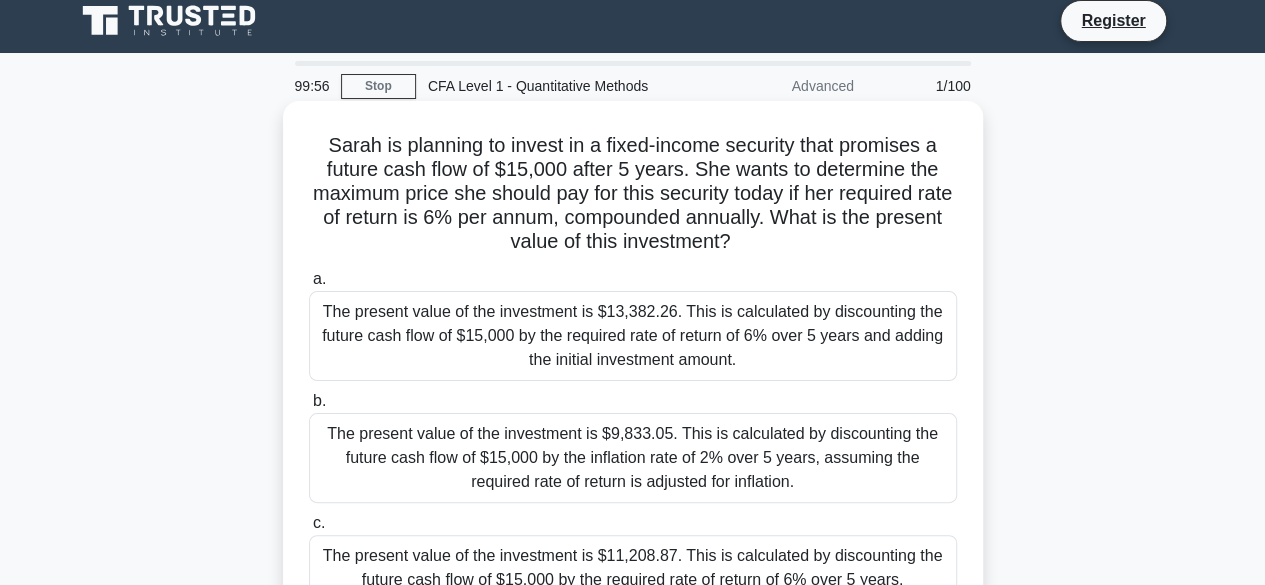 click on "The present value of the investment is $13,382.26. This is calculated by discounting the future cash flow of $15,000 by the required rate of return of 6% over 5 years and adding the initial investment amount." at bounding box center (633, 336) 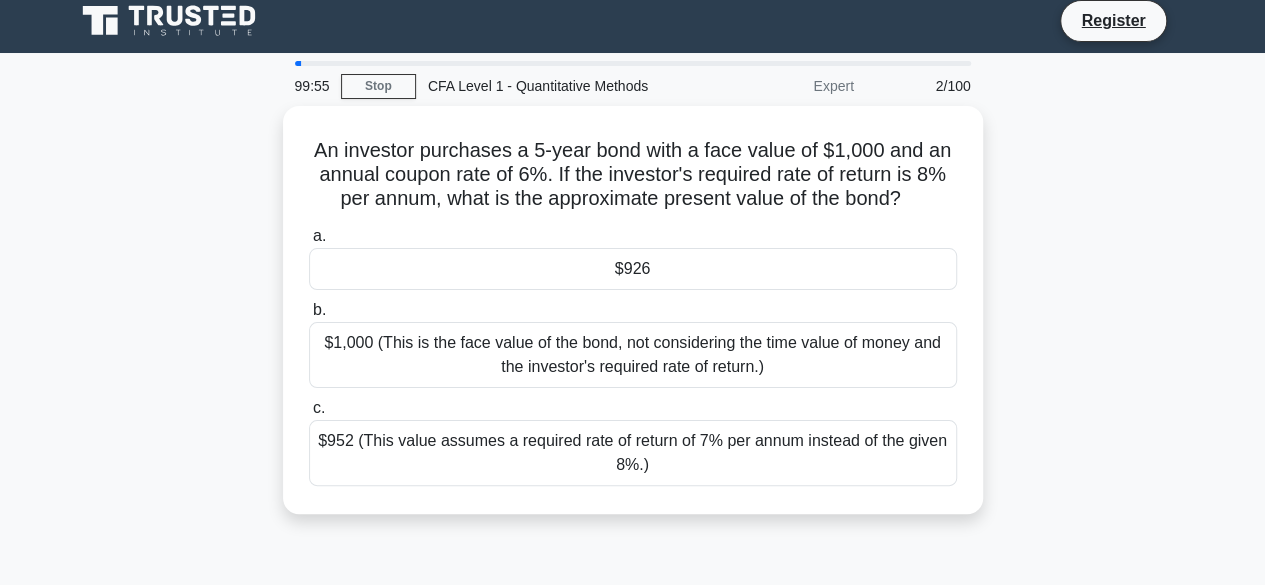 scroll, scrollTop: 0, scrollLeft: 0, axis: both 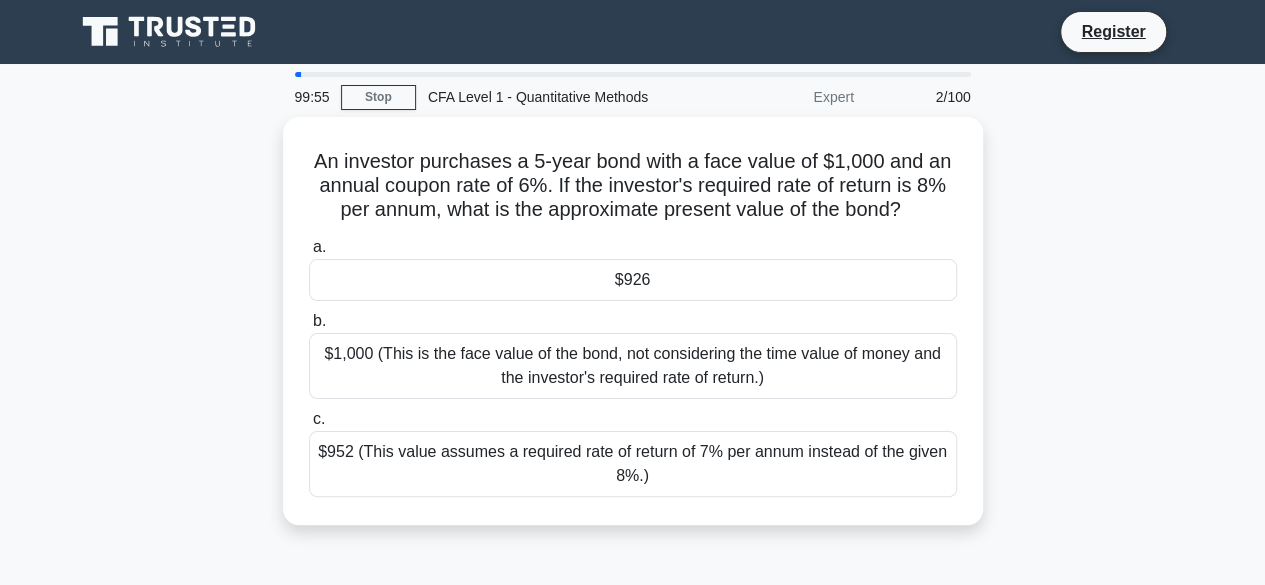 click on "b.
$1,000 (This is the face value of the bond, not considering the time value of money and the investor's required rate of return.)" at bounding box center (633, 354) 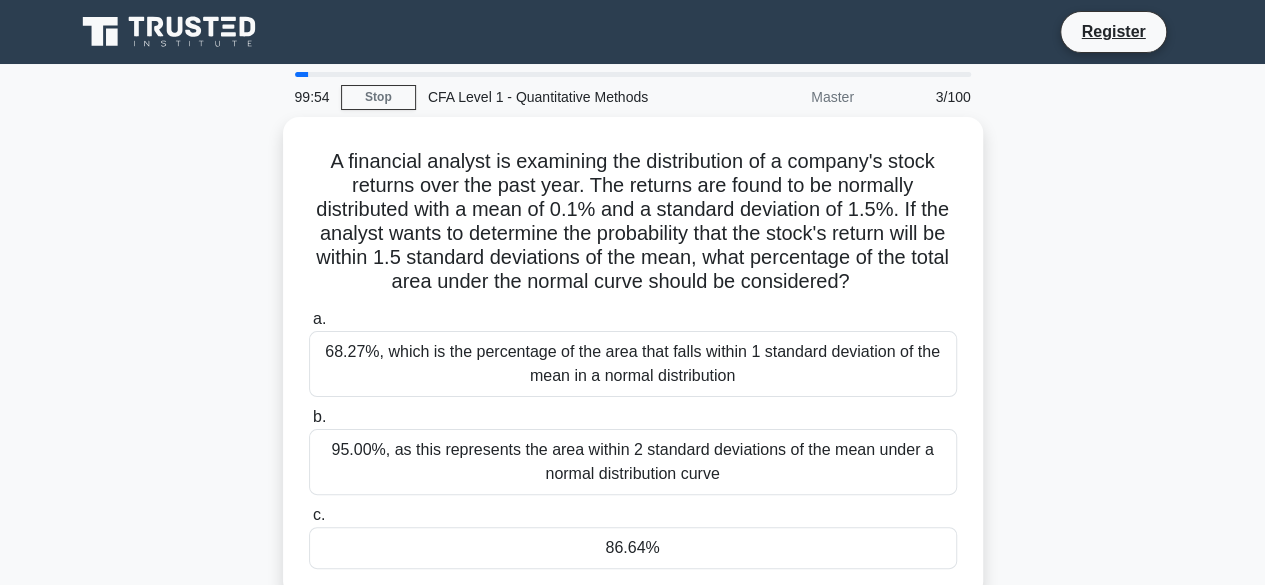 click on "a.
68.27%, which is the percentage of the area that falls within 1 standard deviation of the mean in a normal distribution" at bounding box center (633, 352) 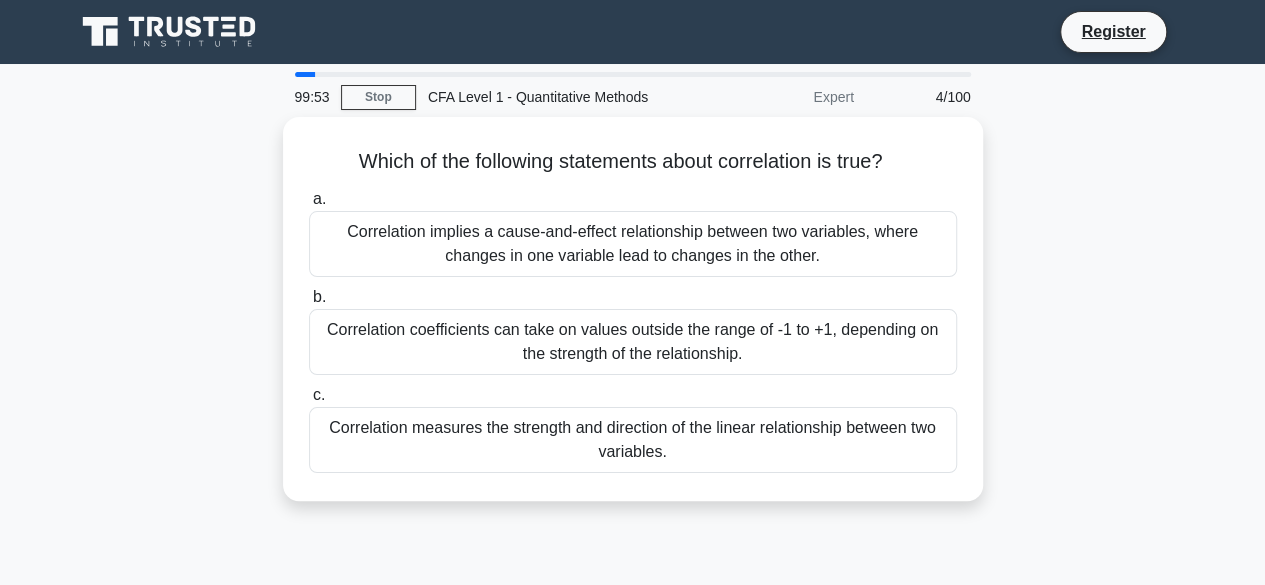 click on "Correlation coefficients can take on values outside the range of -1 to +1, depending on the strength of the relationship." at bounding box center (633, 342) 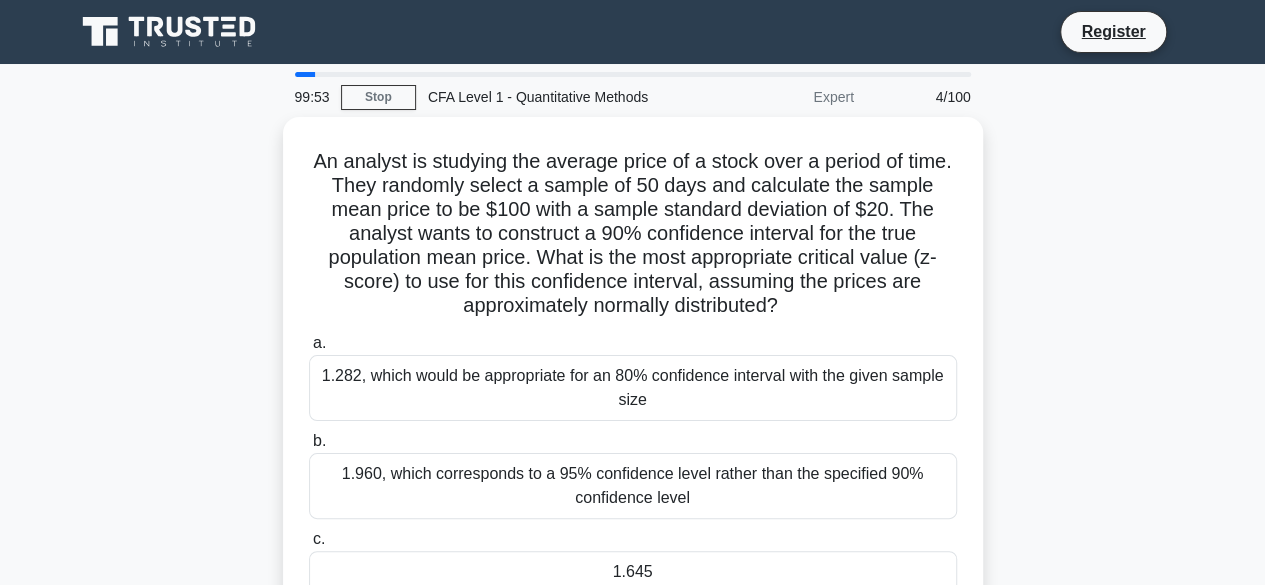 click on "a.
1.282, which would be appropriate for an 80% confidence interval with the given sample size" at bounding box center [633, 376] 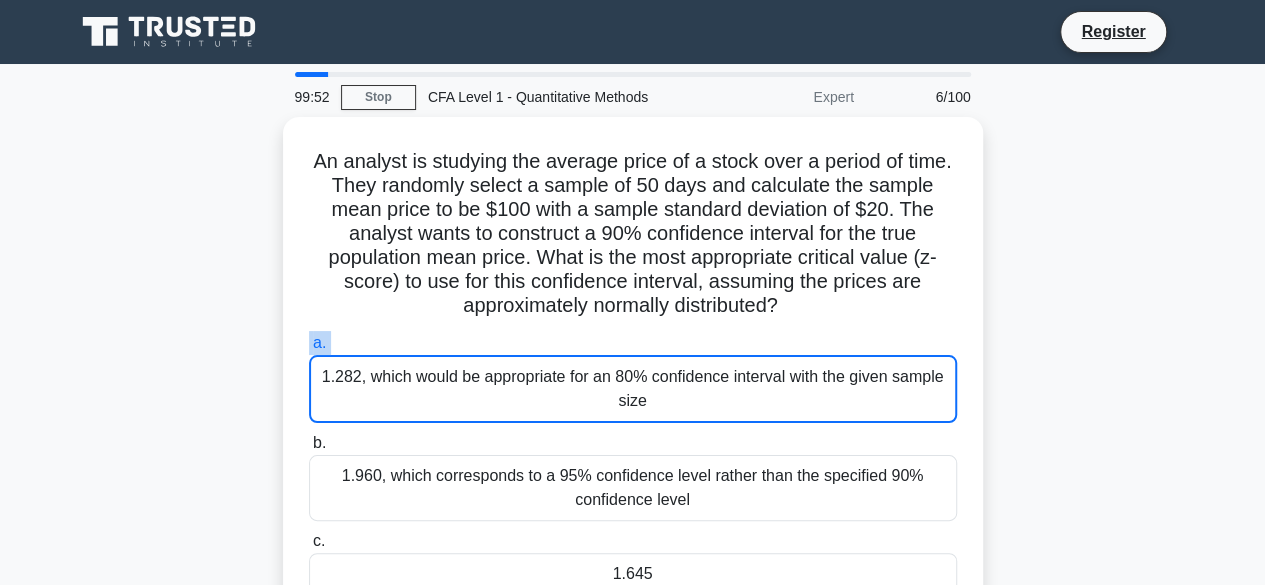 click on "a.
1.282, which would be appropriate for an 80% confidence interval with the given sample size" at bounding box center [633, 377] 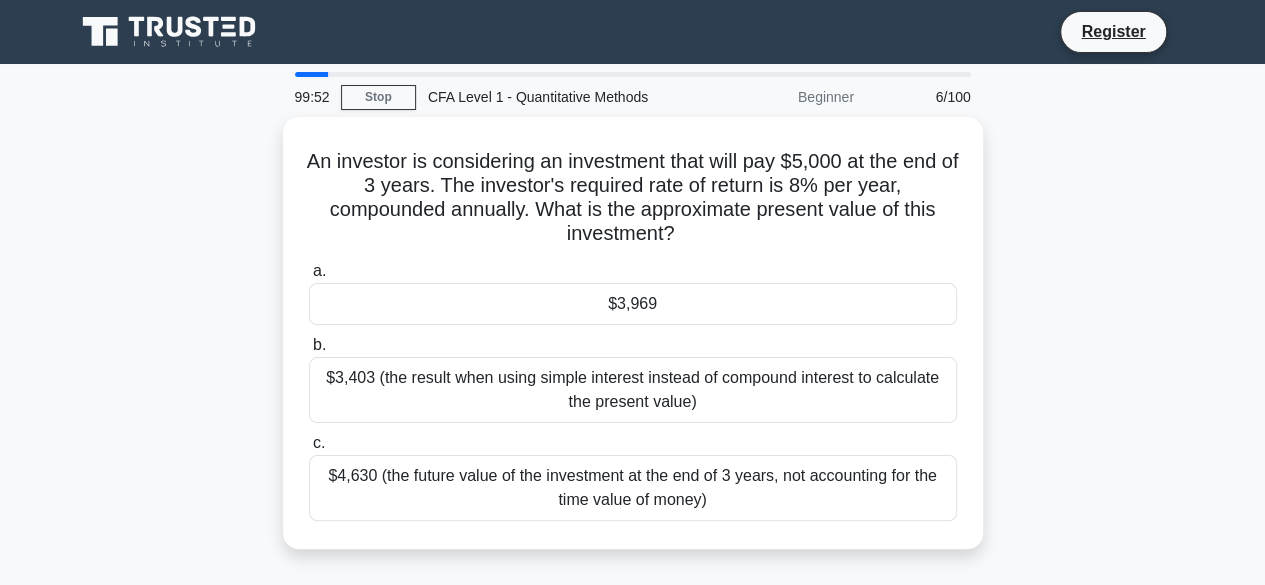 click on "b.
$3,403 (the result when using simple interest instead of compound interest to calculate the present value)" at bounding box center (633, 378) 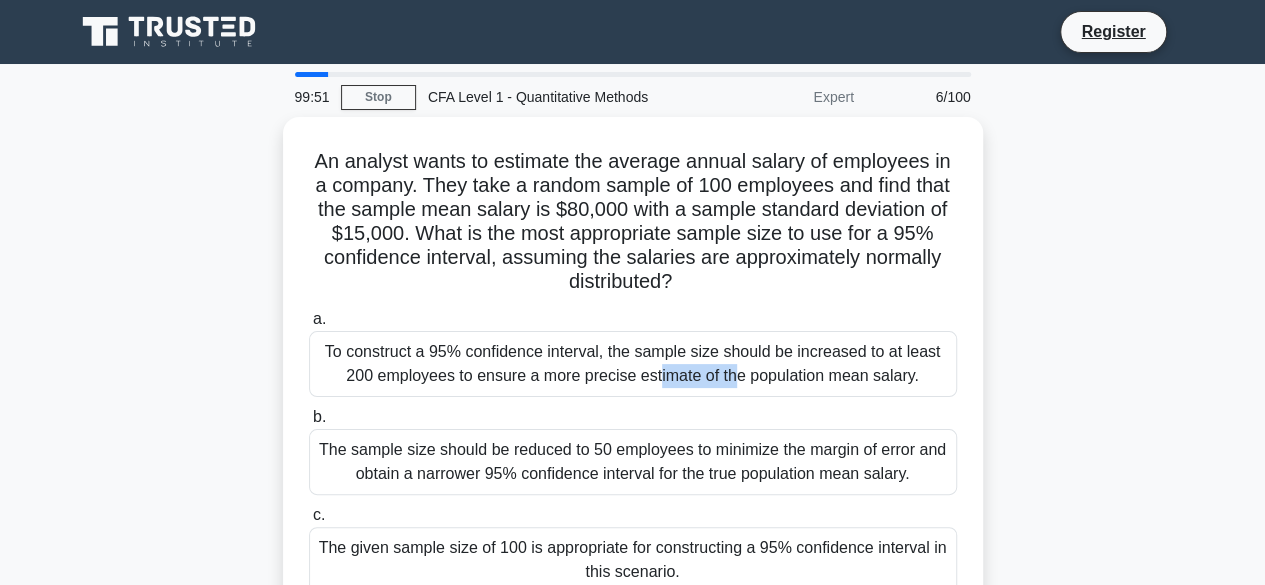 click on "To construct a 95% confidence interval, the sample size should be increased to at least 200 employees to ensure a more precise estimate of the population mean salary." at bounding box center [633, 364] 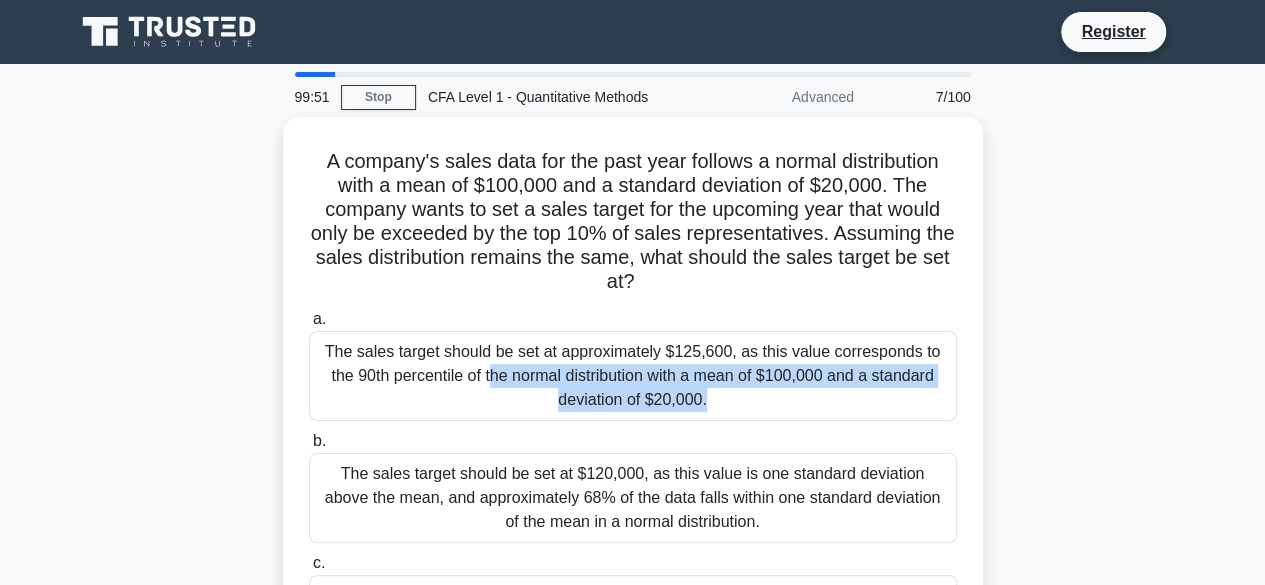 click on "The sales target should be set at approximately $125,600, as this value corresponds to the 90th percentile of the normal distribution with a mean of $100,000 and a standard deviation of $20,000." at bounding box center (633, 376) 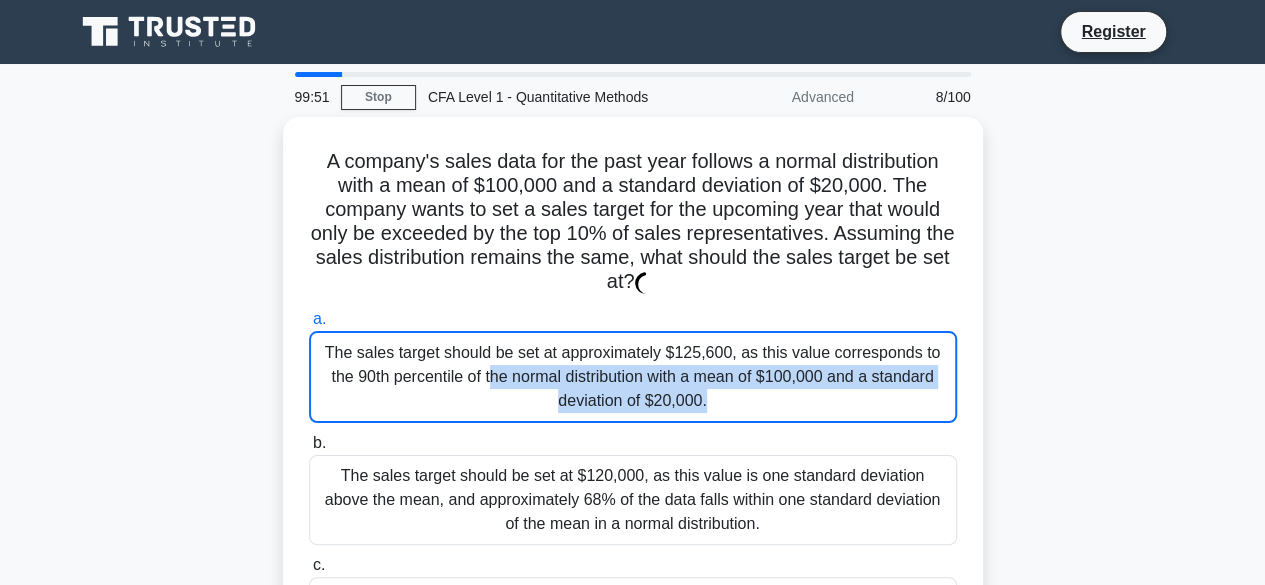 click on "The sales target should be set at approximately $125,600, as this value corresponds to the 90th percentile of the normal distribution with a mean of $100,000 and a standard deviation of $20,000." at bounding box center [633, 377] 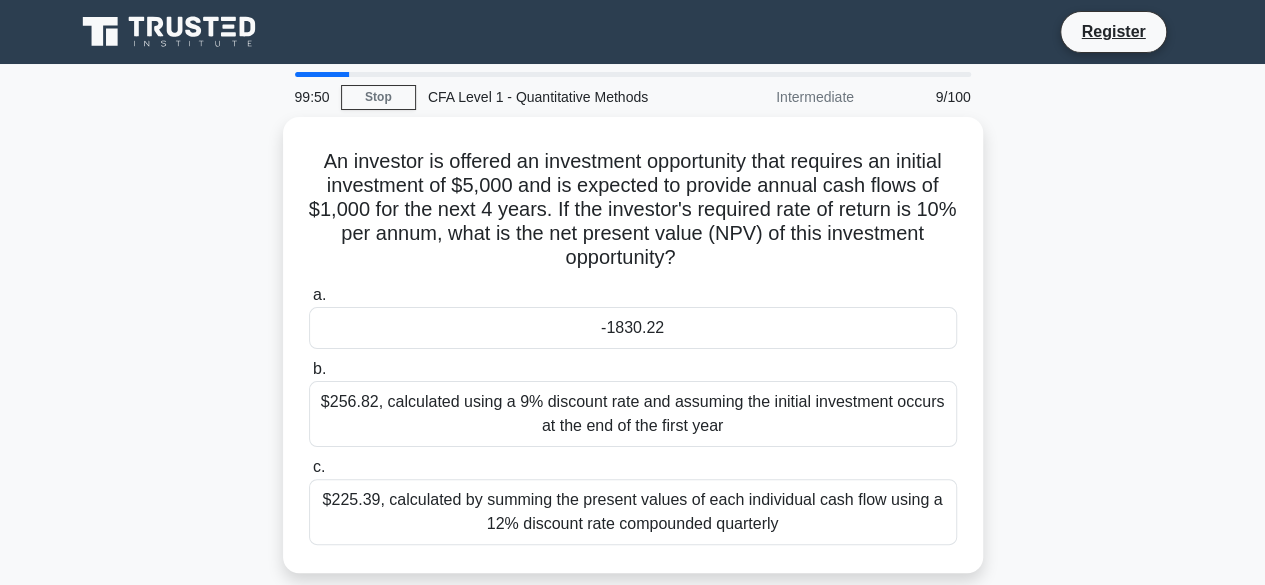 click on "-1830.22" at bounding box center [633, 328] 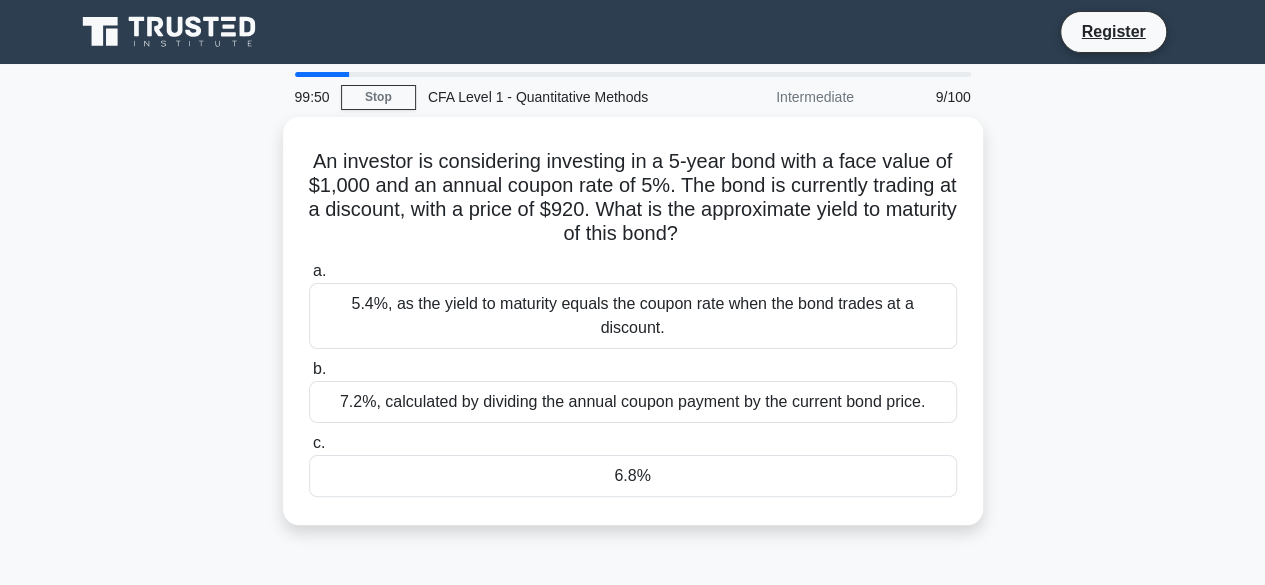click on "b.
7.2%, calculated by dividing the annual coupon payment by the current bond price." at bounding box center (633, 390) 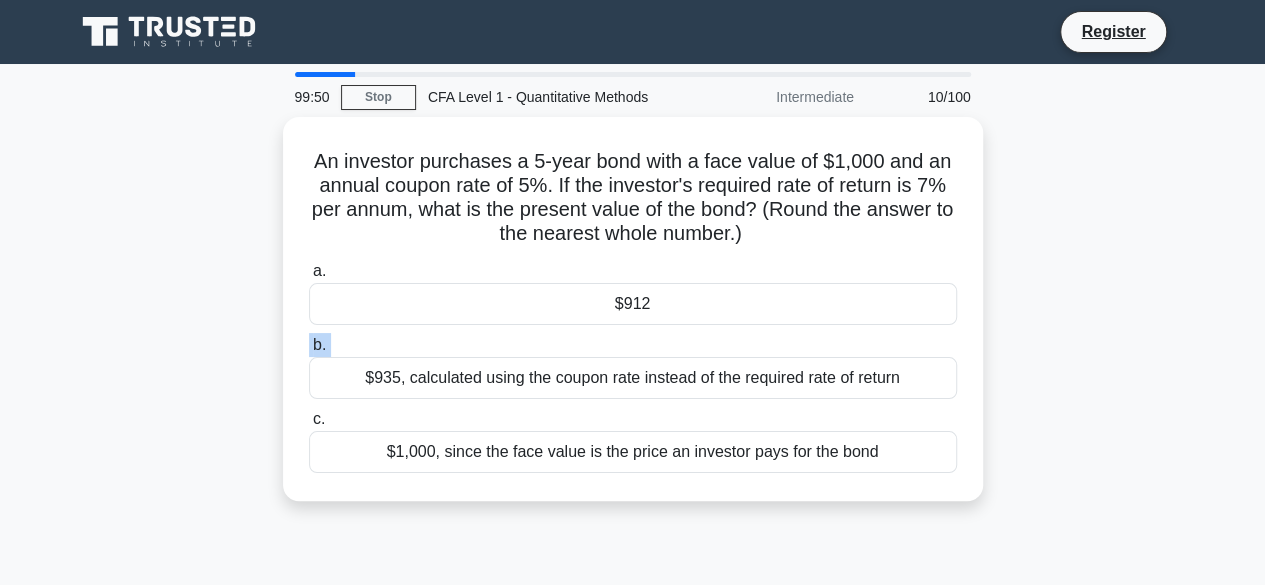 click on "b.
$935, calculated using the coupon rate instead of the required rate of return" at bounding box center (633, 366) 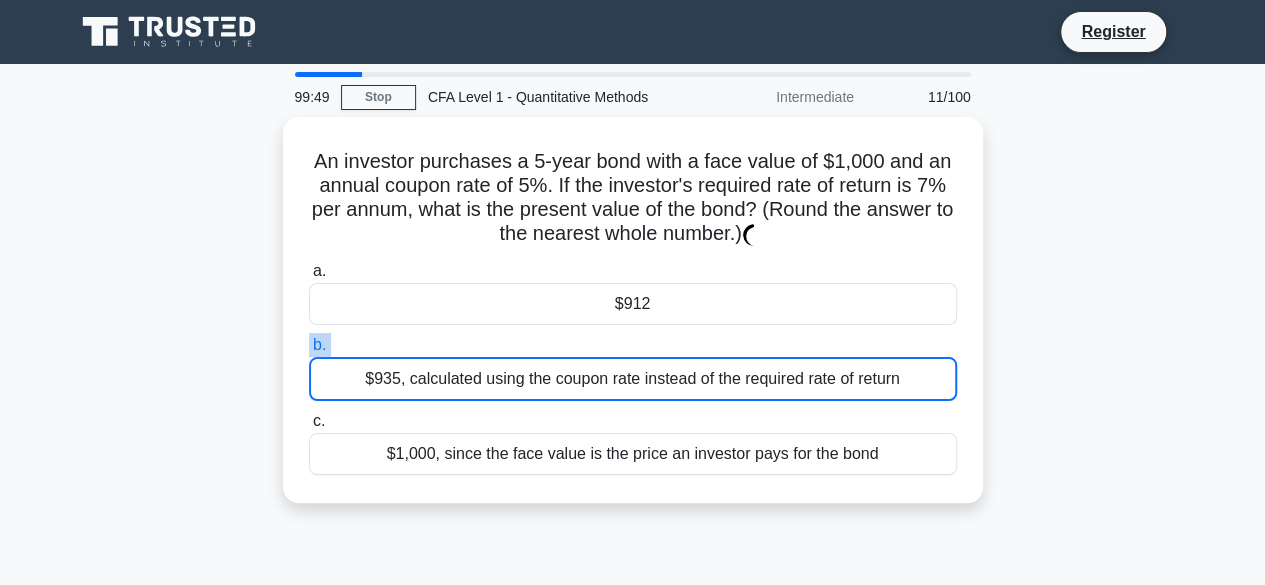 click on "b.
$935, calculated using the coupon rate instead of the required rate of return" at bounding box center [633, 367] 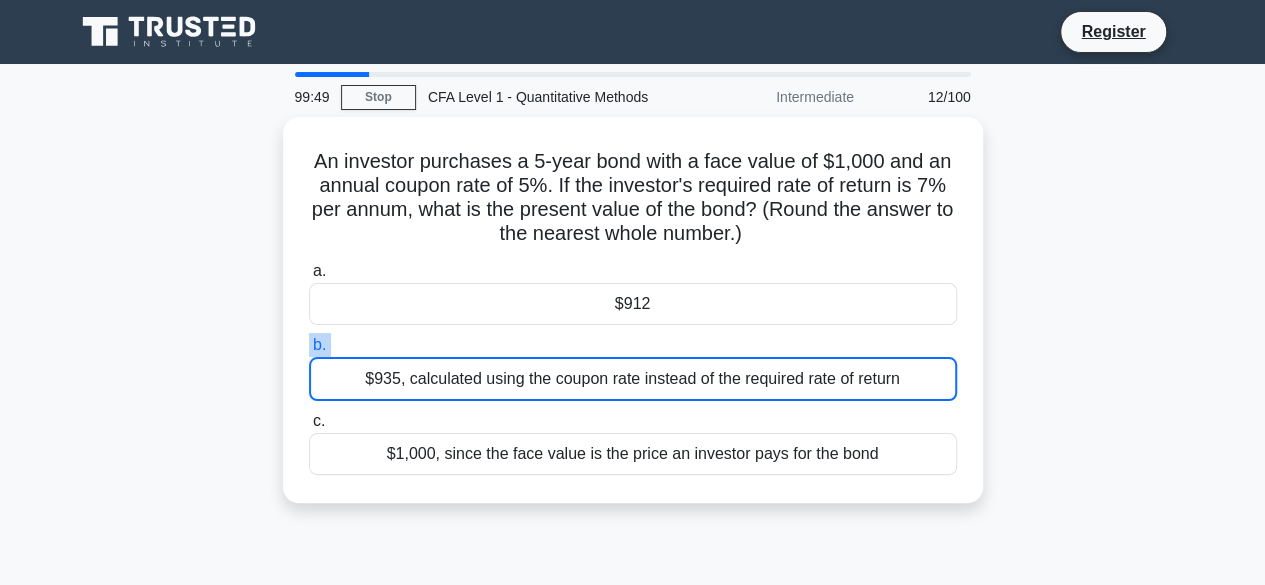 click on "b.
$935, calculated using the coupon rate instead of the required rate of return" at bounding box center [633, 367] 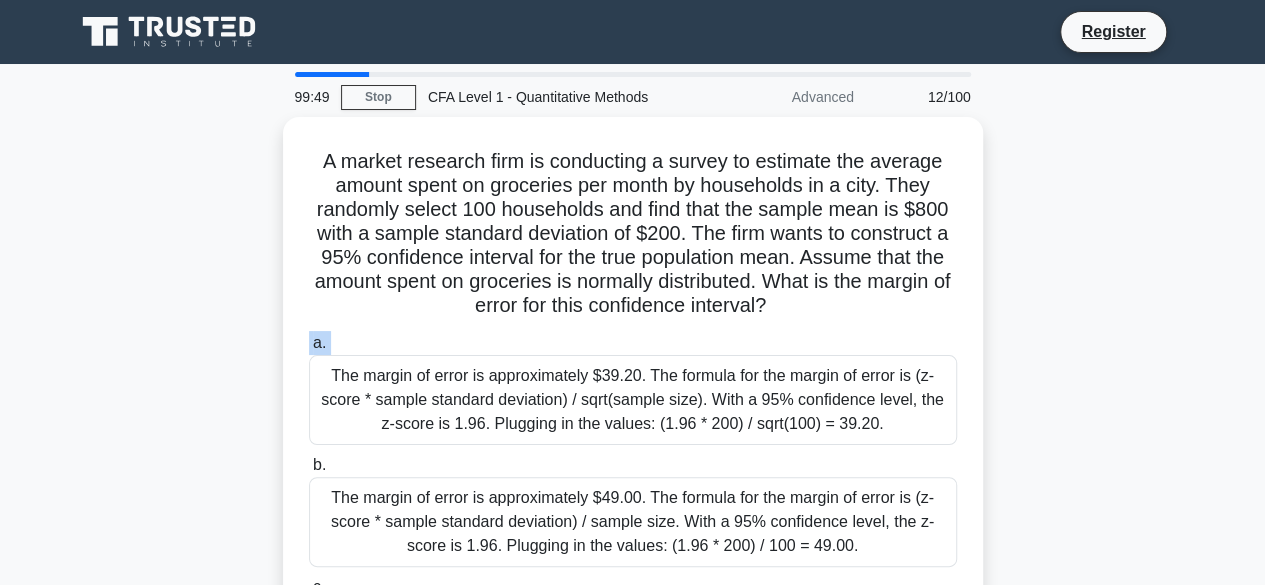 click on "a.
The margin of error is approximately $39.20. The formula for the margin of error is (z-score * sample standard deviation) / sqrt(sample size). With a 95% confidence level, the z-score is 1.96. Plugging in the values: (1.96 * 200) / sqrt(100) = 39.20." at bounding box center (633, 388) 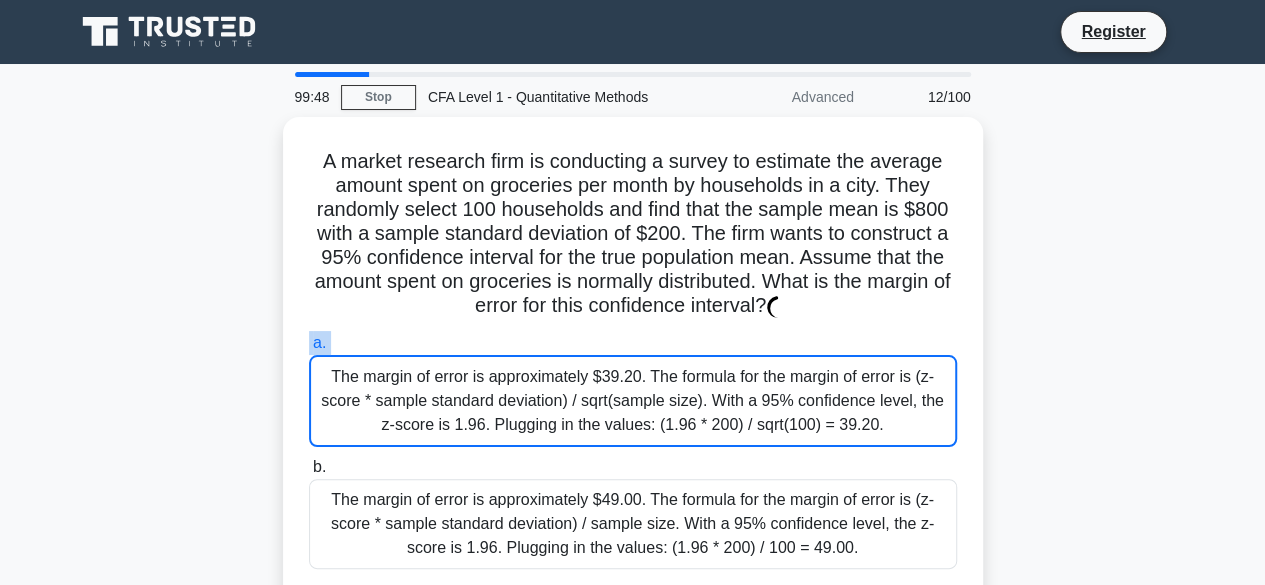 click on "a.
The margin of error is approximately $39.20. The formula for the margin of error is (z-score * sample standard deviation) / sqrt(sample size). With a 95% confidence level, the z-score is 1.96. Plugging in the values: (1.96 * 200) / sqrt(100) = 39.20." at bounding box center [633, 389] 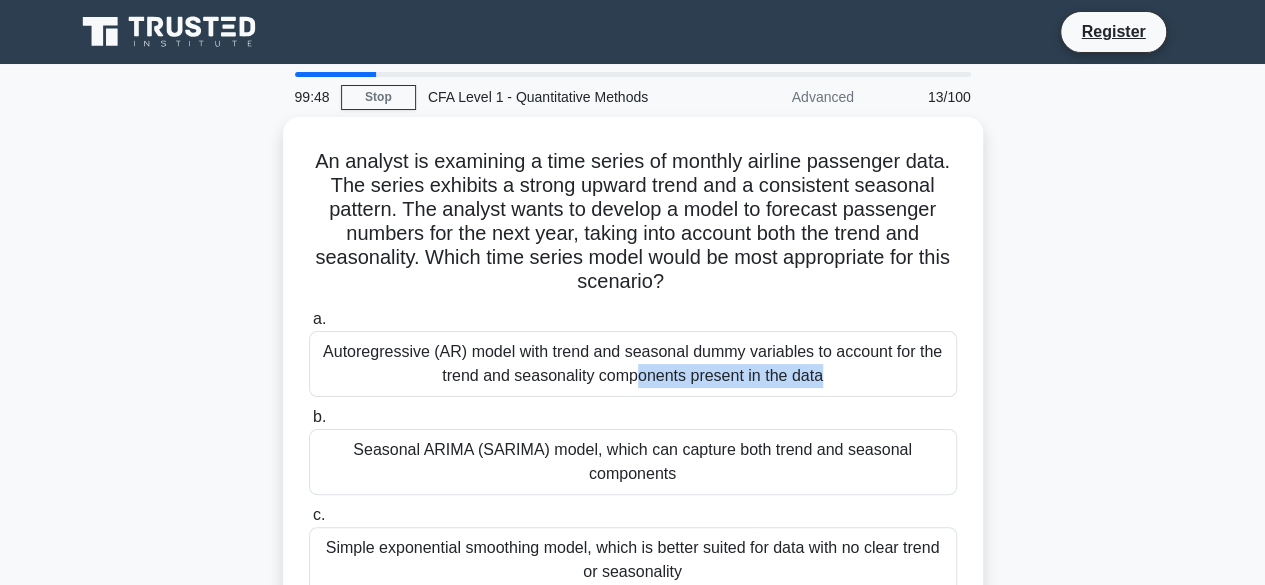 click on "Autoregressive (AR) model with trend and seasonal dummy variables to account for the trend and seasonality components present in the data" at bounding box center [633, 364] 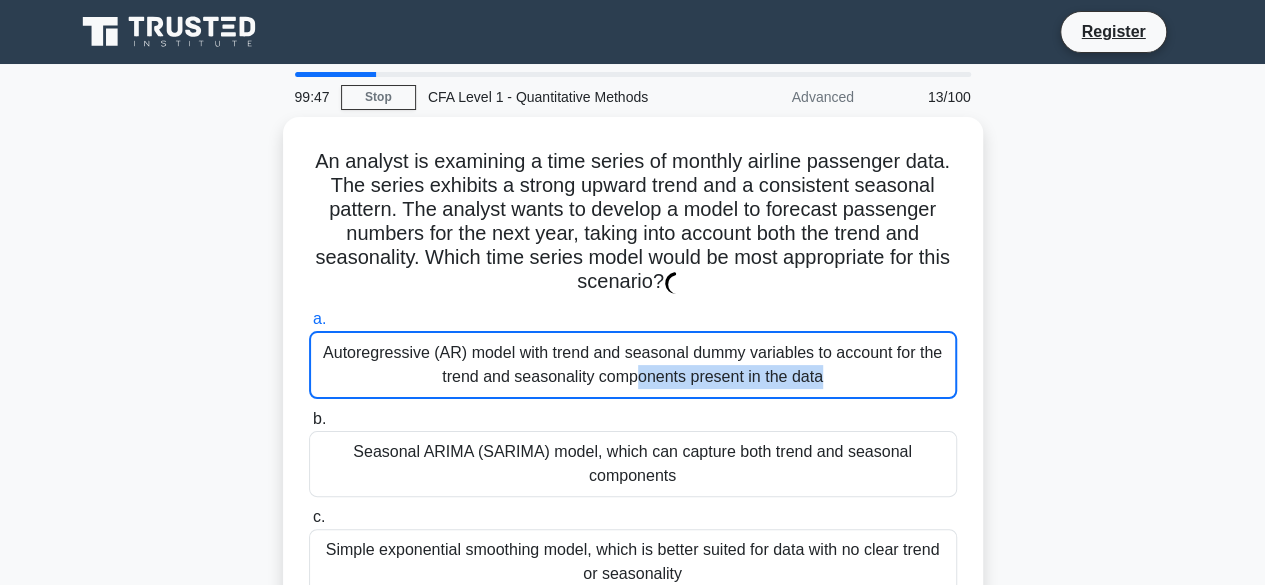 click on "Autoregressive (AR) model with trend and seasonal dummy variables to account for the trend and seasonality components present in the data" at bounding box center (633, 365) 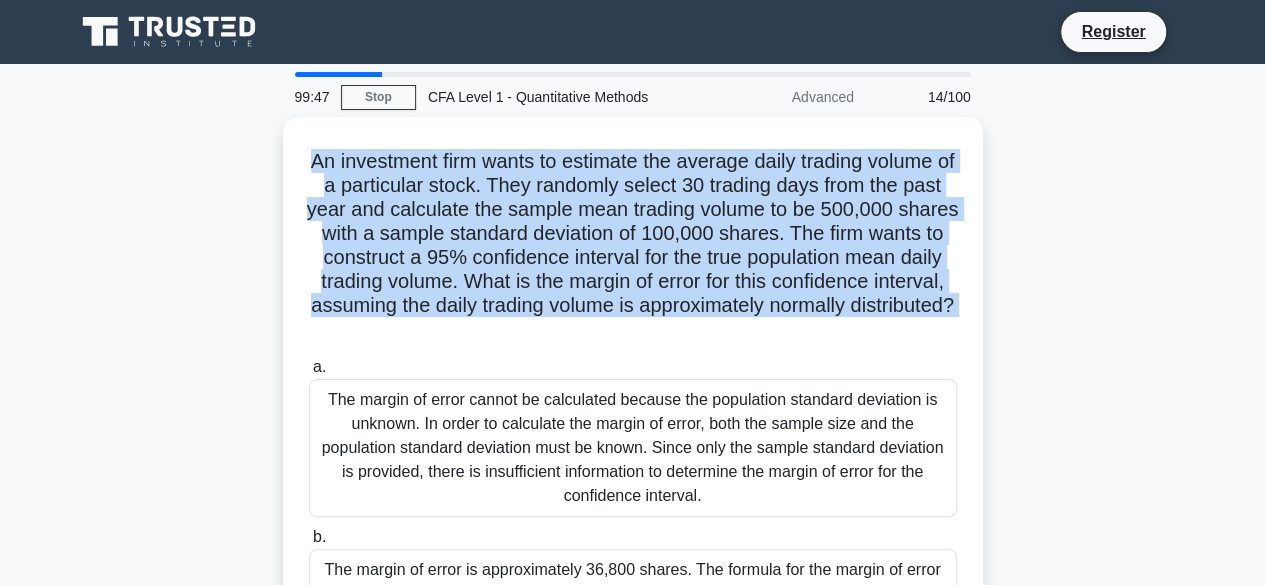 click on "An investment firm wants to estimate the average daily trading volume of a particular stock. They randomly select 30 trading days from the past year and calculate the sample mean trading volume to be 500,000 shares with a sample standard deviation of 100,000 shares. The firm wants to construct a 95% confidence interval for the true population mean daily trading volume. What is the margin of error for this confidence interval, assuming the daily trading volume is approximately normally distributed?
.spinner_0XTQ{transform-origin:center;animation:spinner_y6GP .75s linear infinite}@keyframes spinner_y6GP{100%{transform:rotate(360deg)}}" at bounding box center (633, 246) 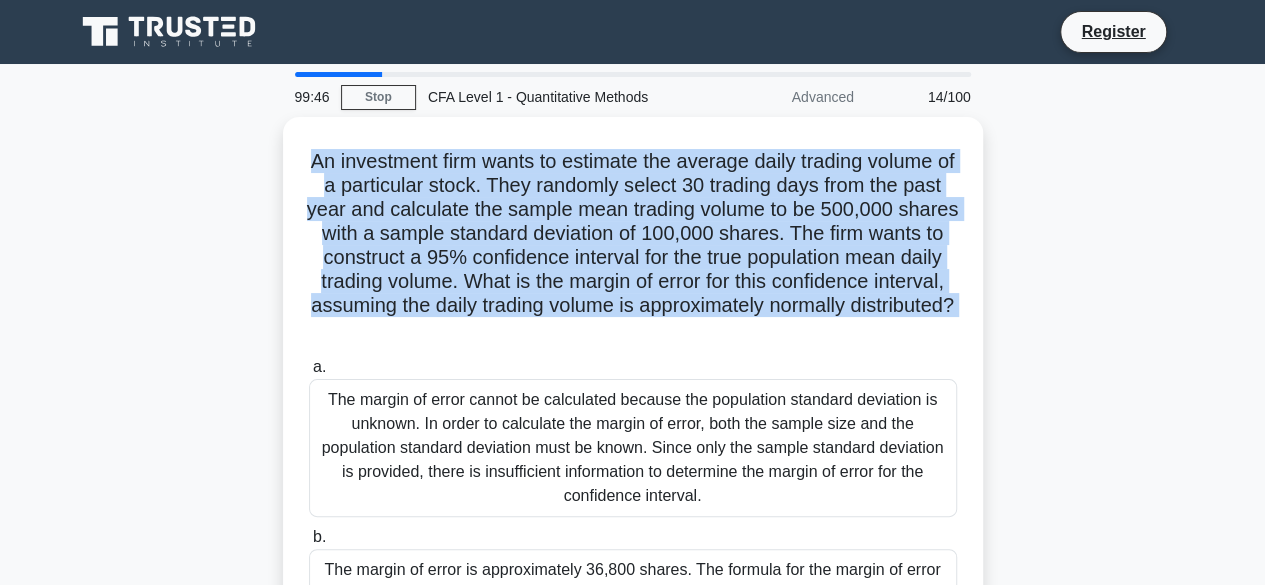 click on "An investment firm wants to estimate the average daily trading volume of a particular stock. They randomly select 30 trading days from the past year and calculate the sample mean trading volume to be 500,000 shares with a sample standard deviation of 100,000 shares. The firm wants to construct a 95% confidence interval for the true population mean daily trading volume. What is the margin of error for this confidence interval, assuming the daily trading volume is approximately normally distributed?
.spinner_0XTQ{transform-origin:center;animation:spinner_y6GP .75s linear infinite}@keyframes spinner_y6GP{100%{transform:rotate(360deg)}}" at bounding box center [633, 246] 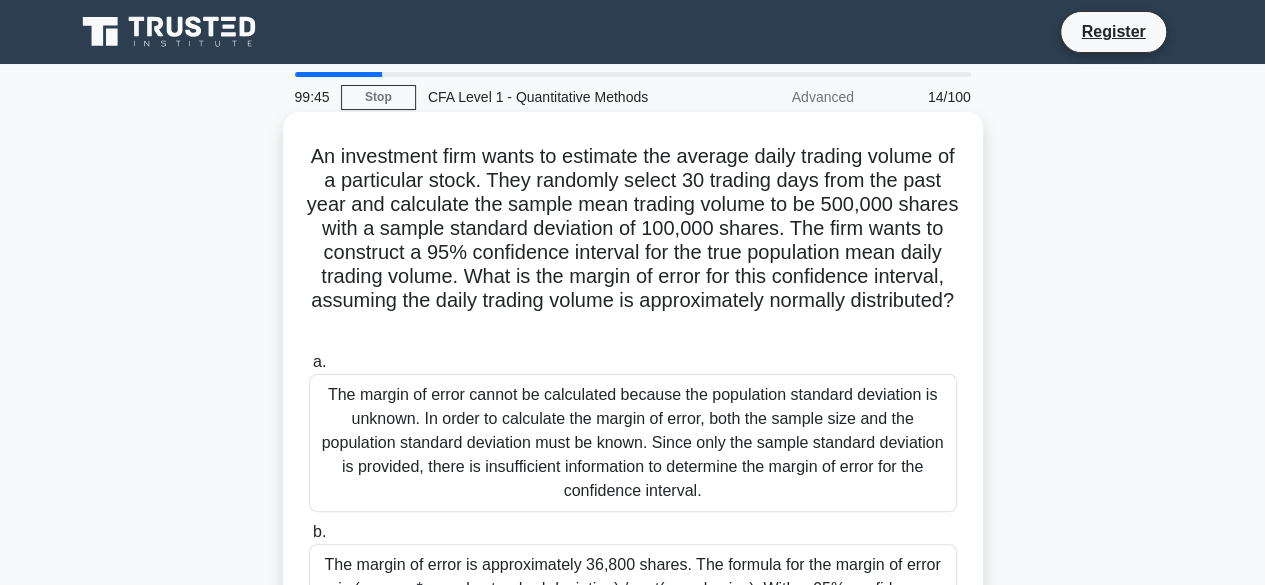 click on "The margin of error cannot be calculated because the population standard deviation is unknown. In order to calculate the margin of error, both the sample size and the population standard deviation must be known. Since only the sample standard deviation is provided, there is insufficient information to determine the margin of error for the confidence interval." at bounding box center (633, 443) 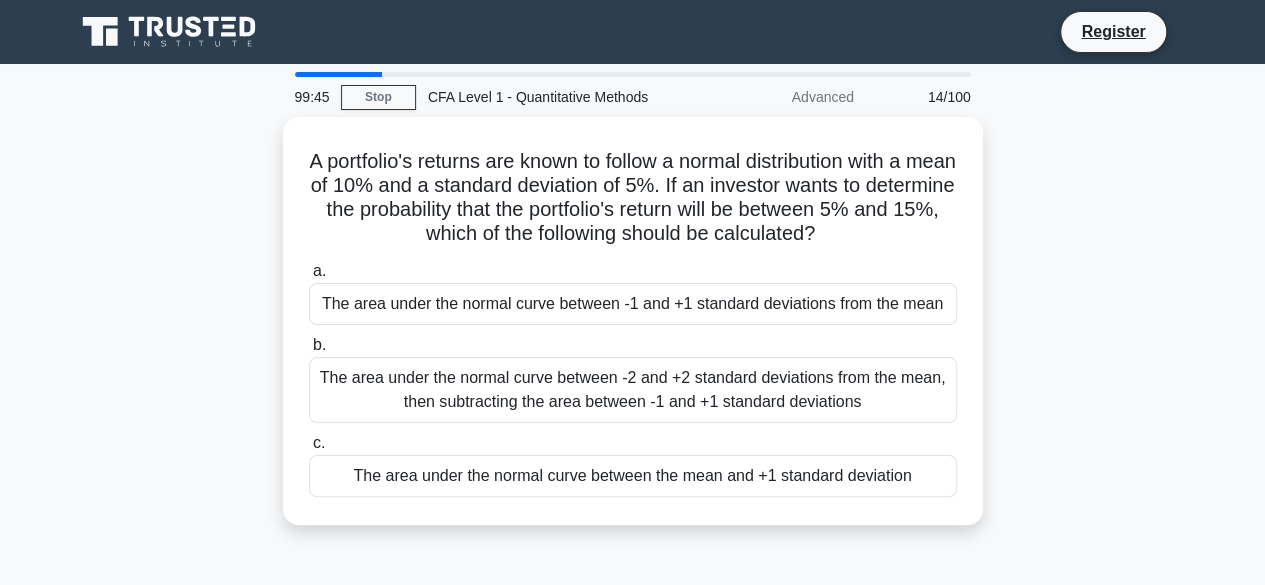 click on "a.
The area under the normal curve between -1 and +1 standard deviations from the mean
b.
c." at bounding box center (633, 378) 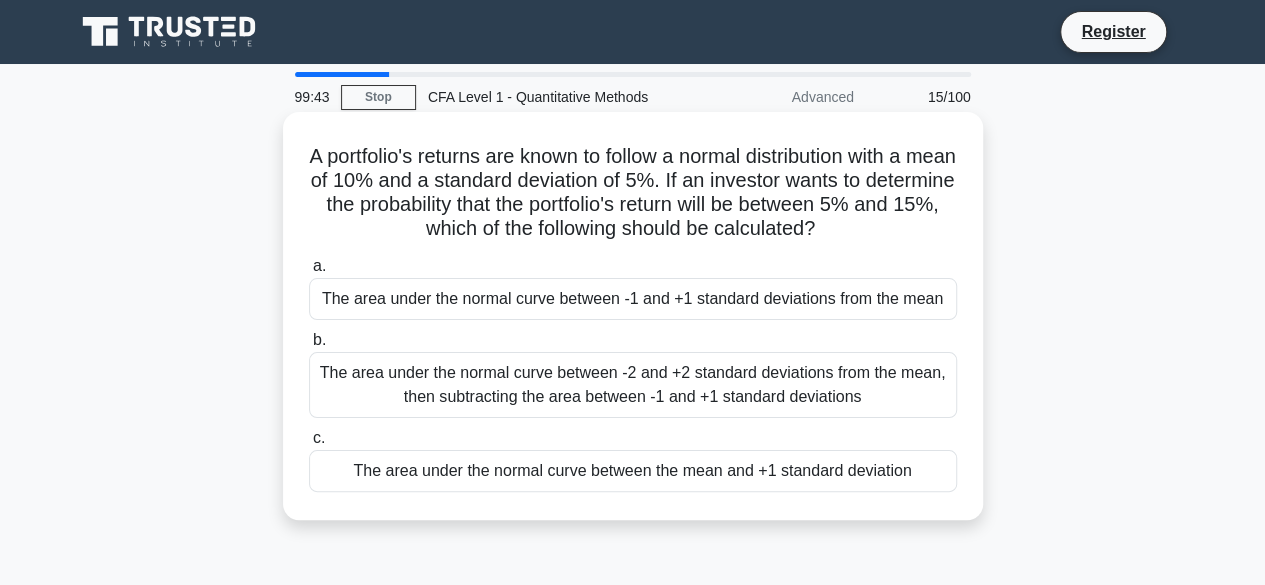 click on "The area under the normal curve between -2 and +2 standard deviations from the mean, then subtracting the area between -1 and +1 standard deviations" at bounding box center (633, 385) 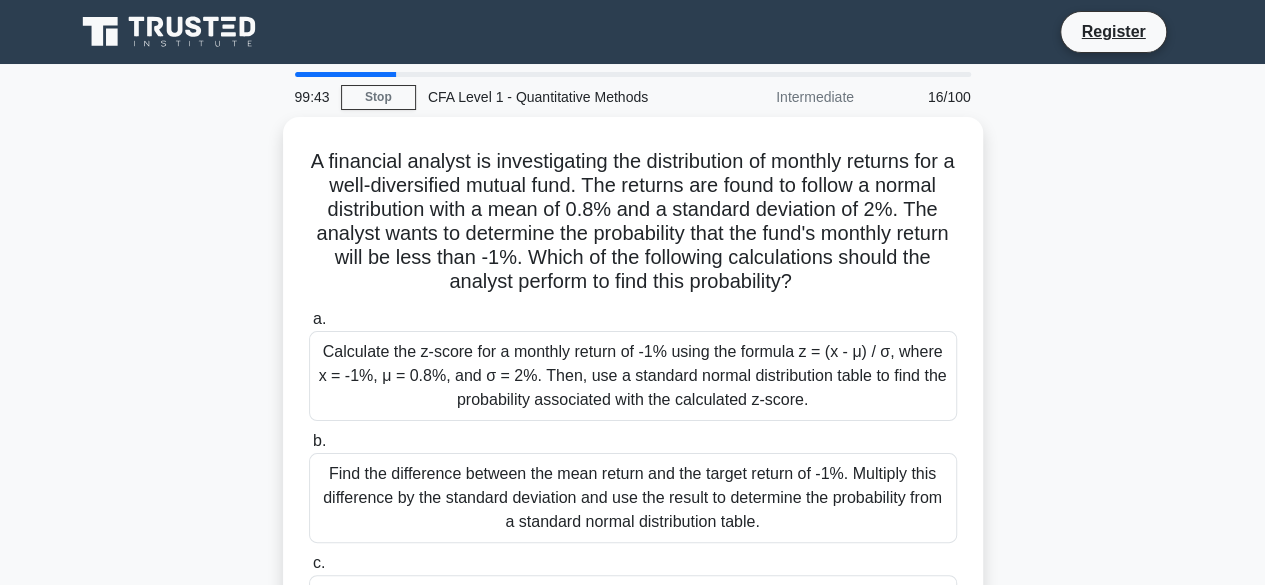 click on "Calculate the z-score for a monthly return of -1% using the formula z = (x - μ) / σ, where x = -1%, μ = 0.8%, and σ = 2%. Then, use a standard normal distribution table to find the probability associated with the calculated z-score." at bounding box center [633, 376] 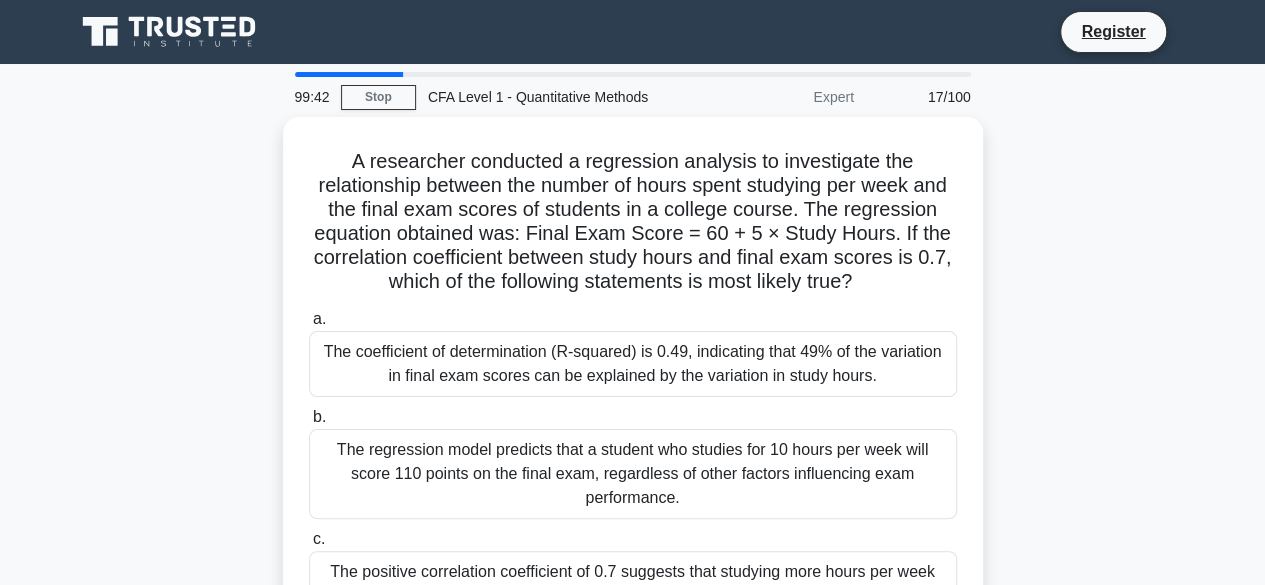 click on "b.
The regression model predicts that a student who studies for 10 hours per week will score 110 points on the final exam, regardless of other factors influencing exam performance." at bounding box center [633, 462] 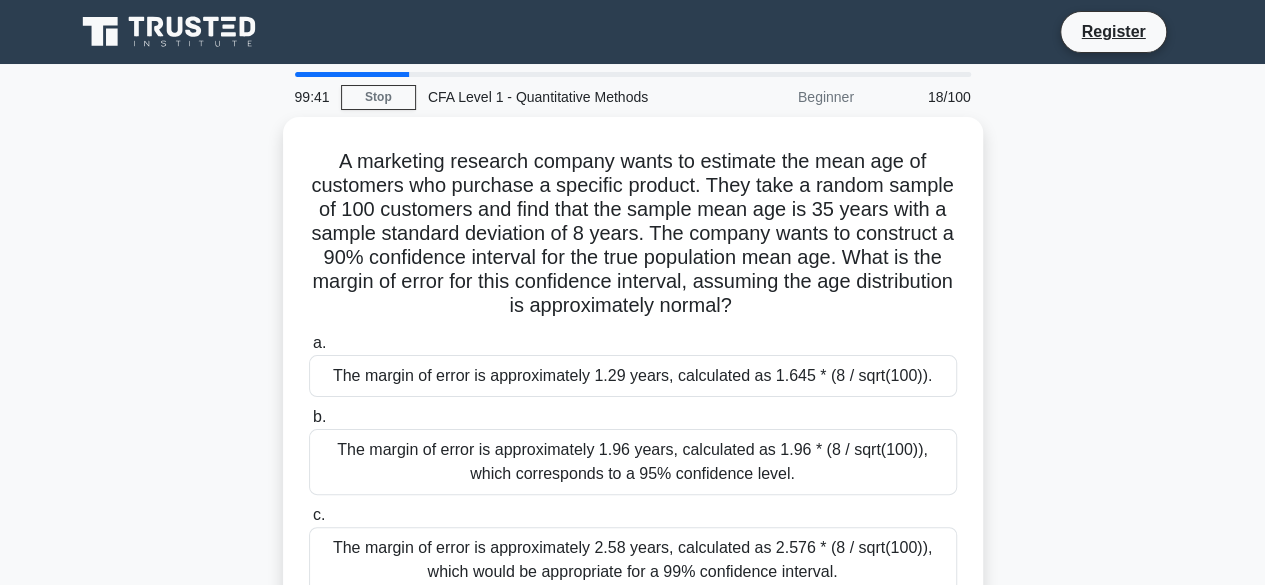 click on "The margin of error is approximately 1.96 years, calculated as 1.96 * (8 / sqrt(100)), which corresponds to a 95% confidence level." at bounding box center (633, 462) 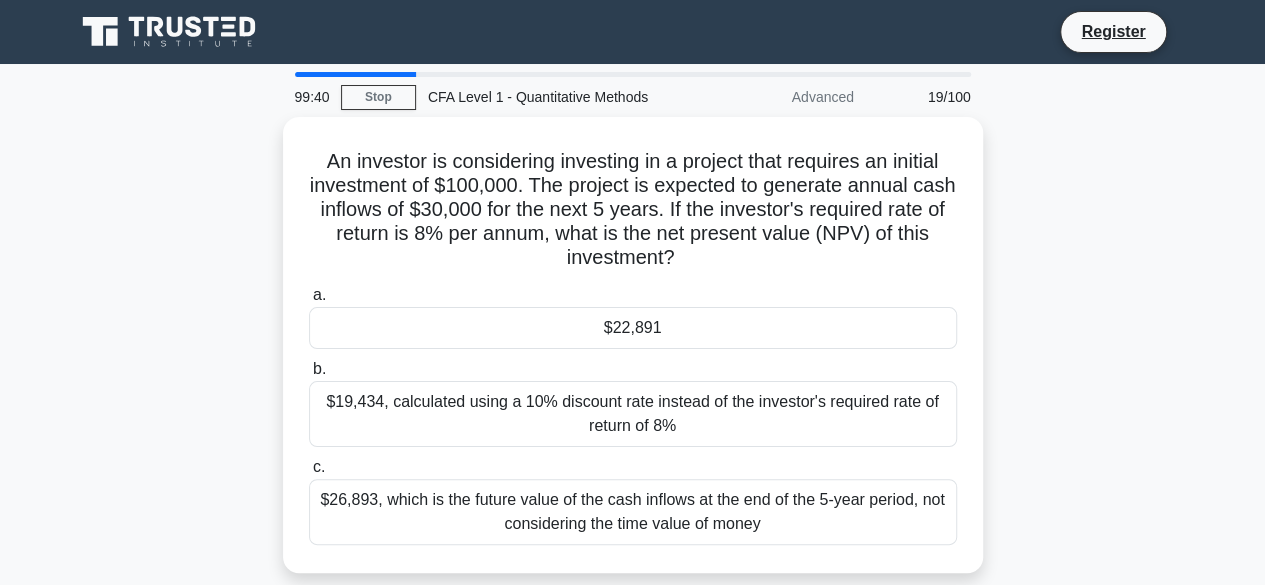 click on "c.
$26,893, which is the future value of the cash inflows at the end of the 5-year period, not considering the time value of money" at bounding box center [633, 500] 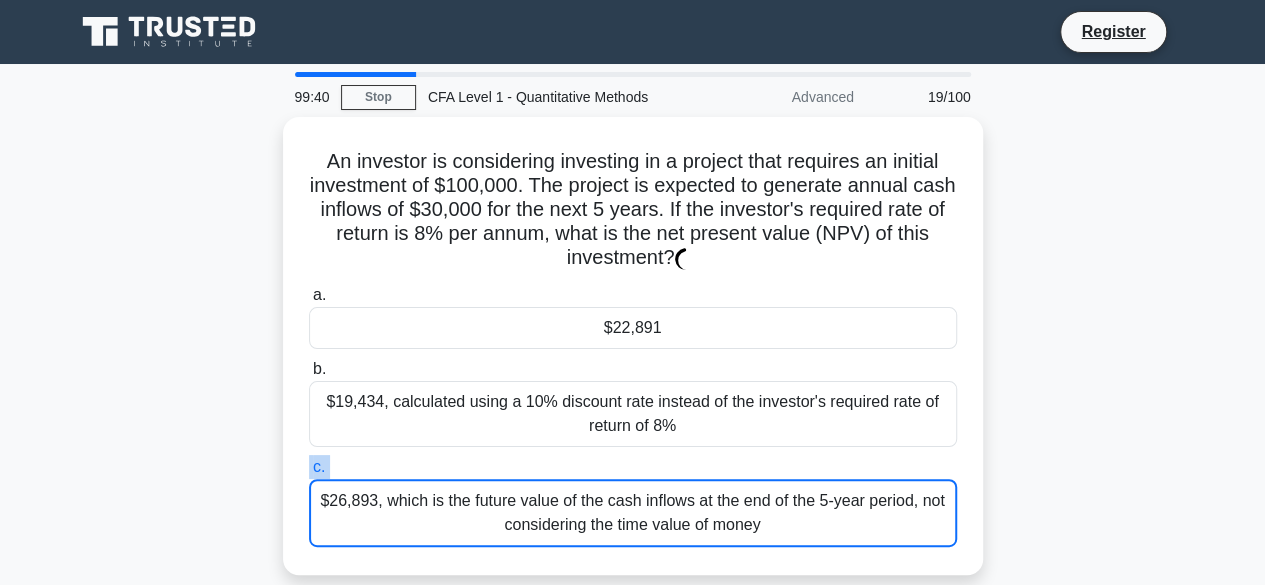 click on "c.
$26,893, which is the future value of the cash inflows at the end of the 5-year period, not considering the time value of money" at bounding box center [633, 501] 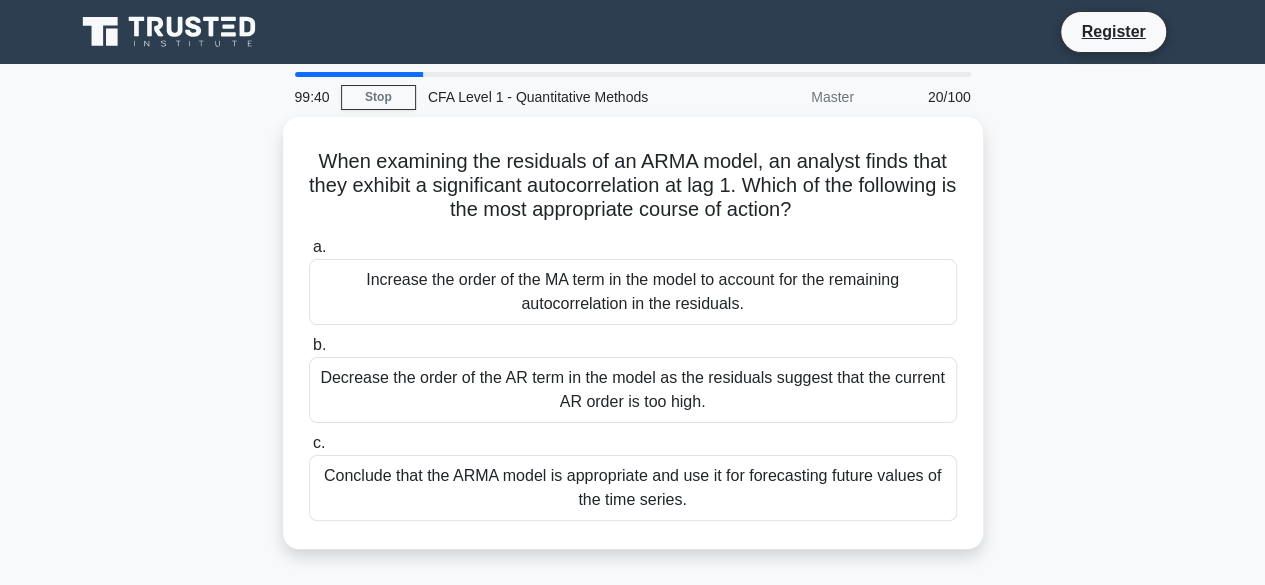 click on "Conclude that the ARMA model is appropriate and use it for forecasting future values of the time series." at bounding box center (633, 488) 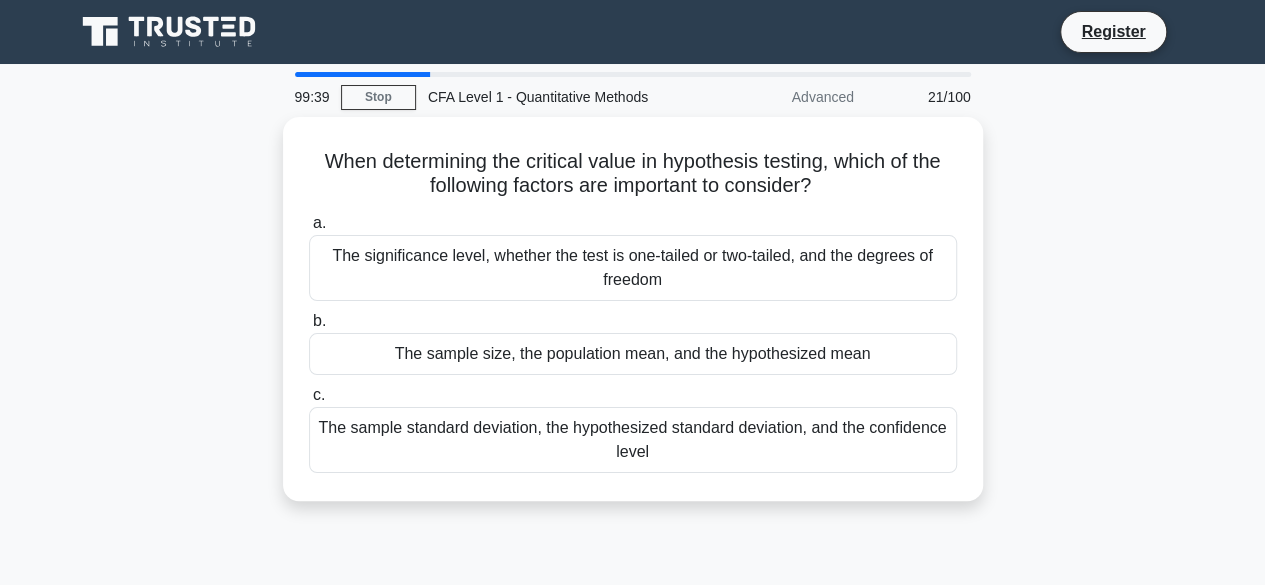 click on "The sample standard deviation, the hypothesized standard deviation, and the confidence level" at bounding box center [633, 440] 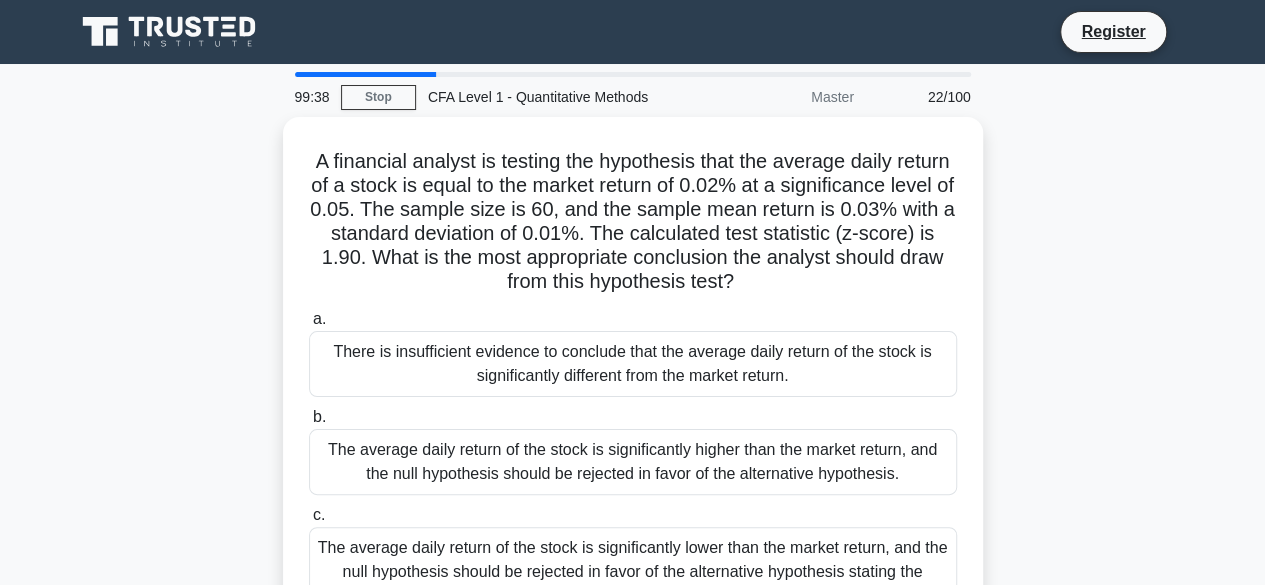 click on "The average daily return of the stock is significantly higher than the market return, and the null hypothesis should be rejected in favor of the alternative hypothesis." at bounding box center (633, 462) 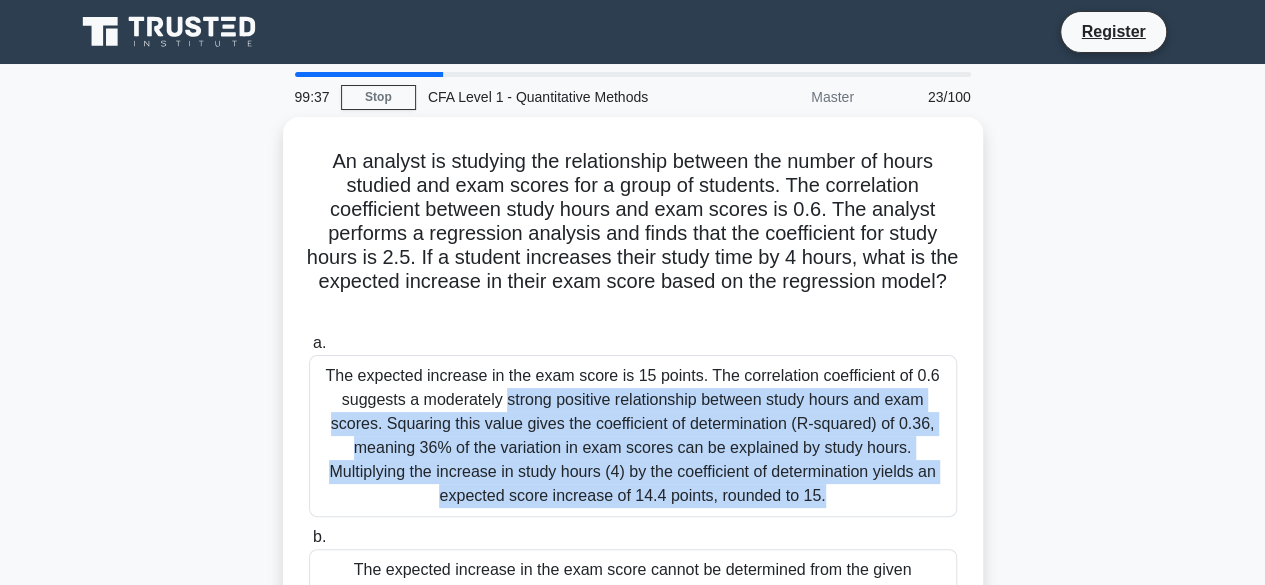 click on "The expected increase in the exam score is 15 points. The correlation coefficient of 0.6 suggests a moderately strong positive relationship between study hours and exam scores. Squaring this value gives the coefficient of determination (R-squared) of 0.36, meaning 36% of the variation in exam scores can be explained by study hours. Multiplying the increase in study hours (4) by the coefficient of determination yields an expected score increase of 14.4 points, rounded to 15." at bounding box center (633, 436) 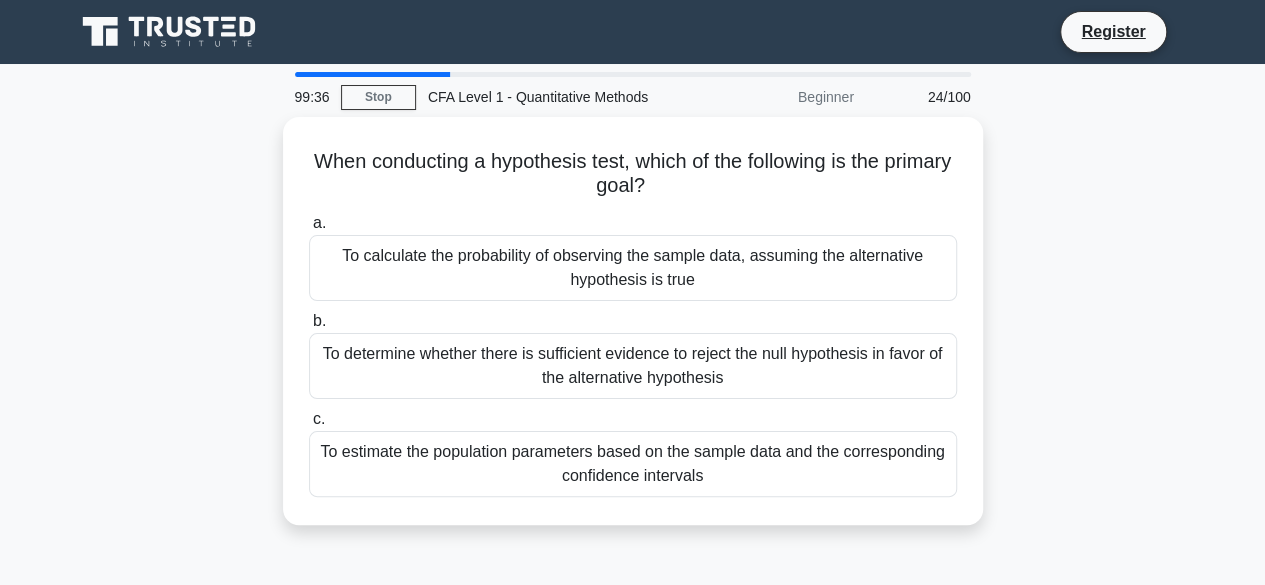 click on "To estimate the population parameters based on the sample data and the corresponding confidence intervals" at bounding box center [633, 464] 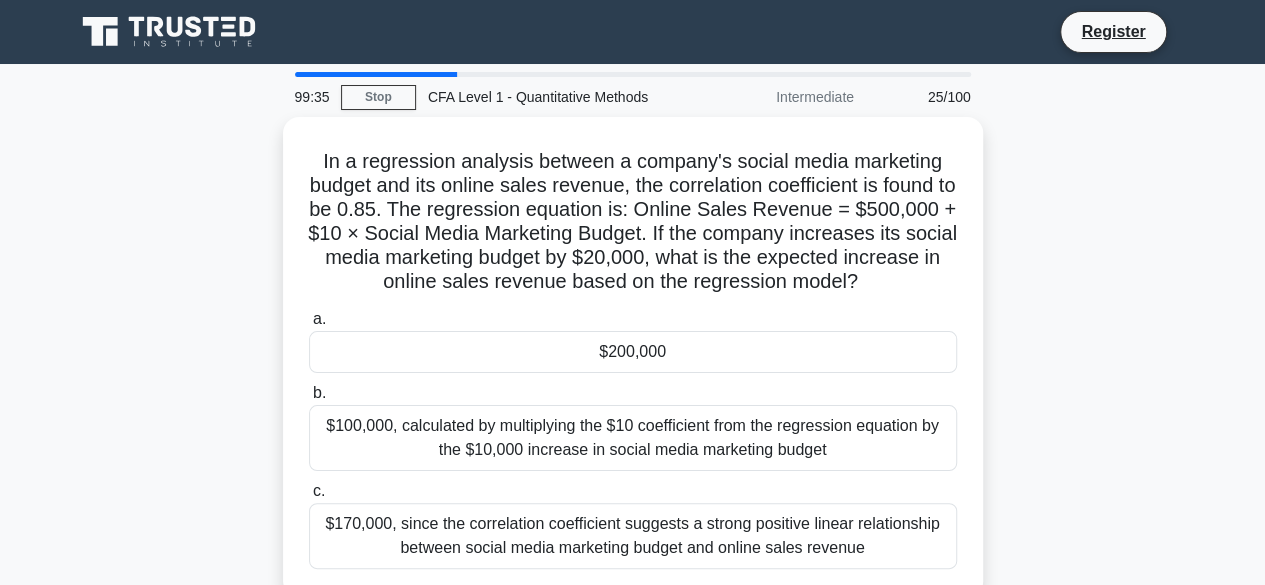 click on "$100,000, calculated by multiplying the $10 coefficient from the regression equation by the $10,000 increase in social media marketing budget" at bounding box center (633, 438) 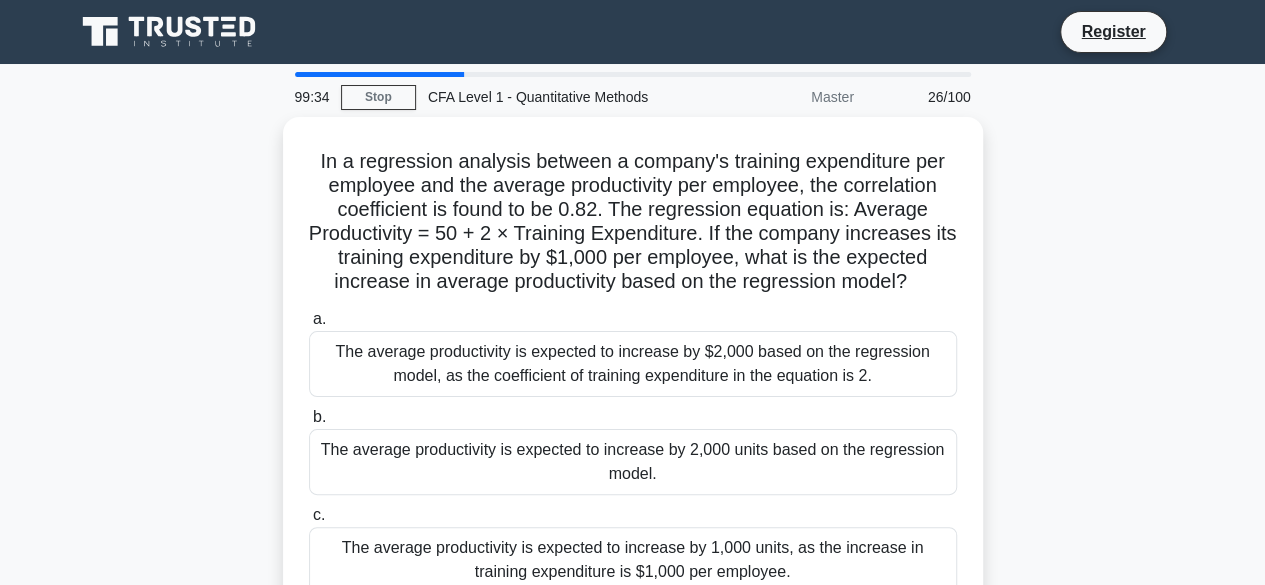 click on "The average productivity is expected to increase by 2,000 units based on the regression model." at bounding box center [633, 462] 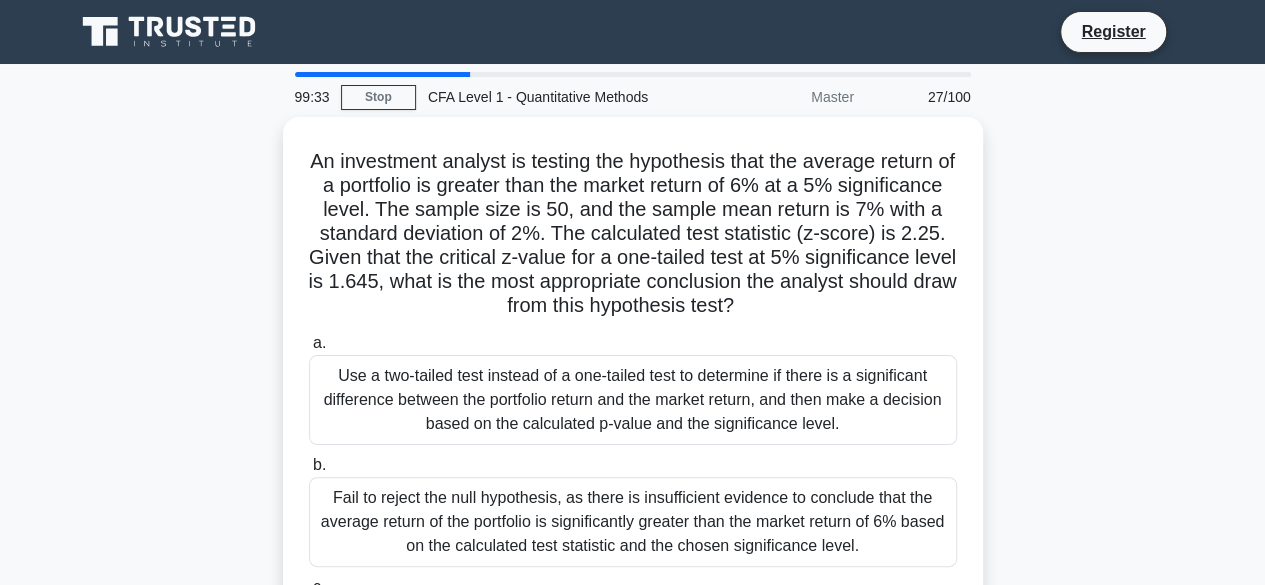 click on "b.
Fail to reject the null hypothesis, as there is insufficient evidence to conclude that the average return of the portfolio is significantly greater than the market return of 6% based on the calculated test statistic and the chosen significance level." at bounding box center (633, 510) 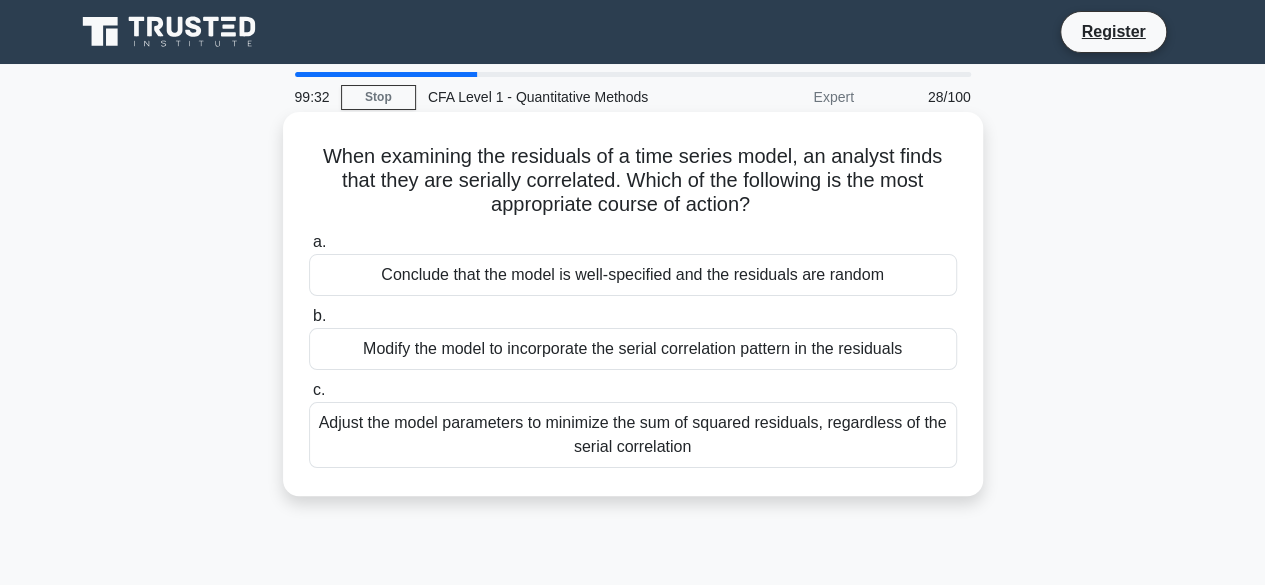 click on "Adjust the model parameters to minimize the sum of squared residuals, regardless of the serial correlation" at bounding box center (633, 435) 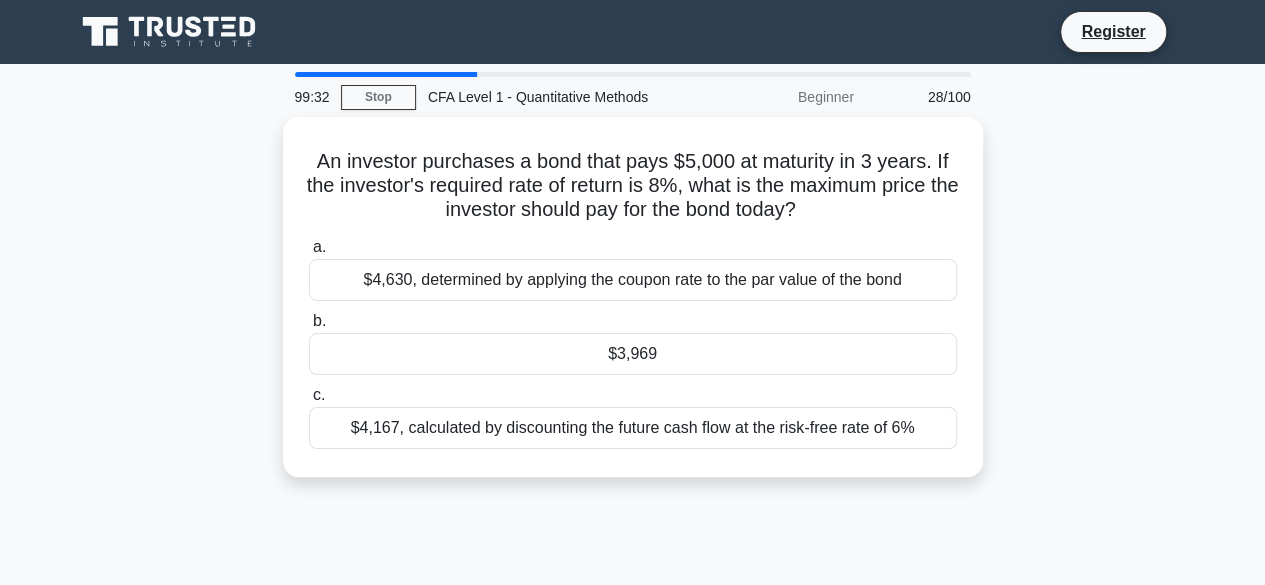 click on "An investor purchases a bond that pays $5,000 at maturity in 3 years. If the investor's required rate of return is 8%, what is the maximum price the investor should pay for the bond today?
.spinner_0XTQ{transform-origin:center;animation:spinner_y6GP .75s linear infinite}@keyframes spinner_y6GP{100%{transform:rotate(360deg)}}
a.
$4,630, determined by applying the coupon rate to the par value of the bond
b." at bounding box center [633, 297] 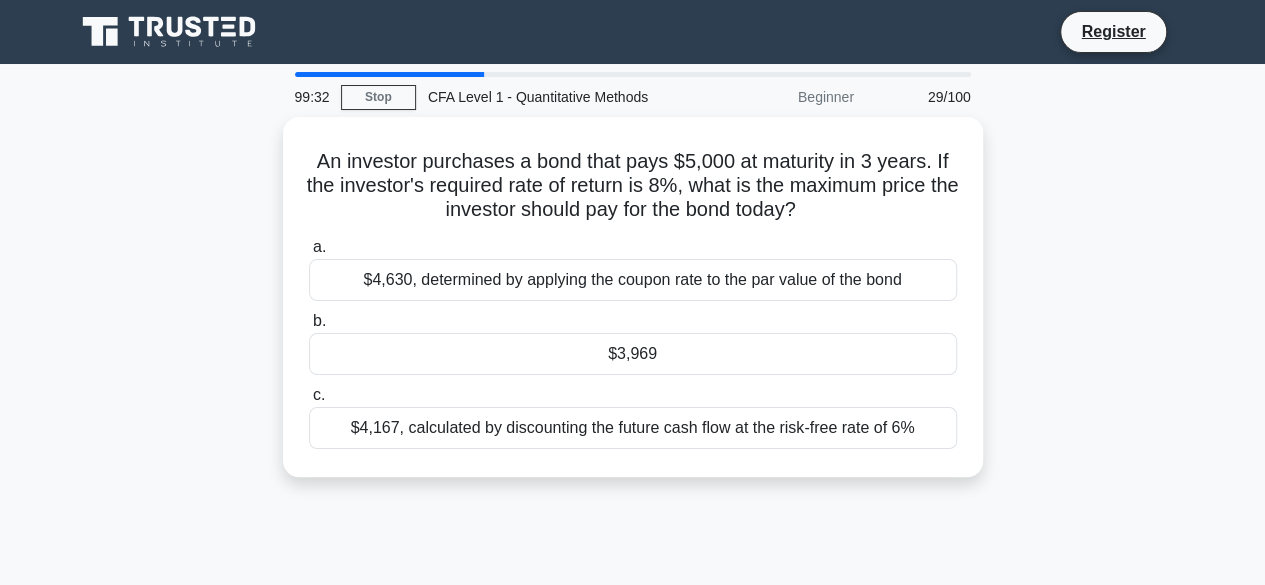 click on "An investor purchases a bond that pays $5,000 at maturity in 3 years. If the investor's required rate of return is 8%, what is the maximum price the investor should pay for the bond today?
.spinner_0XTQ{transform-origin:center;animation:spinner_y6GP .75s linear infinite}@keyframes spinner_y6GP{100%{transform:rotate(360deg)}}
a.
$4,630, determined by applying the coupon rate to the par value of the bond
b." at bounding box center (633, 297) 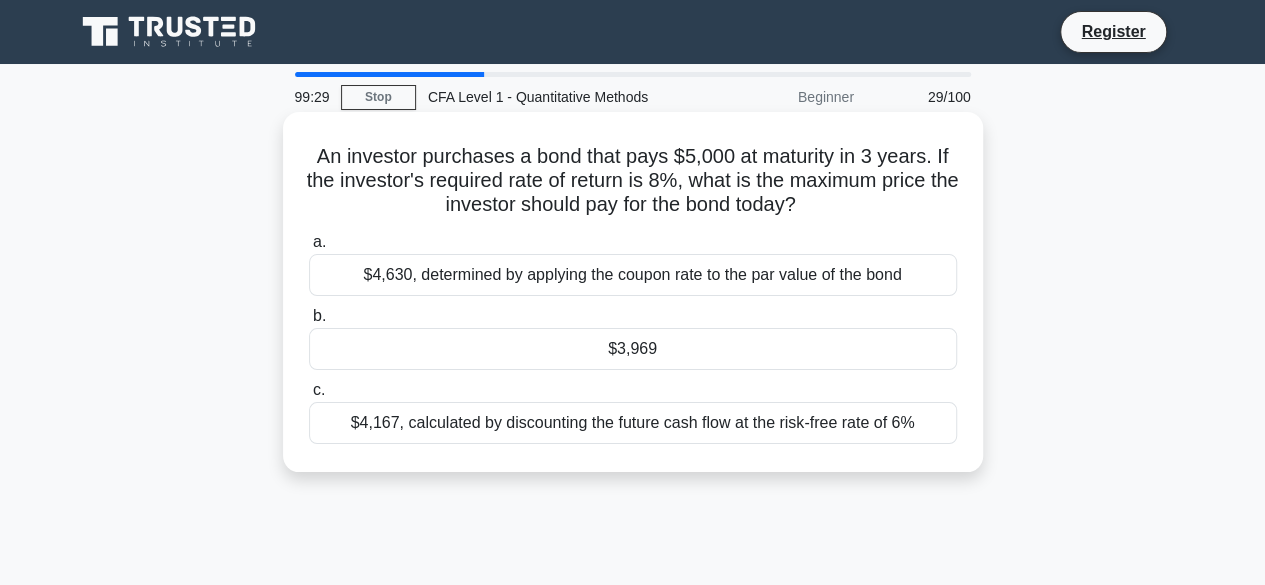 click on "$3,969" at bounding box center (633, 349) 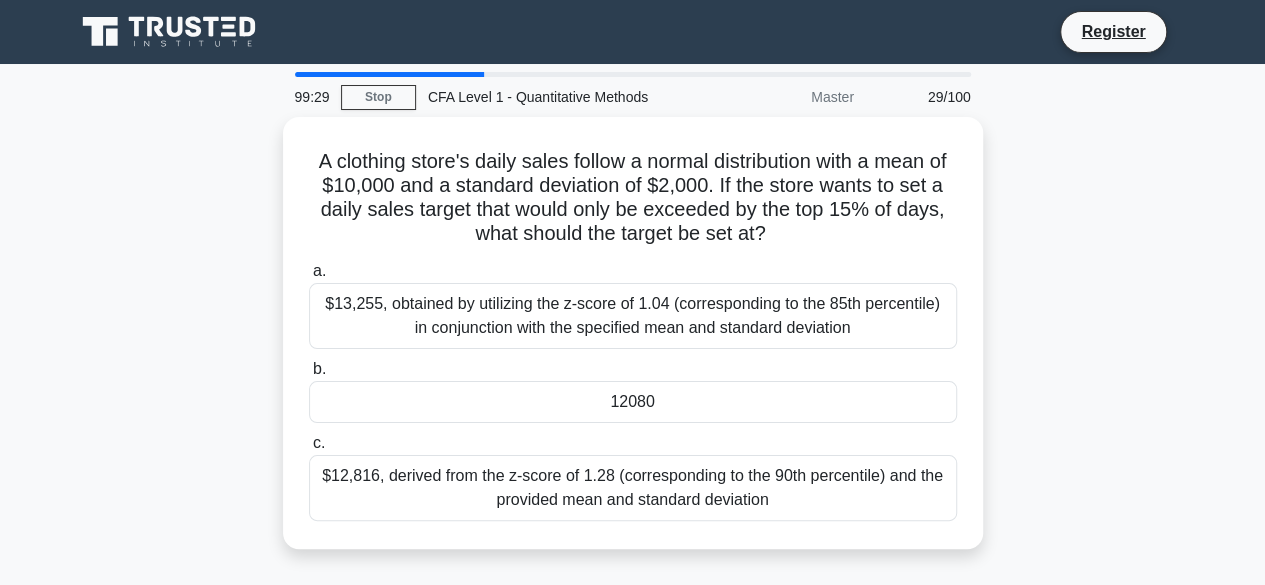 click on "b.
12080" at bounding box center (633, 390) 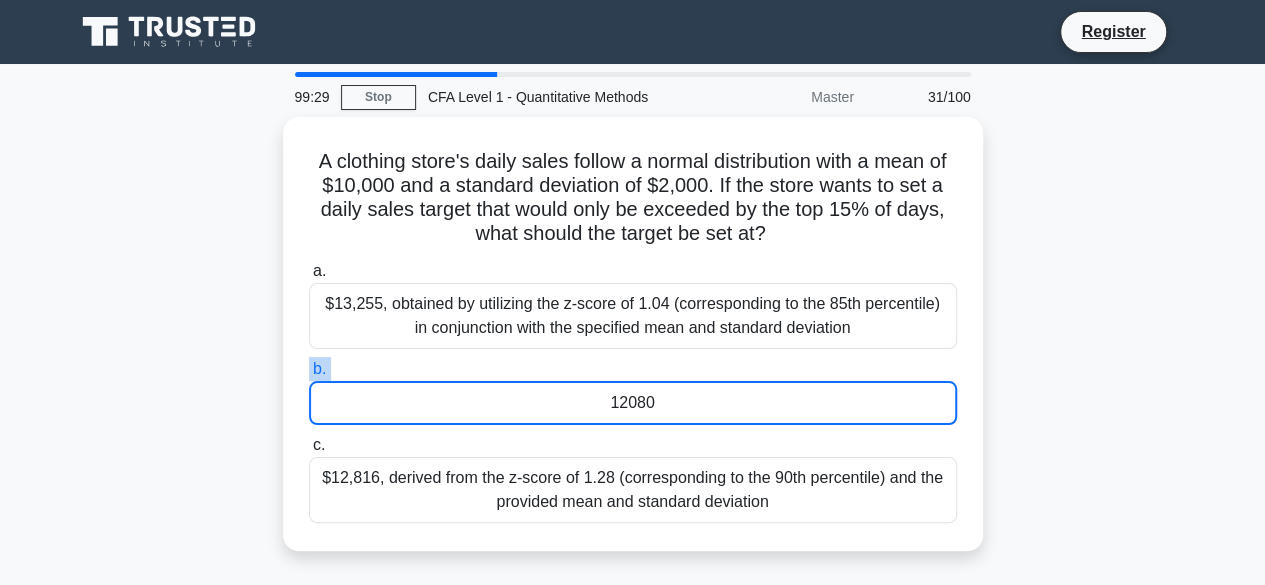 click on "b.
12080" at bounding box center (633, 391) 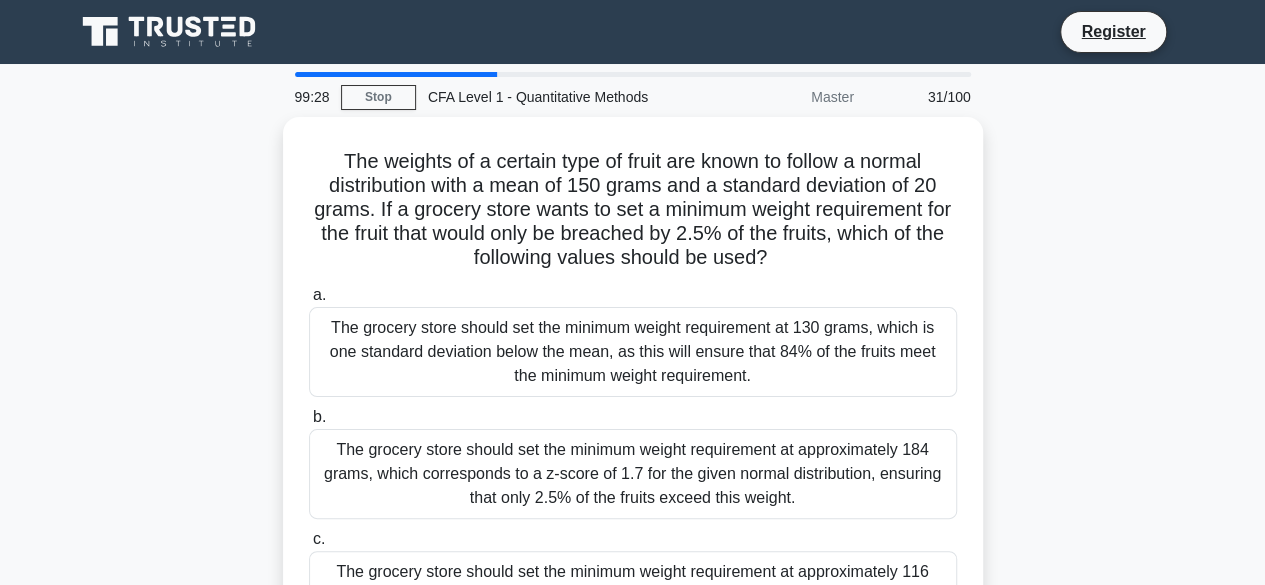 click on "The grocery store should set the minimum weight requirement at 130 grams, which is one standard deviation below the mean, as this will ensure that 84% of the fruits meet the minimum weight requirement." at bounding box center (633, 352) 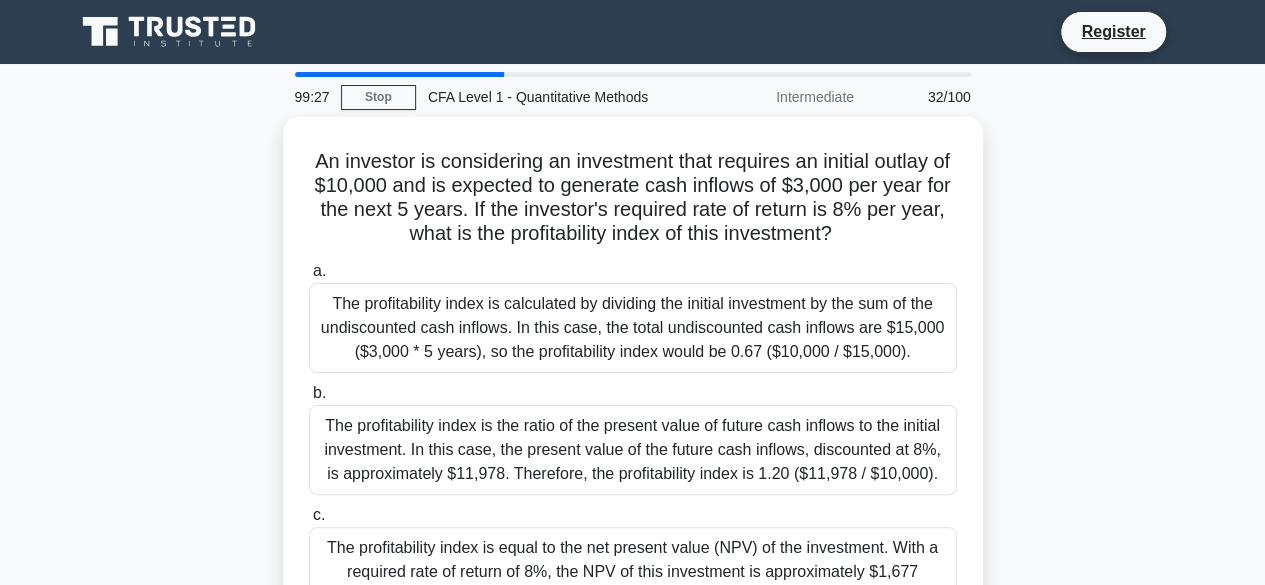click on "The profitability index is calculated by dividing the initial investment by the sum of the undiscounted cash inflows. In this case, the total undiscounted cash inflows are $15,000 ($3,000 * 5 years), so the profitability index would be 0.67 ($10,000 / $15,000)." at bounding box center [633, 328] 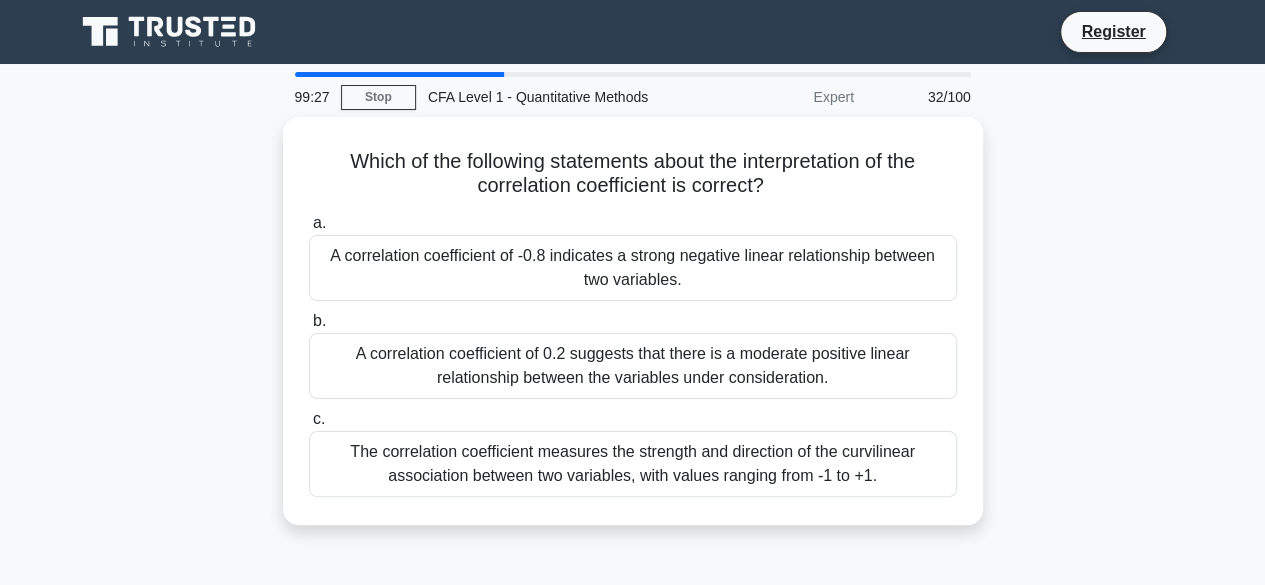 click on "A correlation coefficient of 0.2 suggests that there is a moderate positive linear relationship between the variables under consideration." at bounding box center (633, 366) 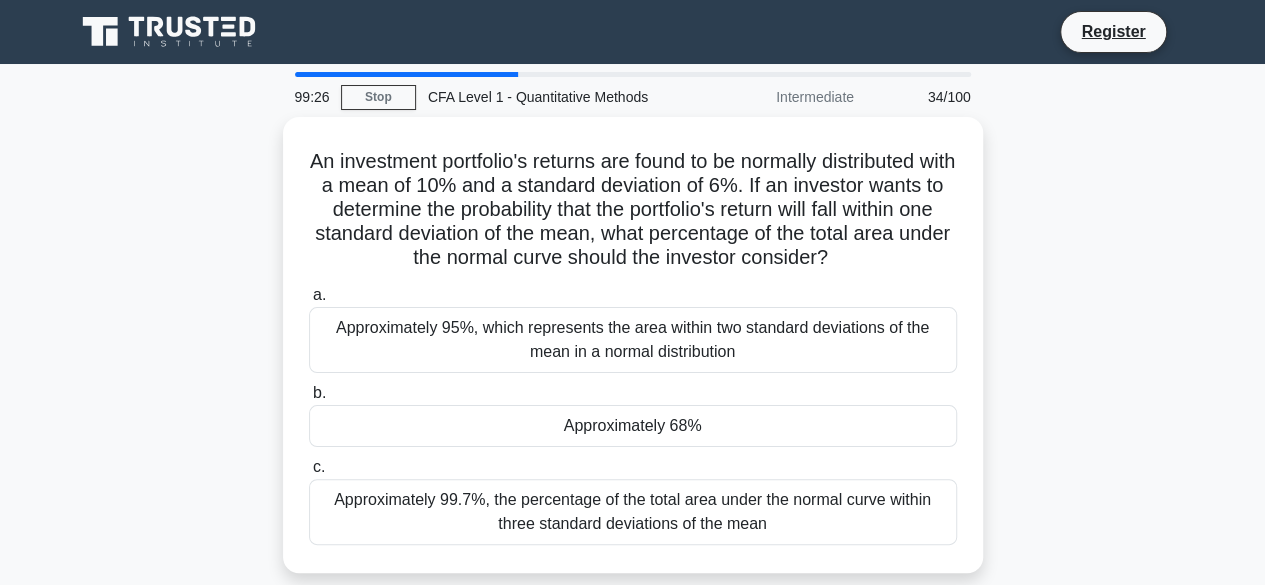 click on "Approximately 95%, which represents the area within two standard deviations of the mean in a normal distribution" at bounding box center [633, 340] 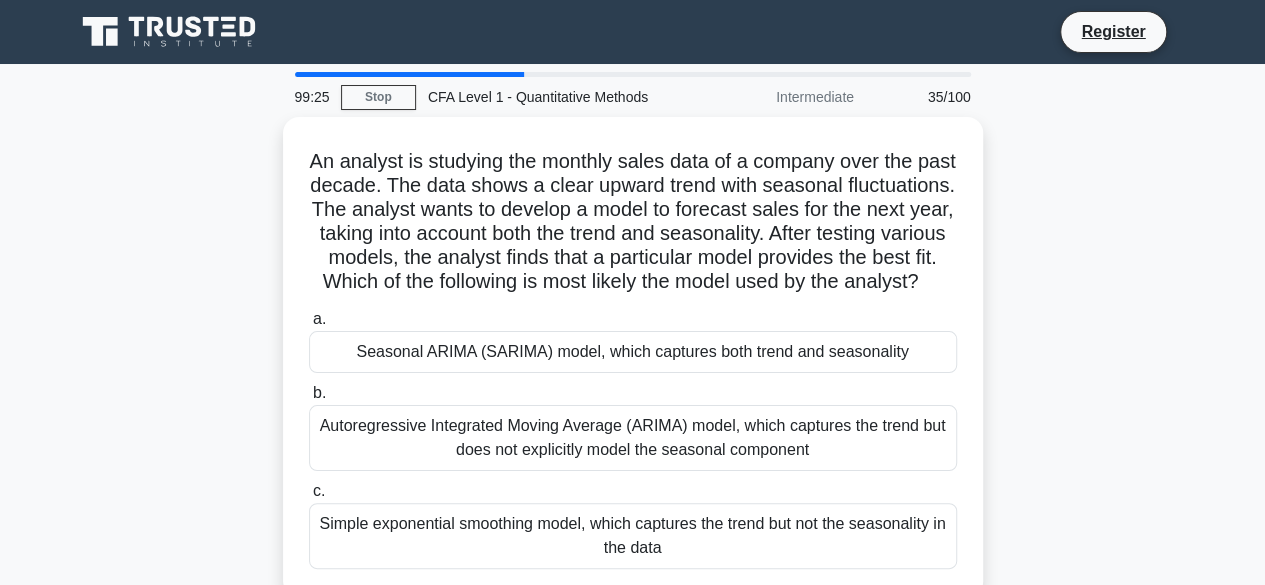 click on "Seasonal ARIMA (SARIMA) model, which captures both trend and seasonality" at bounding box center (633, 352) 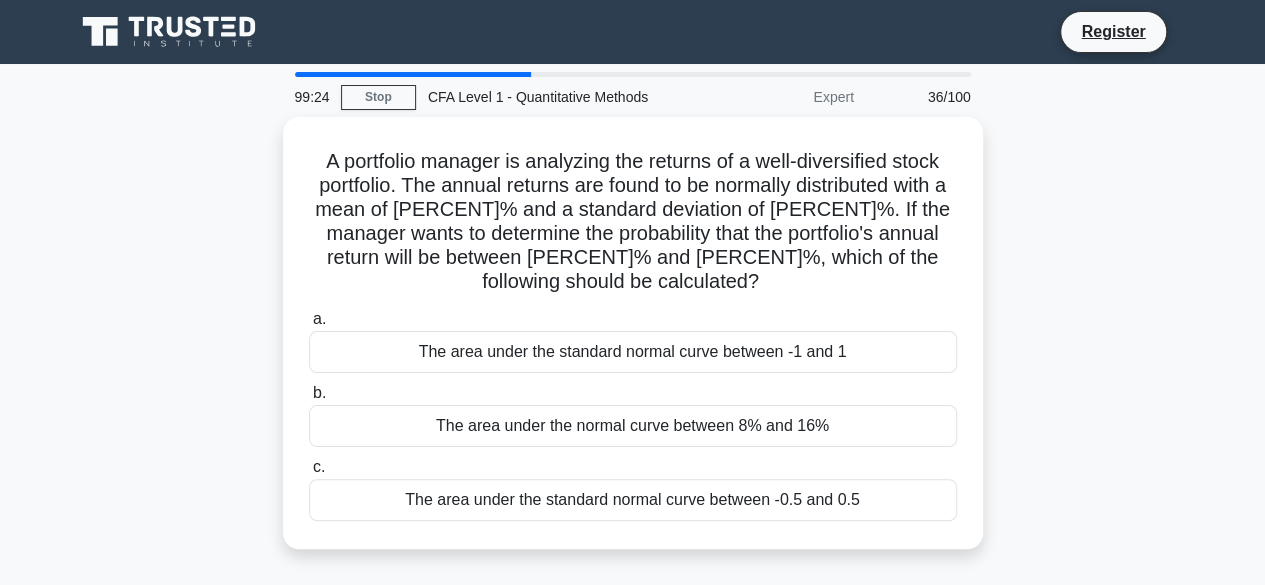 click on "b.
The area under the normal curve between 8% and 16%" at bounding box center [633, 414] 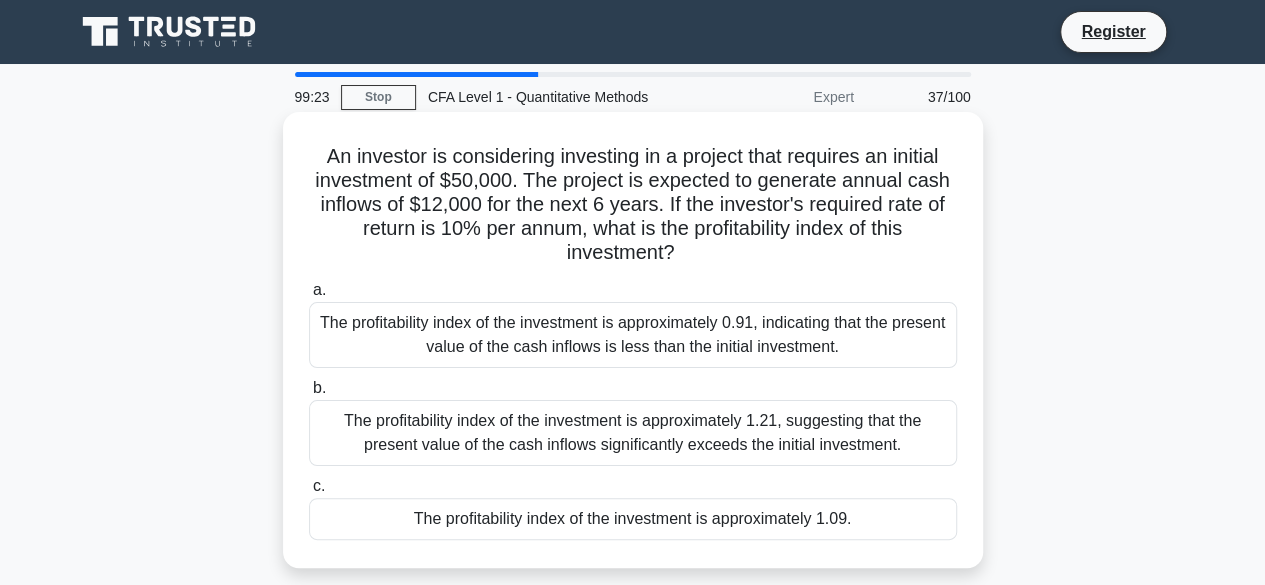 click on "The profitability index of the investment is approximately 0.91, indicating that the present value of the cash inflows is less than the initial investment." at bounding box center (633, 335) 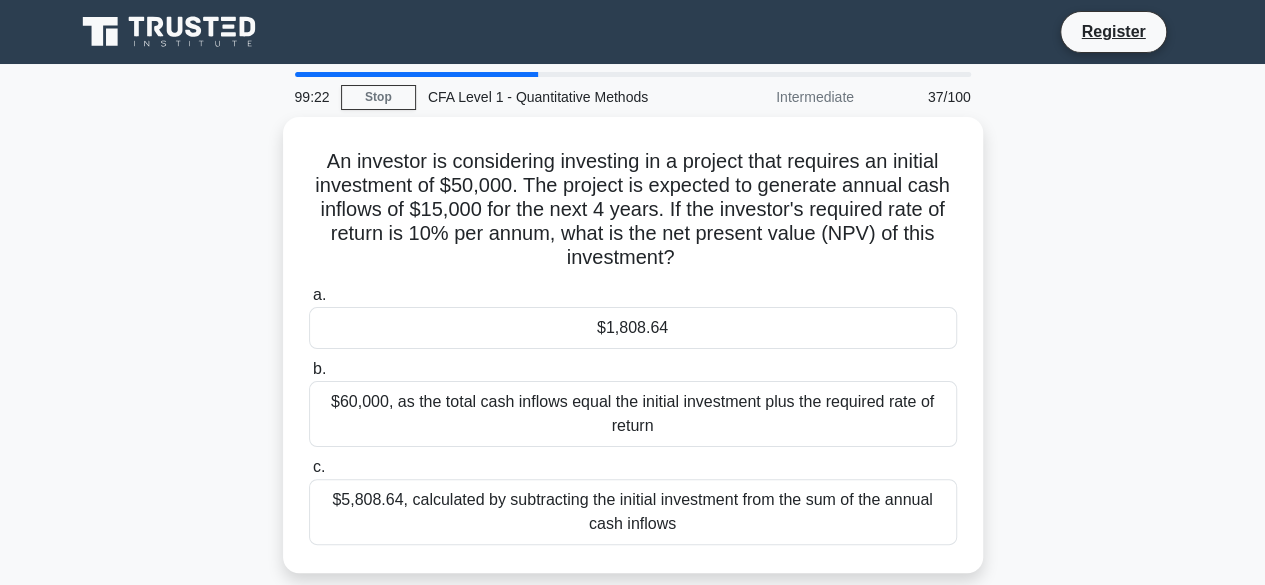 click on "$1,808.64" at bounding box center (633, 328) 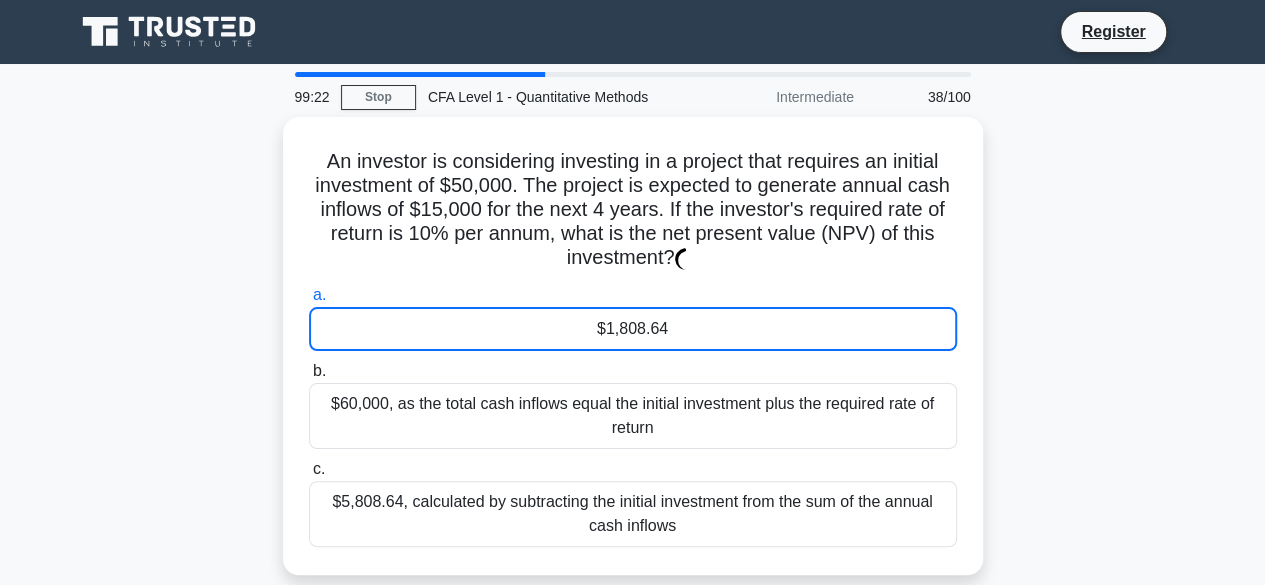 click on "$1,808.64" at bounding box center (633, 329) 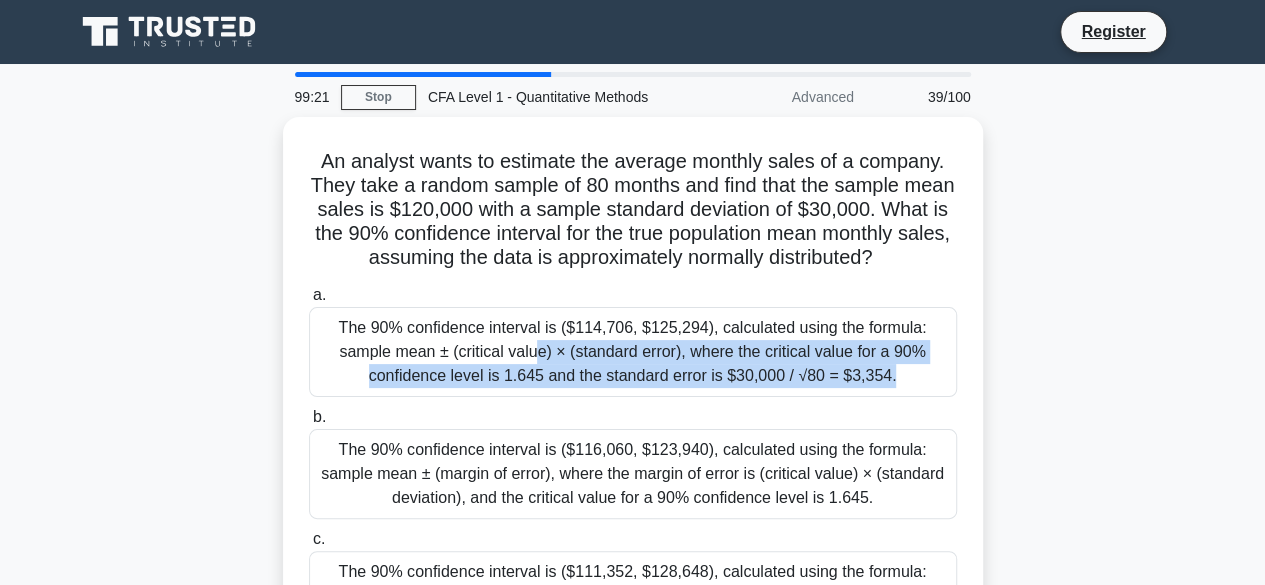 click on "The 90% confidence interval is ($114,706, $125,294), calculated using the formula: sample mean ± (critical value) × (standard error), where the critical value for a 90% confidence level is 1.645 and the standard error is $30,000 / √80 = $3,354." at bounding box center [633, 352] 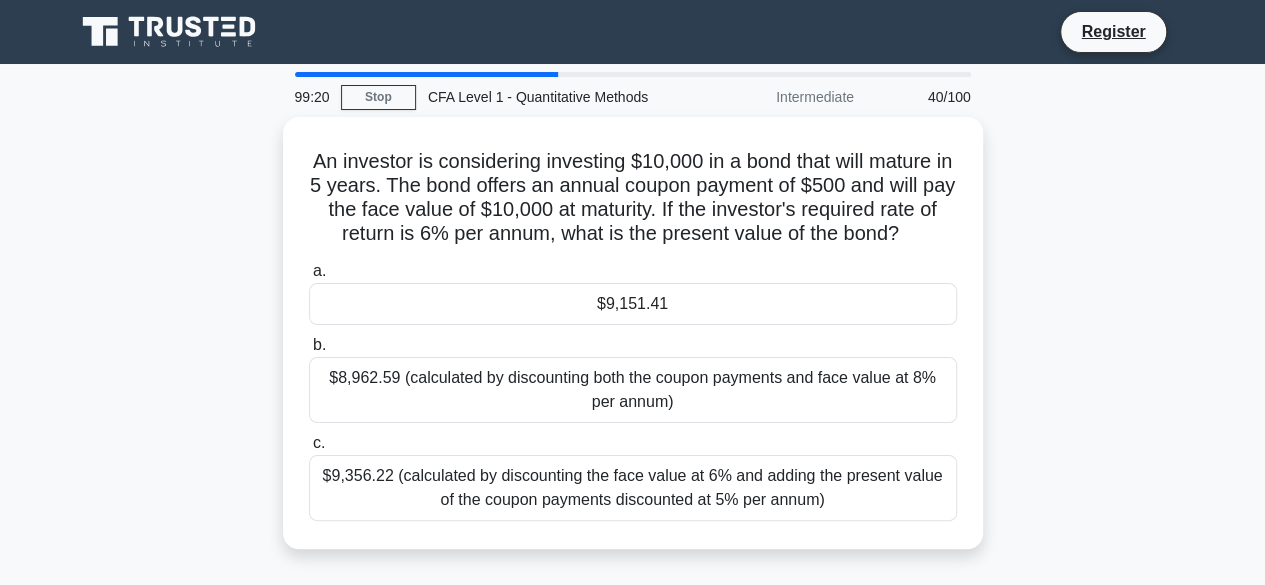 click on "b.
$8,962.59 (calculated by discounting both the coupon payments and face value at 8% per annum)" at bounding box center (633, 378) 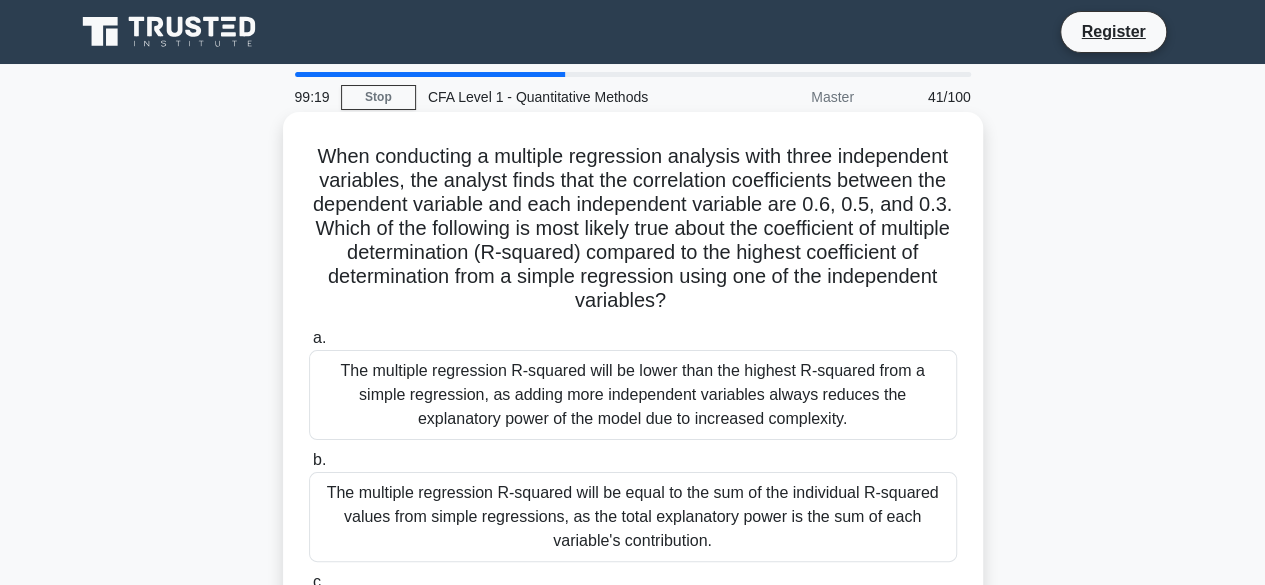 click on "The multiple regression R-squared will be lower than the highest R-squared from a simple regression, as adding more independent variables always reduces the explanatory power of the model due to increased complexity." at bounding box center [633, 395] 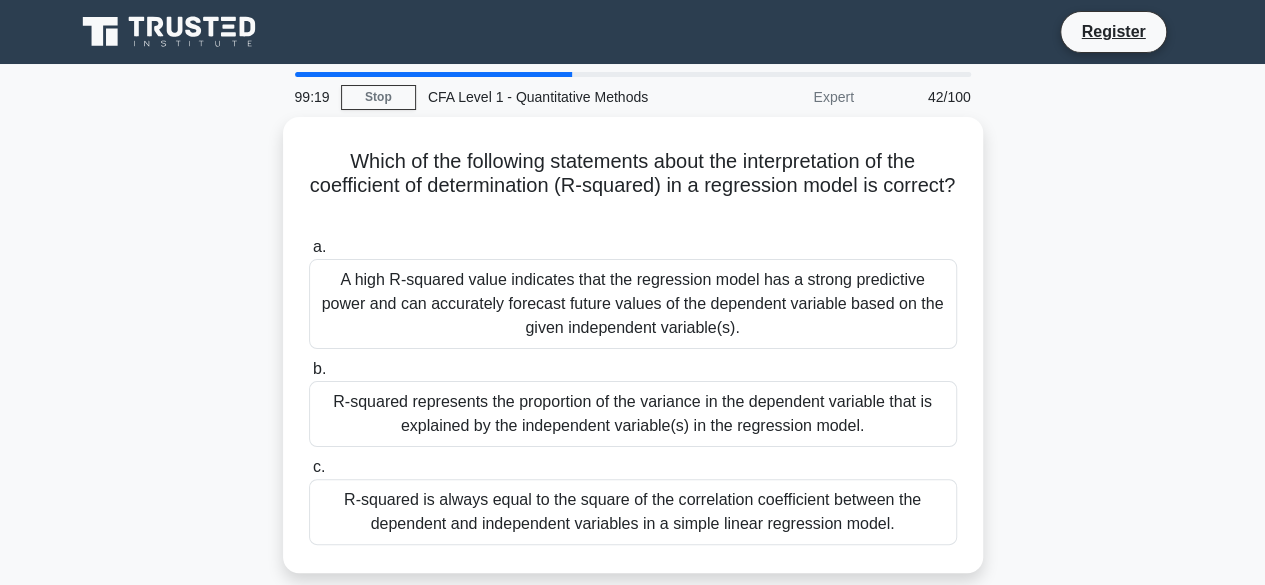 click on "R-squared represents the proportion of the variance in the dependent variable that is explained by the independent variable(s) in the regression model." at bounding box center [633, 414] 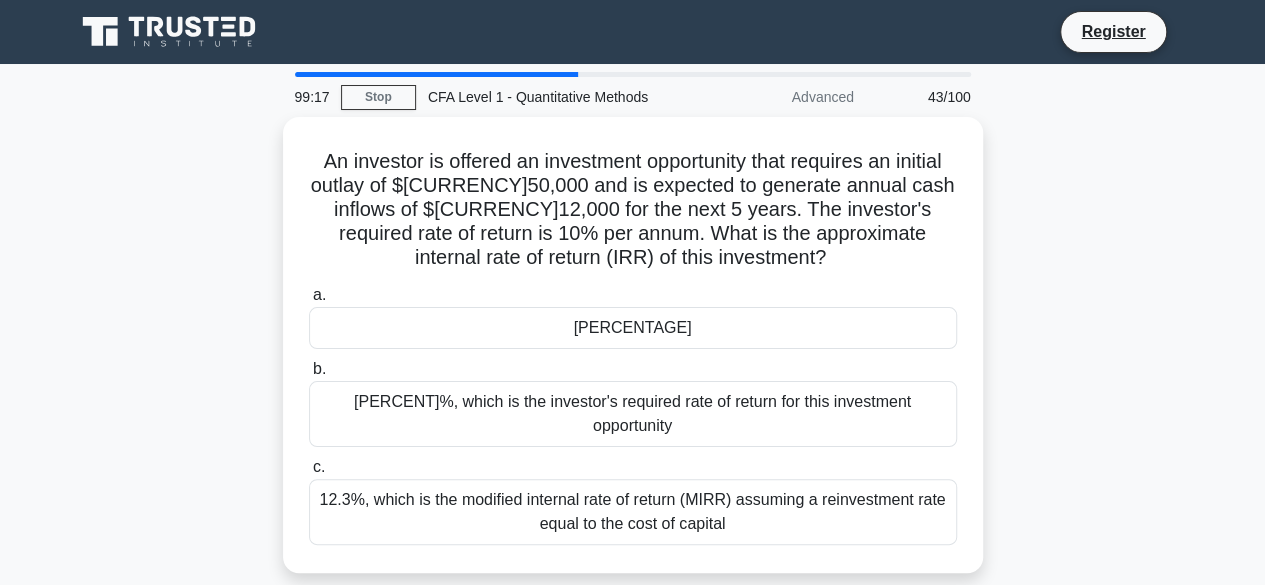 click on "10%, which is the investor's required rate of return for this investment opportunity" at bounding box center [633, 414] 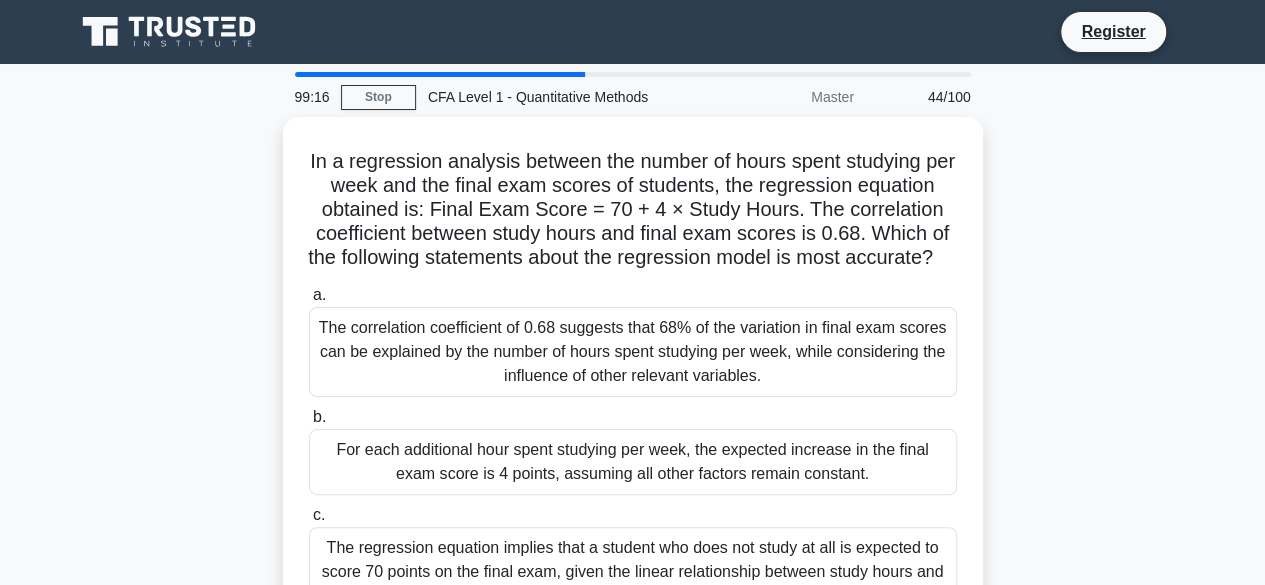 click on "The correlation coefficient of 0.68 suggests that 68% of the variation in final exam scores can be explained by the number of hours spent studying per week, while considering the influence of other relevant variables." at bounding box center (633, 352) 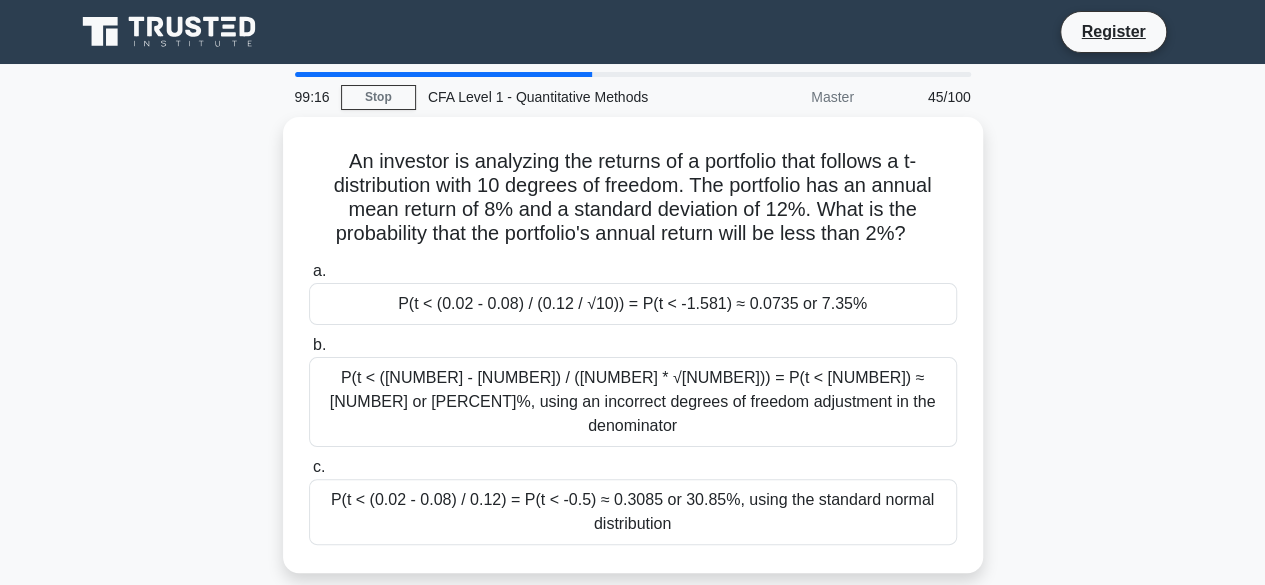 click on "P(t < (0.02 - 0.08) / (0.12 * √10)) = P(t < -1.897) ≈ 0.0455 or 4.55%, using an incorrect degrees of freedom adjustment in the denominator" at bounding box center [633, 402] 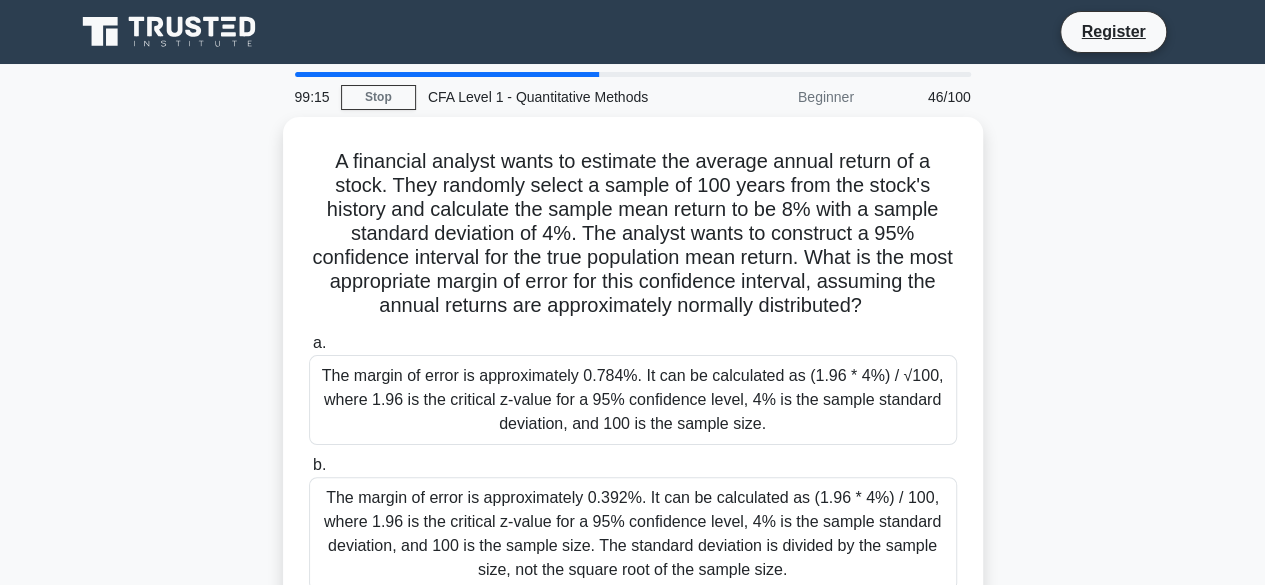 click on "The margin of error is approximately 0.784%. It can be calculated as (1.96 * 4%) / √100, where 1.96 is the critical z-value for a 95% confidence level, 4% is the sample standard deviation, and 100 is the sample size." at bounding box center (633, 400) 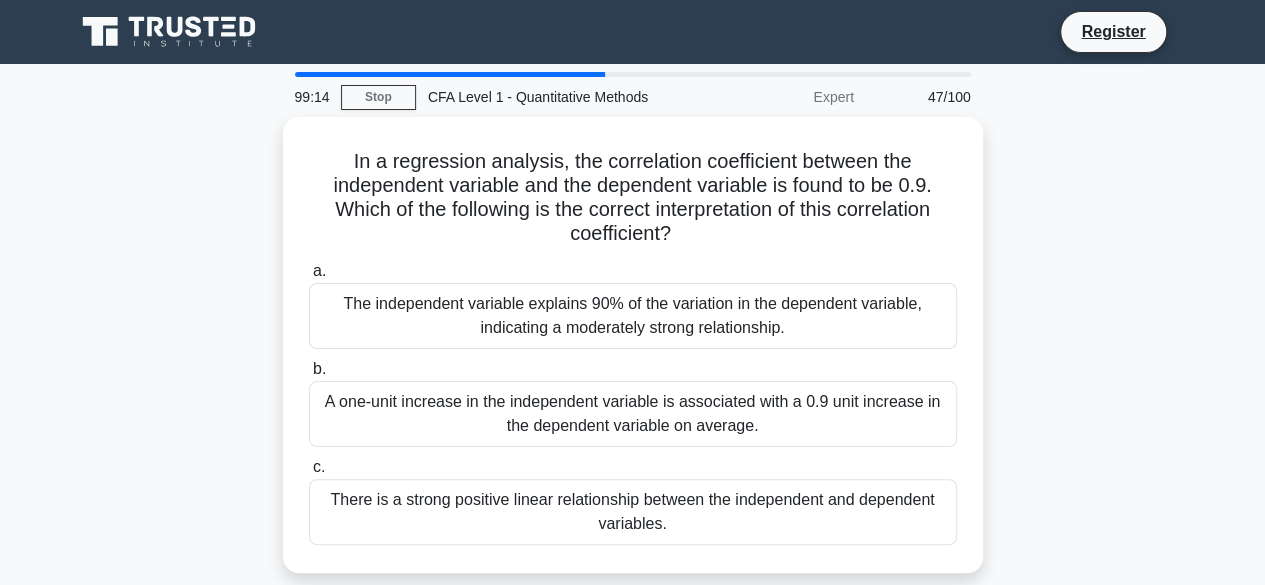 click on "A one-unit increase in the independent variable is associated with a 0.9 unit increase in the dependent variable on average." at bounding box center (633, 414) 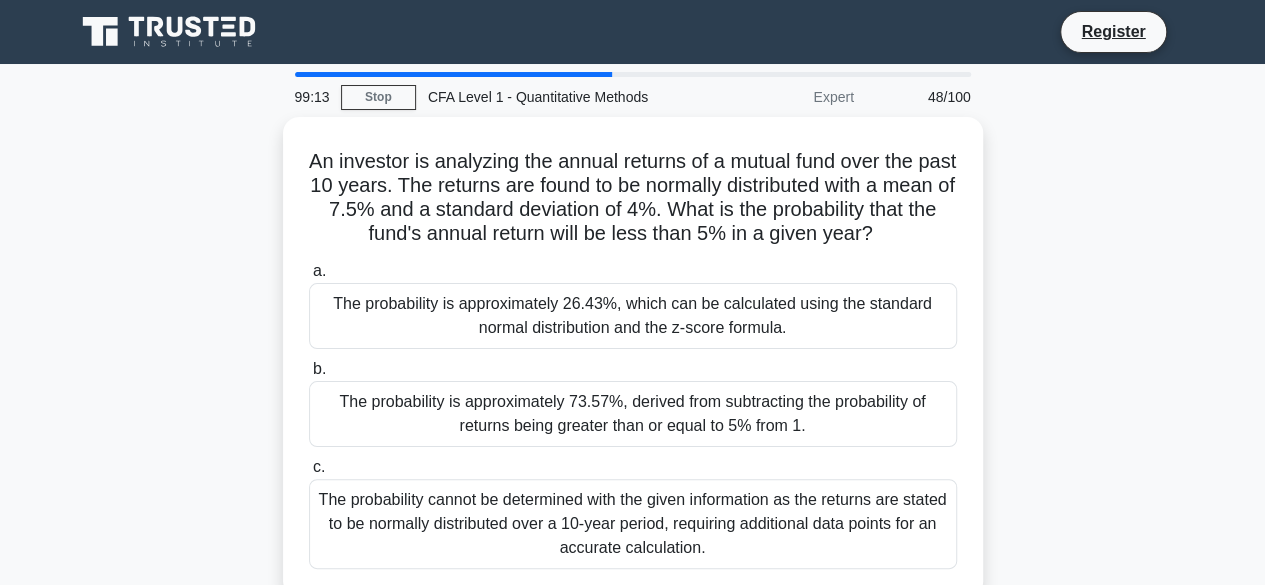 click on "The probability is approximately 73.57%, derived from subtracting the probability of returns being greater than or equal to 5% from 1." at bounding box center [633, 414] 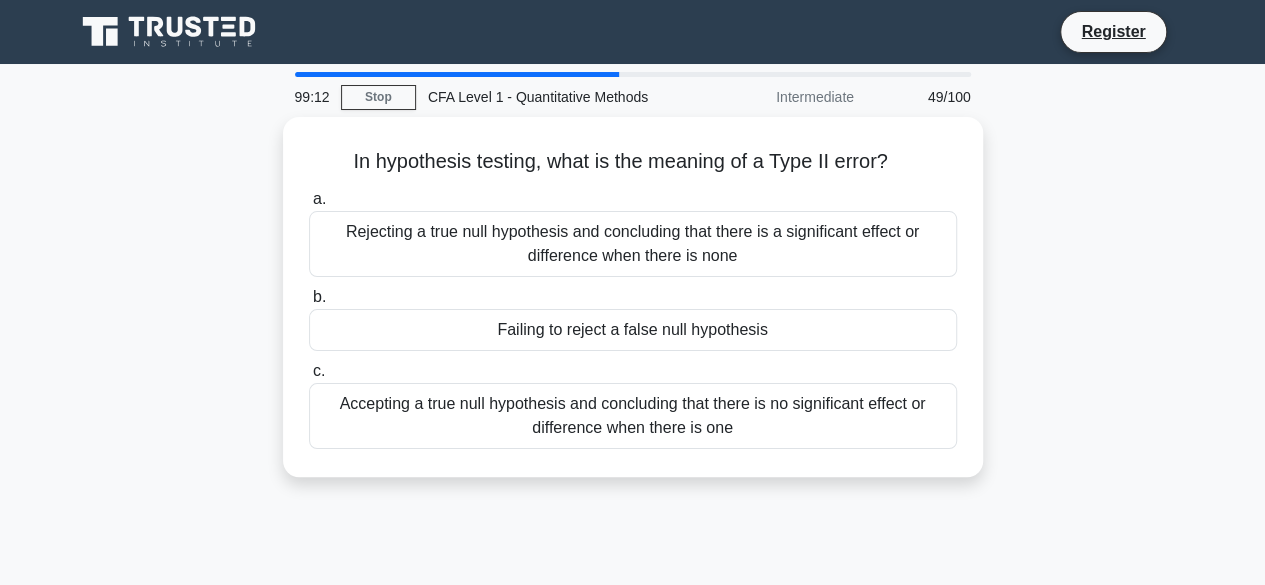 click on "Accepting a true null hypothesis and concluding that there is no significant effect or difference when there is one" at bounding box center [633, 416] 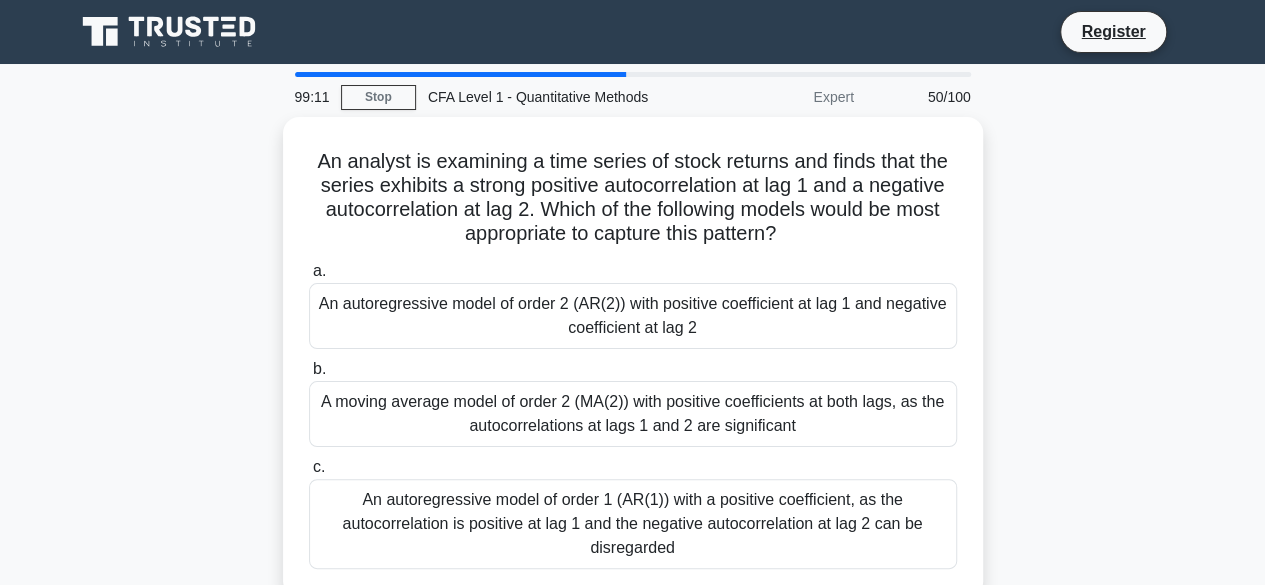 click on "A moving average model of order 2 (MA(2)) with positive coefficients at both lags, as the autocorrelations at lags 1 and 2 are significant" at bounding box center [633, 414] 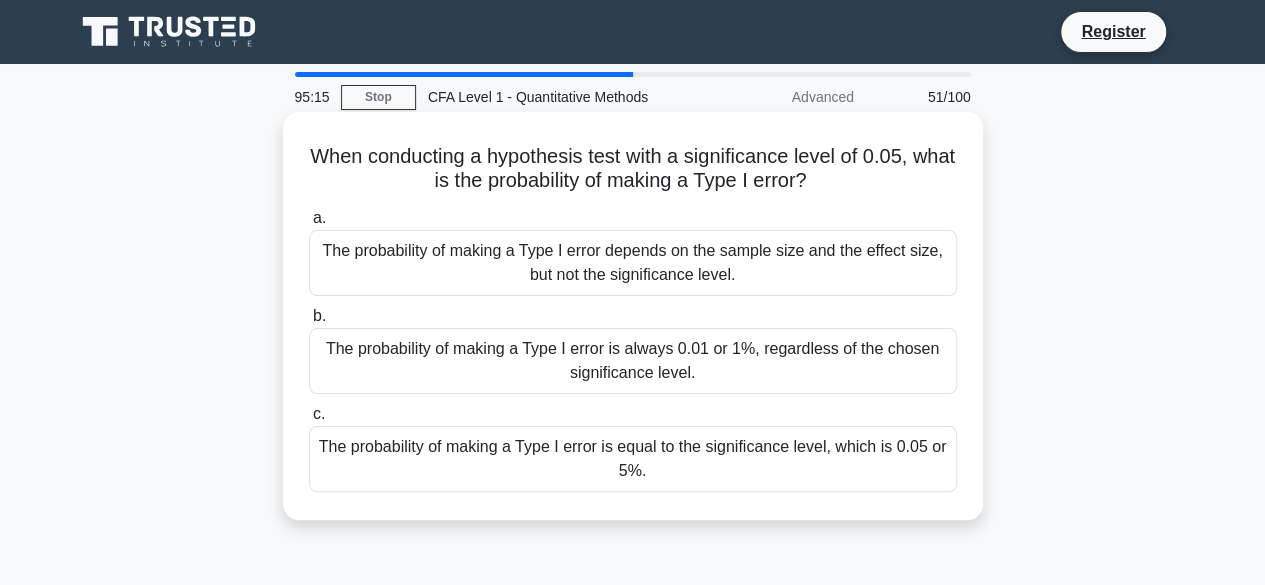 click on "The probability of making a Type I error depends on the sample size and the effect size, but not the significance level." at bounding box center (633, 263) 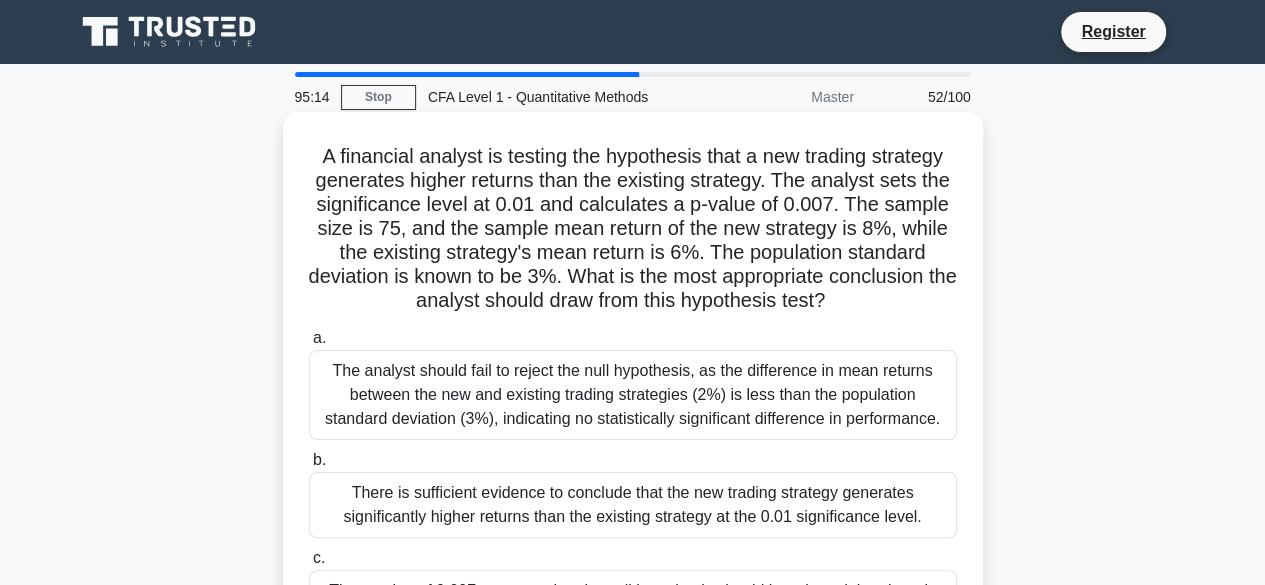 click on "The analyst should fail to reject the null hypothesis, as the difference in mean returns between the new and existing trading strategies (2%) is less than the population standard deviation (3%), indicating no statistically significant difference in performance." at bounding box center (633, 395) 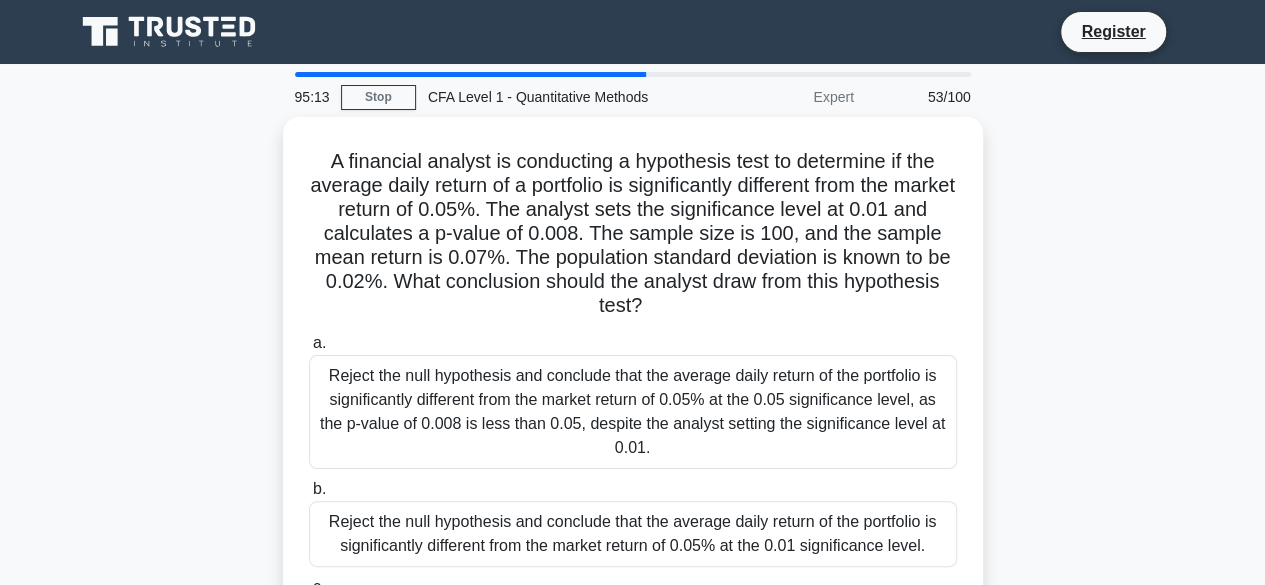 click on "Reject the null hypothesis and conclude that the average daily return of the portfolio is significantly different from the market return of 0.05% at the 0.05 significance level, as the p-value of 0.008 is less than 0.05, despite the analyst setting the significance level at 0.01." at bounding box center (633, 412) 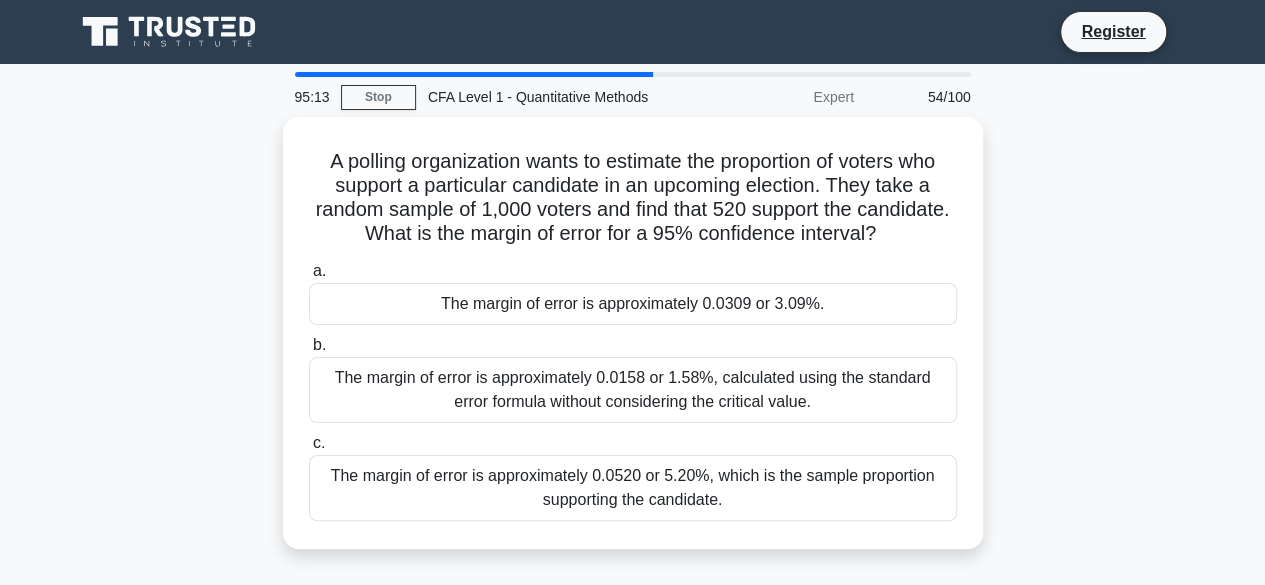 click on "The margin of error is approximately 0.0158 or 1.58%, calculated using the standard error formula without considering the critical value." at bounding box center (633, 390) 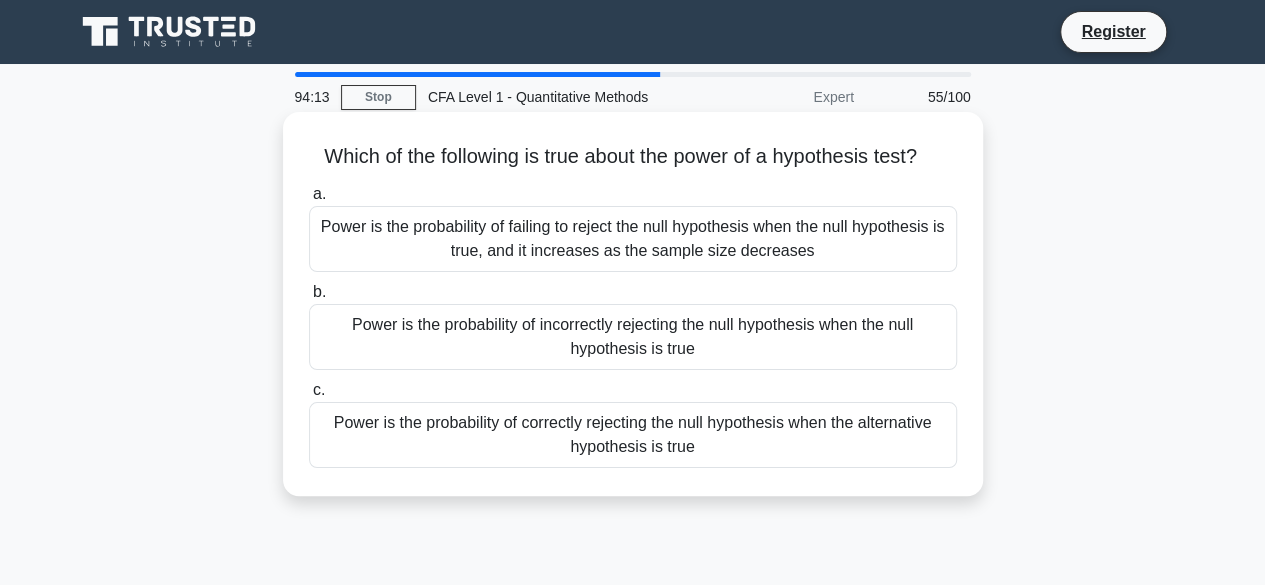 click on "Power is the probability of incorrectly rejecting the null hypothesis when the null hypothesis is true" at bounding box center (633, 337) 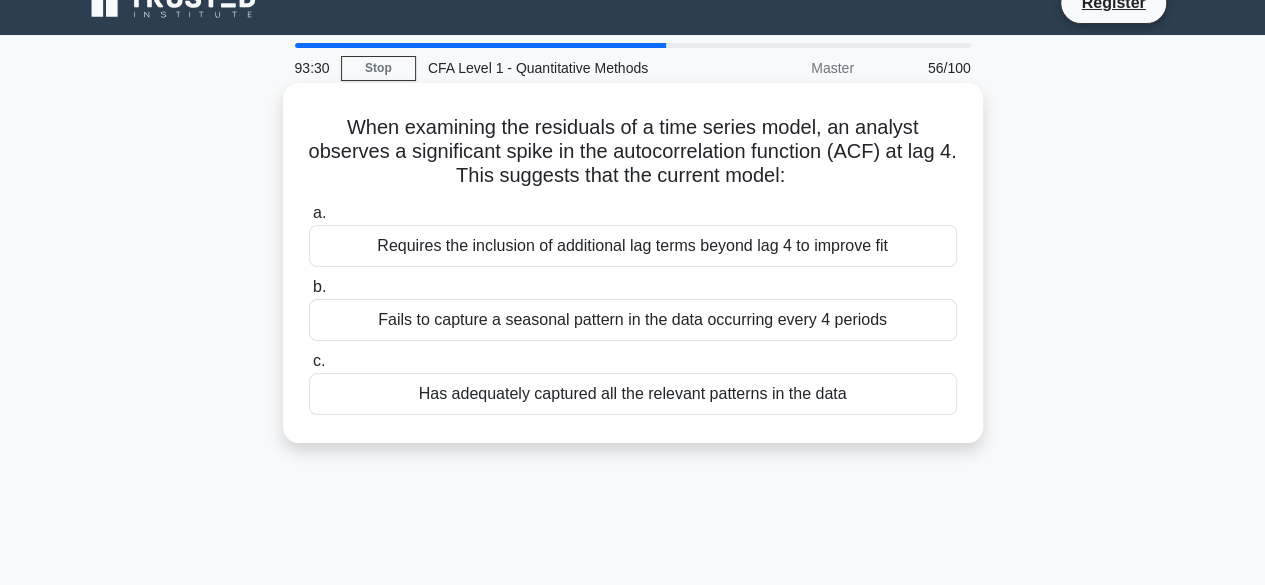 scroll, scrollTop: 0, scrollLeft: 0, axis: both 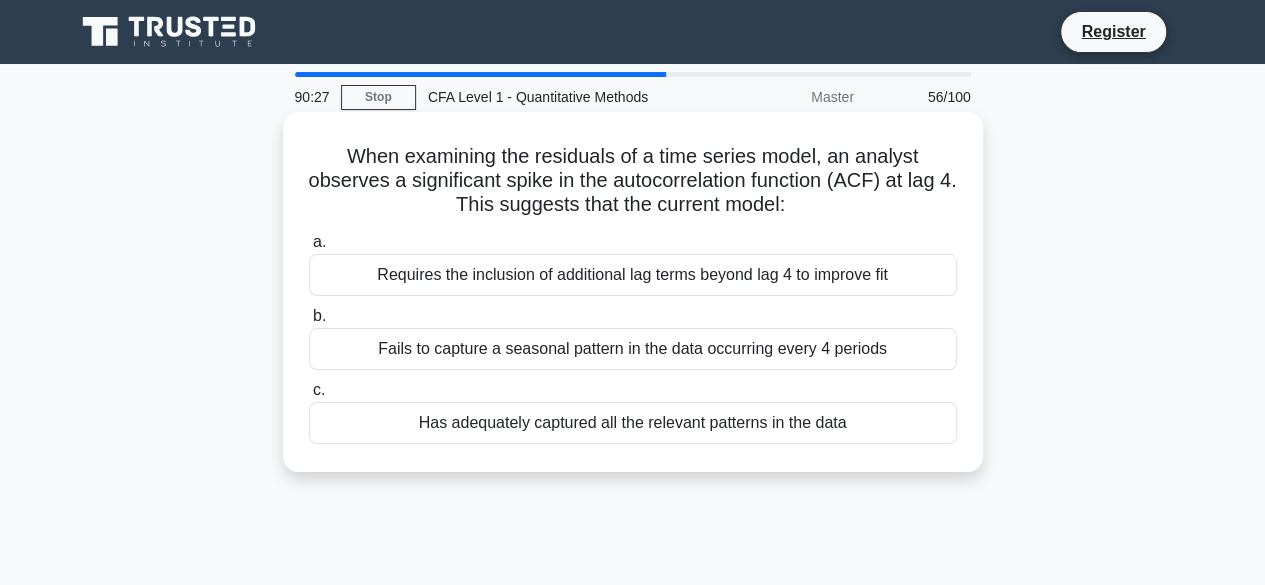 drag, startPoint x: 340, startPoint y: 159, endPoint x: 912, endPoint y: 454, distance: 643.5907 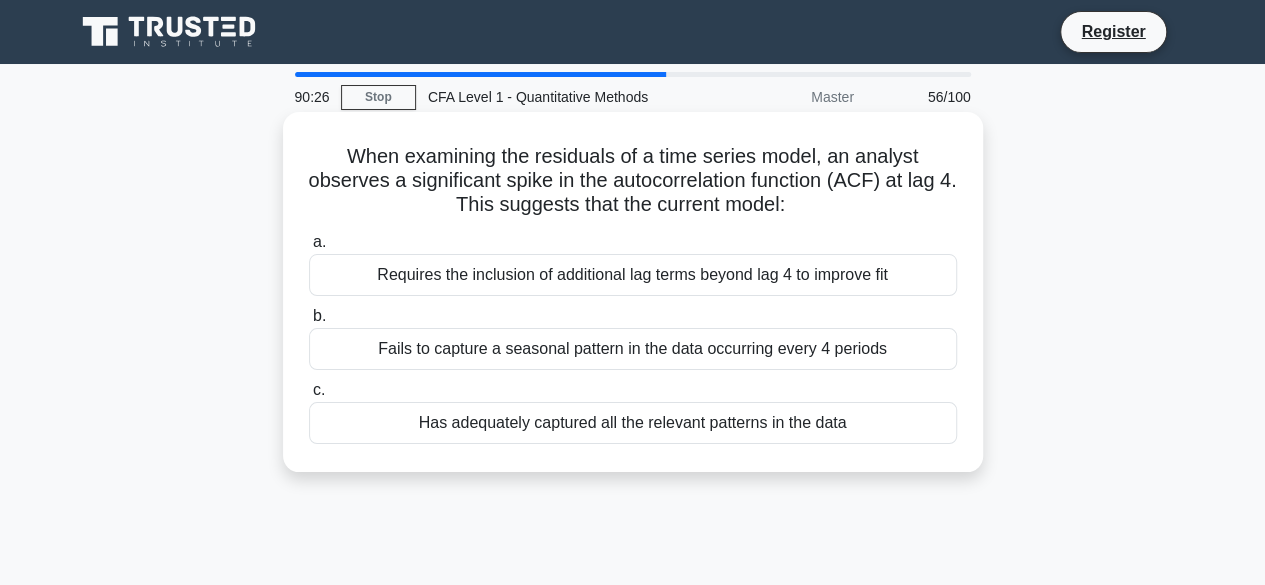 copy on "When examining the residuals of a time series model, an analyst observes a significant spike in the autocorrelation function (ACF) at lag 4. This suggests that the current model:
.spinner_0XTQ{transform-origin:center;animation:spinner_y6GP .75s linear infinite}@keyframes spinner_y6GP{100%{transform:rotate(360deg)}}
a.
Requires the inclusion of additional lag terms beyond lag 4 to improve fit
b.
Fails to capture a seasonal pattern in the data occurring every 4 periods
c.
Has adequately captured all the relevant patterns in the data" 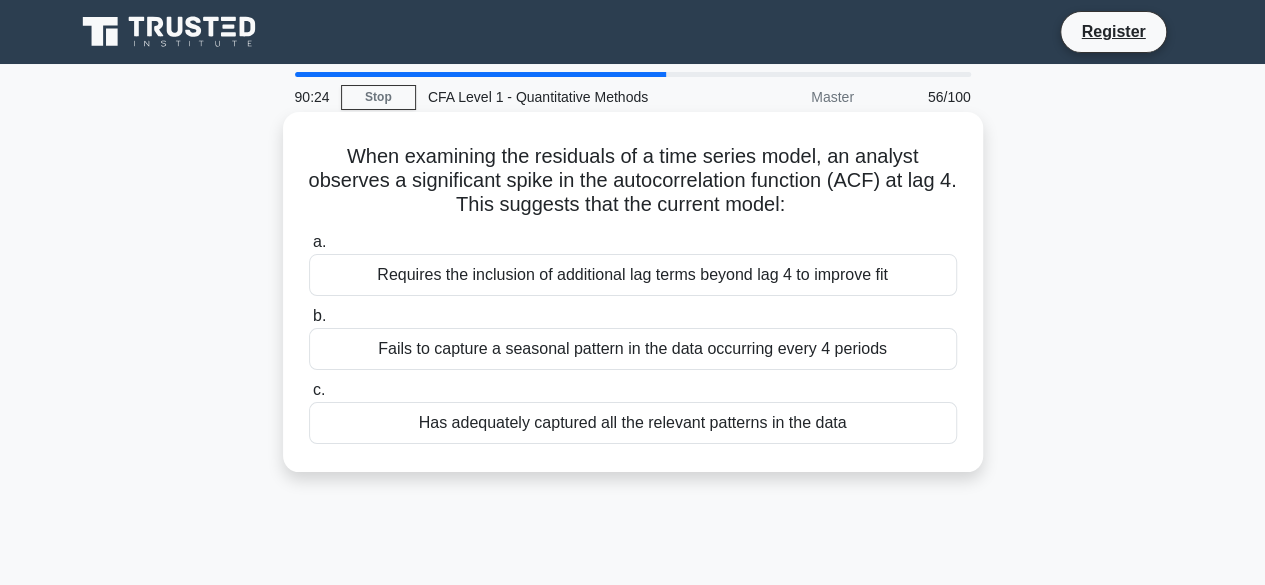click on "When examining the residuals of a time series model, an analyst observes a significant spike in the autocorrelation function (ACF) at lag 4. This suggests that the current model:
.spinner_0XTQ{transform-origin:center;animation:spinner_y6GP .75s linear infinite}@keyframes spinner_y6GP{100%{transform:rotate(360deg)}}
a.
Requires the inclusion of additional lag terms beyond lag 4 to improve fit
b. c." at bounding box center [633, 292] 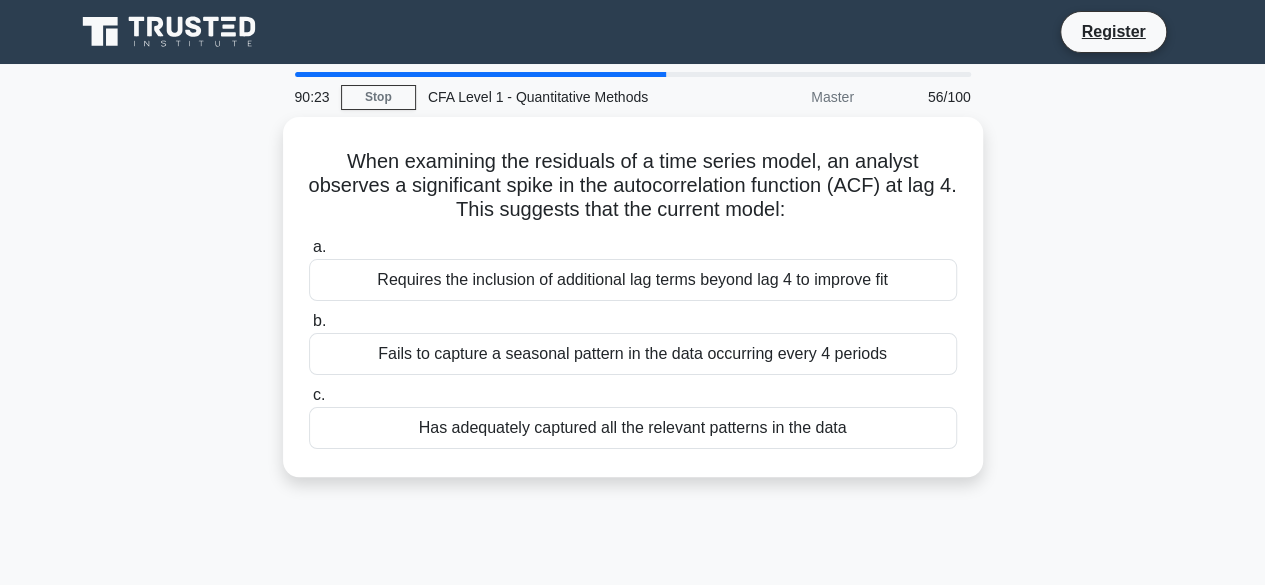 click on "When examining the residuals of a time series model, an analyst observes a significant spike in the autocorrelation function (ACF) at lag 4. This suggests that the current model:
.spinner_0XTQ{transform-origin:center;animation:spinner_y6GP .75s linear infinite}@keyframes spinner_y6GP{100%{transform:rotate(360deg)}}
a.
Requires the inclusion of additional lag terms beyond lag 4 to improve fit
b. c." at bounding box center [633, 309] 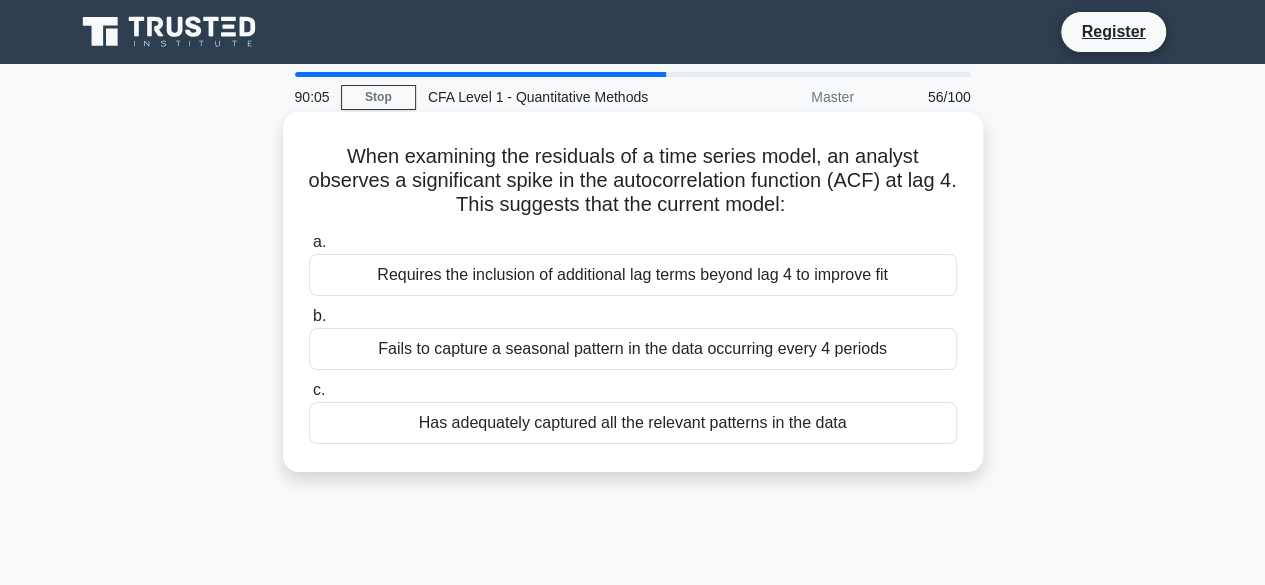 click on "Fails to capture a seasonal pattern in the data occurring every 4 periods" at bounding box center (633, 349) 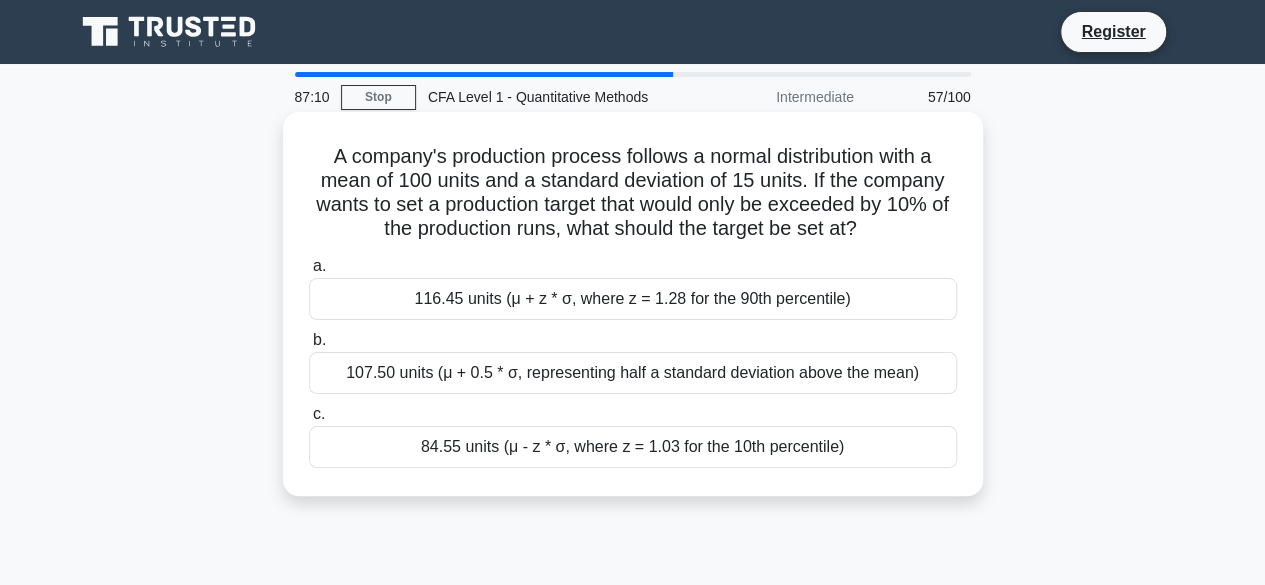 click on "107.50 units (μ + 0.5 * σ, representing half a standard deviation above the mean)" at bounding box center [633, 373] 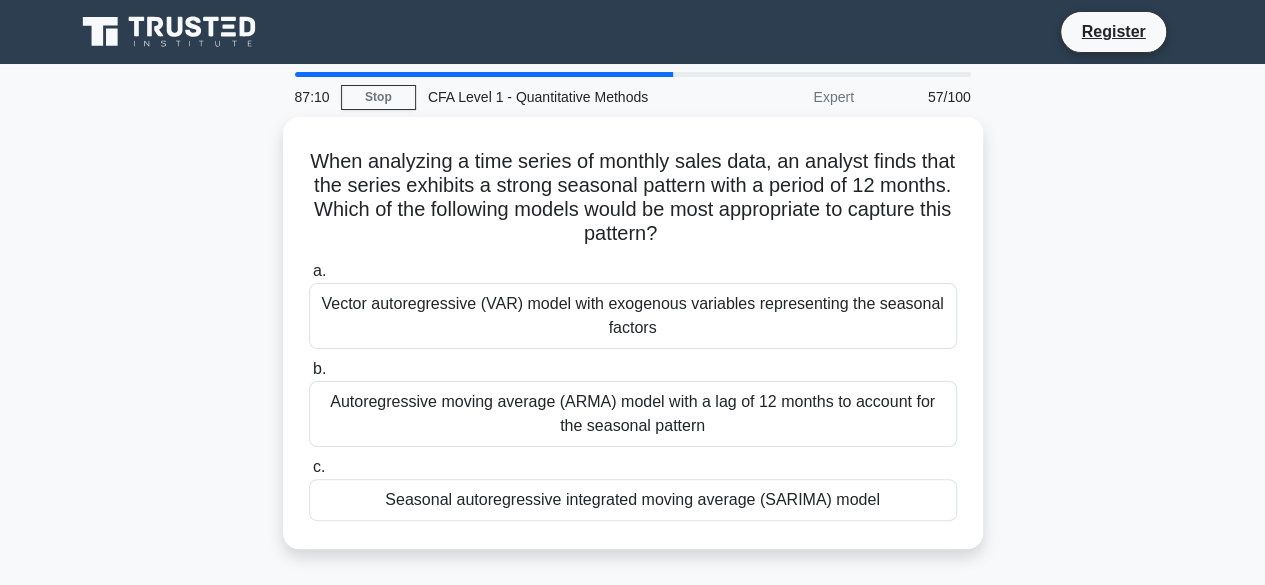 click on "b.
Autoregressive moving average (ARMA) model with a lag of 12 months to account for the seasonal pattern" at bounding box center [633, 402] 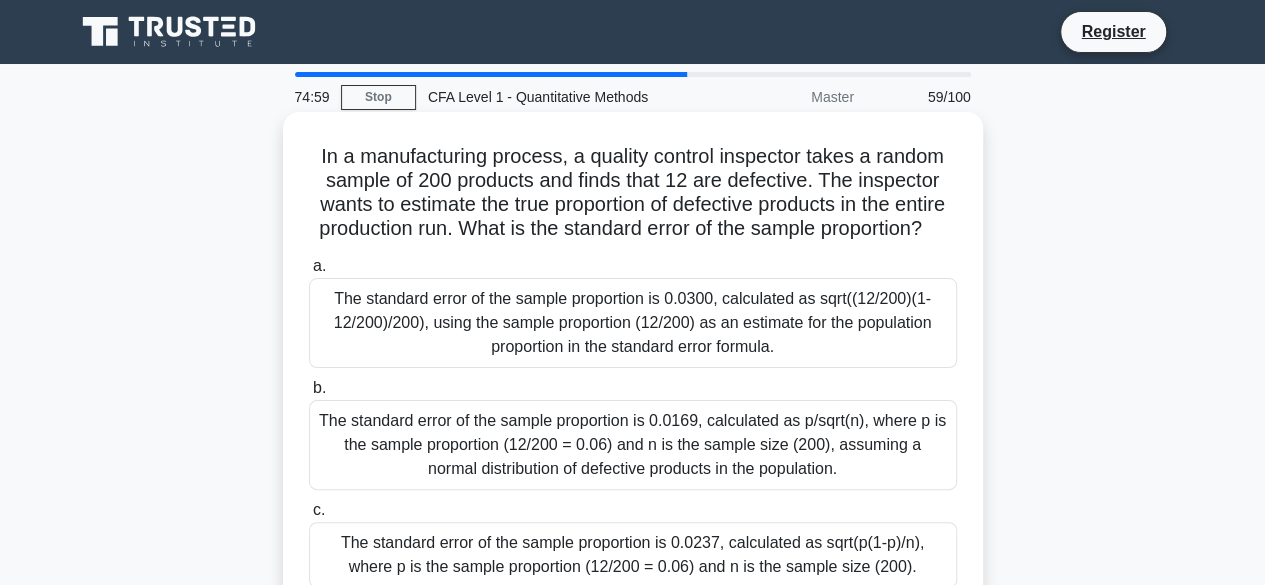 click on "The standard error of the sample proportion is 0.0300, calculated as sqrt((12/200)(1-12/200)/200), using the sample proportion (12/200) as an estimate for the population proportion in the standard error formula." at bounding box center [633, 323] 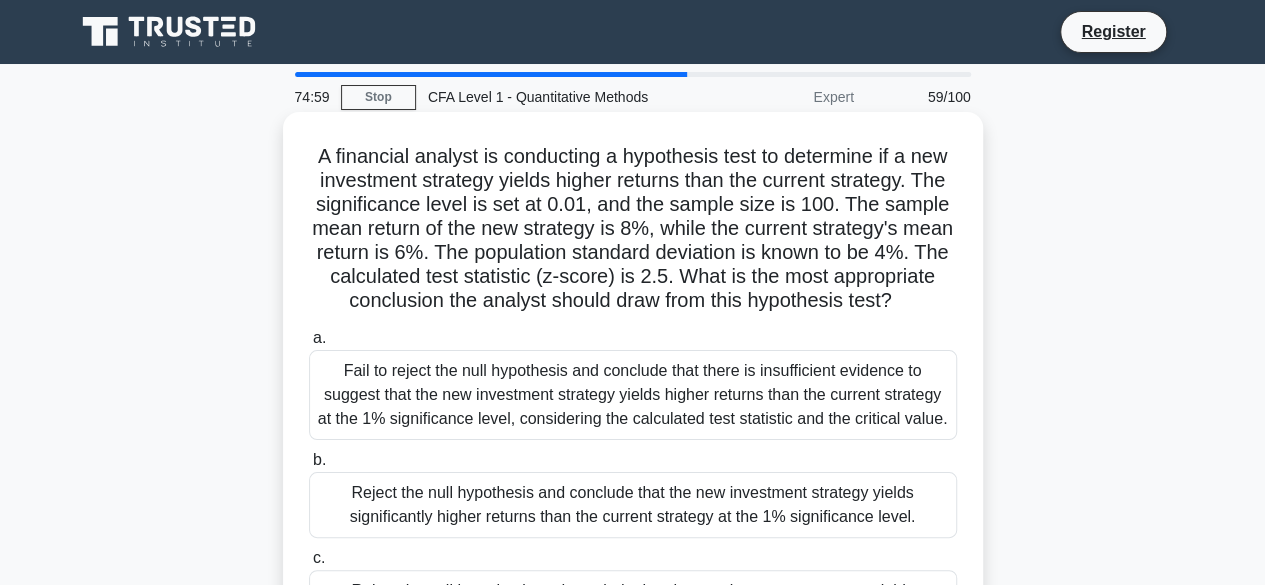 click on "Fail to reject the null hypothesis and conclude that there is insufficient evidence to suggest that the new investment strategy yields higher returns than the current strategy at the 1% significance level, considering the calculated test statistic and the critical value." at bounding box center [633, 395] 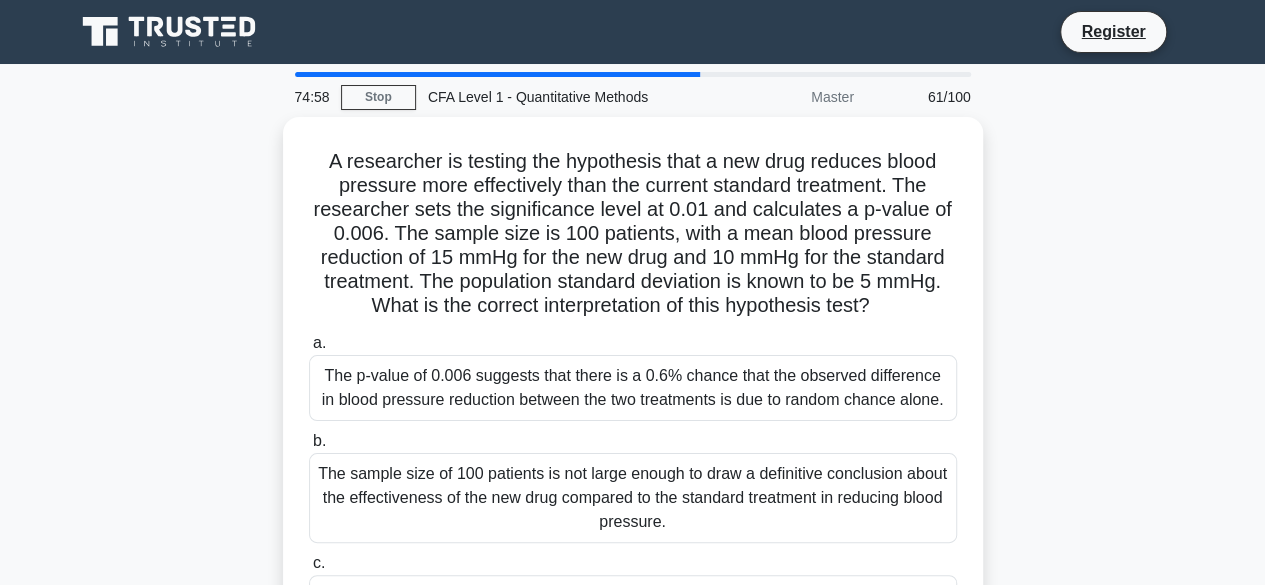 click on "b.
The sample size of 100 patients is not large enough to draw a definitive conclusion about the effectiveness of the new drug compared to the standard treatment in reducing blood pressure." at bounding box center [633, 486] 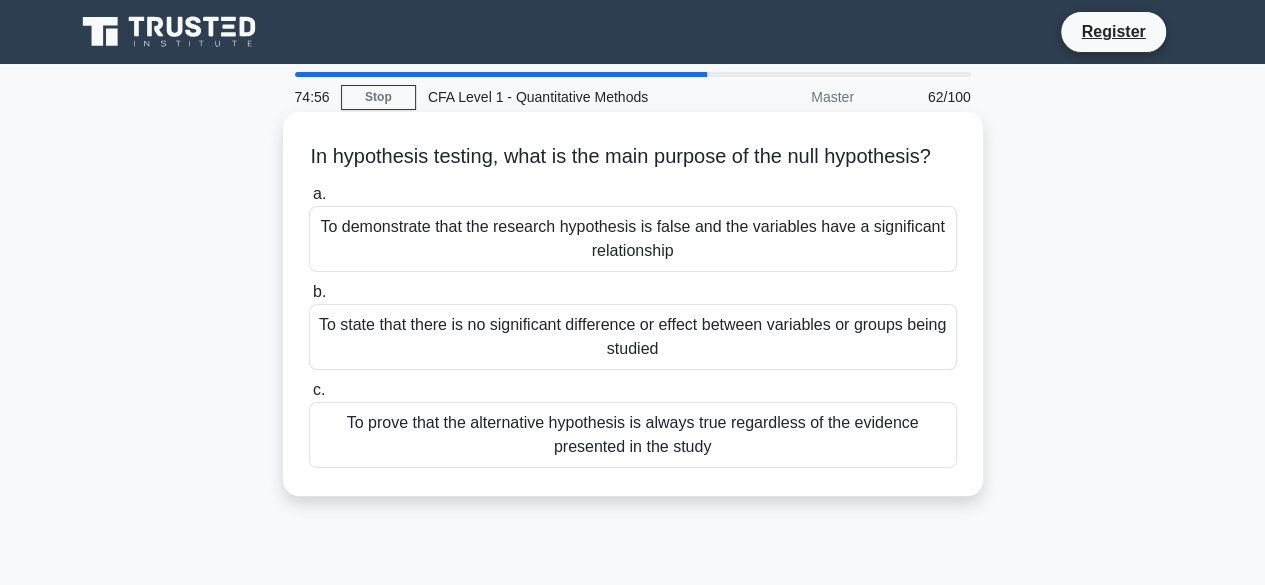 click on "a.
To demonstrate that the research hypothesis is false and the variables have a significant relationship
b.
c." at bounding box center (633, 325) 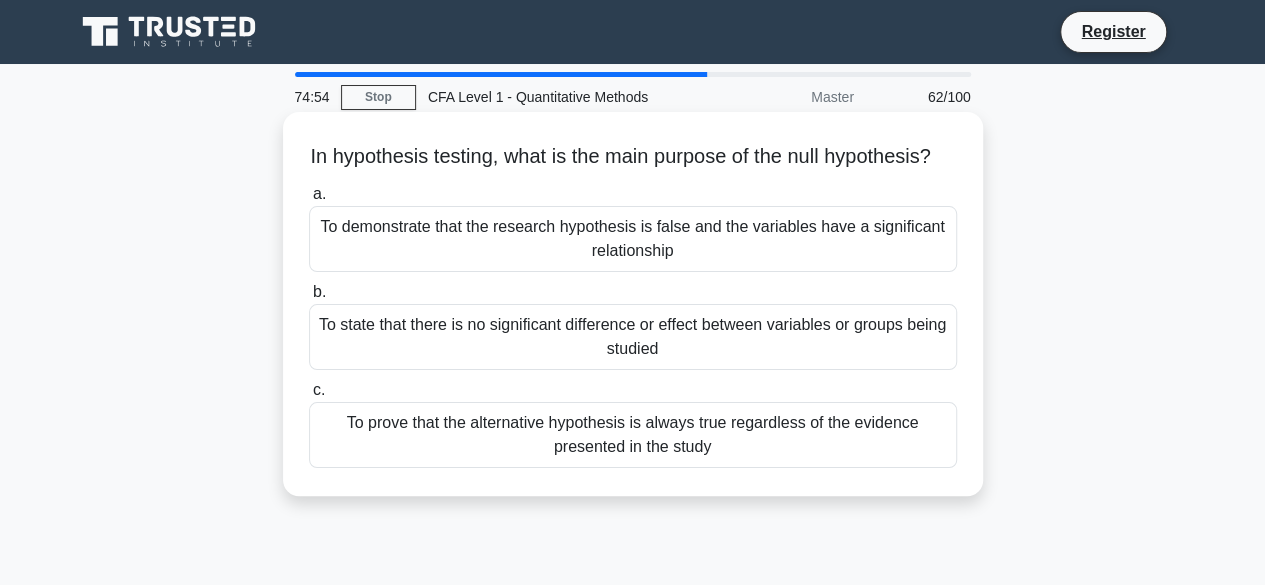 click on "To state that there is no significant difference or effect between variables or groups being studied" at bounding box center (633, 337) 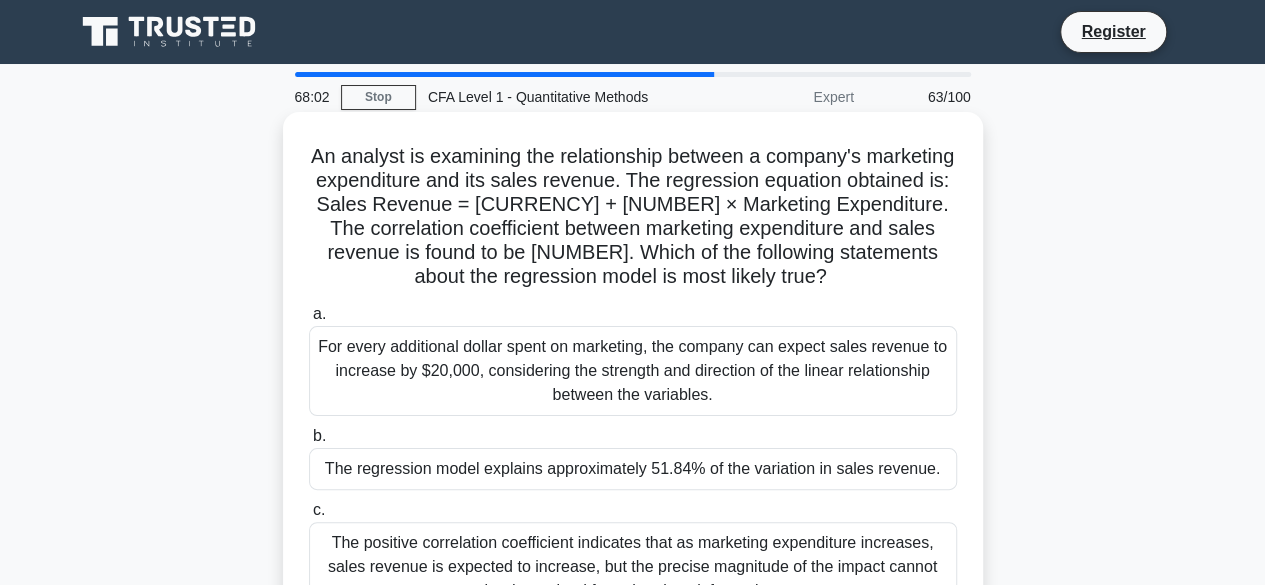 click on "For every additional dollar spent on marketing, the company can expect sales revenue to increase by $20,000, considering the strength and direction of the linear relationship between the variables." at bounding box center (633, 371) 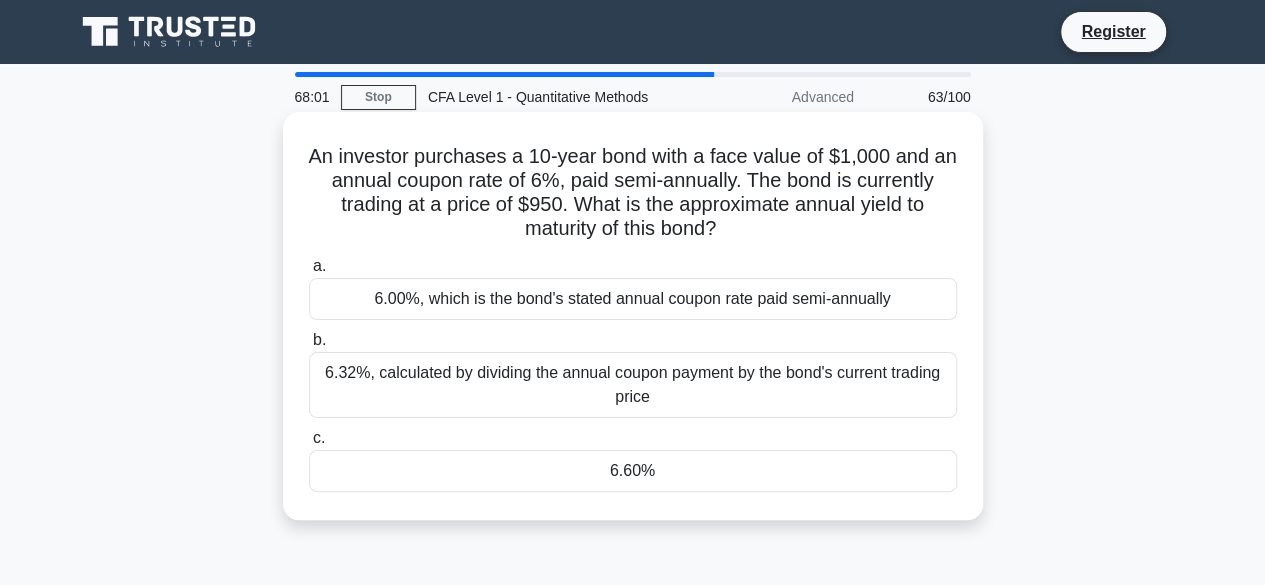 click on "6.32%, calculated by dividing the annual coupon payment by the bond's current trading price" at bounding box center [633, 385] 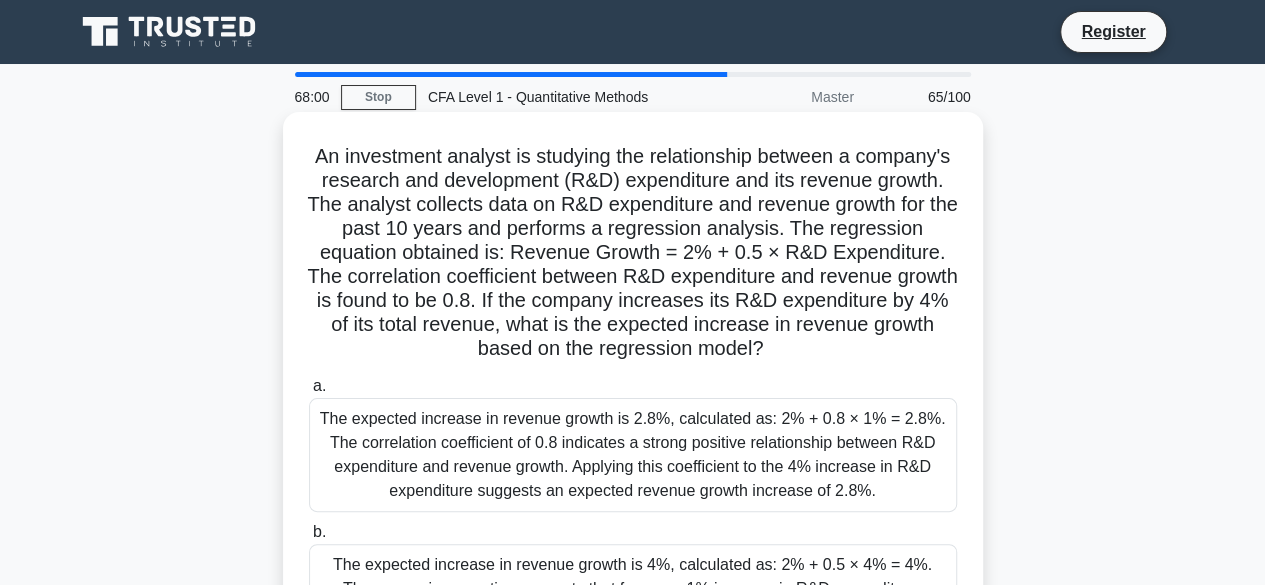 click on "The expected increase in revenue growth is 2.8%, calculated as: 2% + 0.8 × 1% = 2.8%. The correlation coefficient of 0.8 indicates a strong positive relationship between R&D expenditure and revenue growth. Applying this coefficient to the 4% increase in R&D expenditure suggests an expected revenue growth increase of 2.8%." at bounding box center [633, 455] 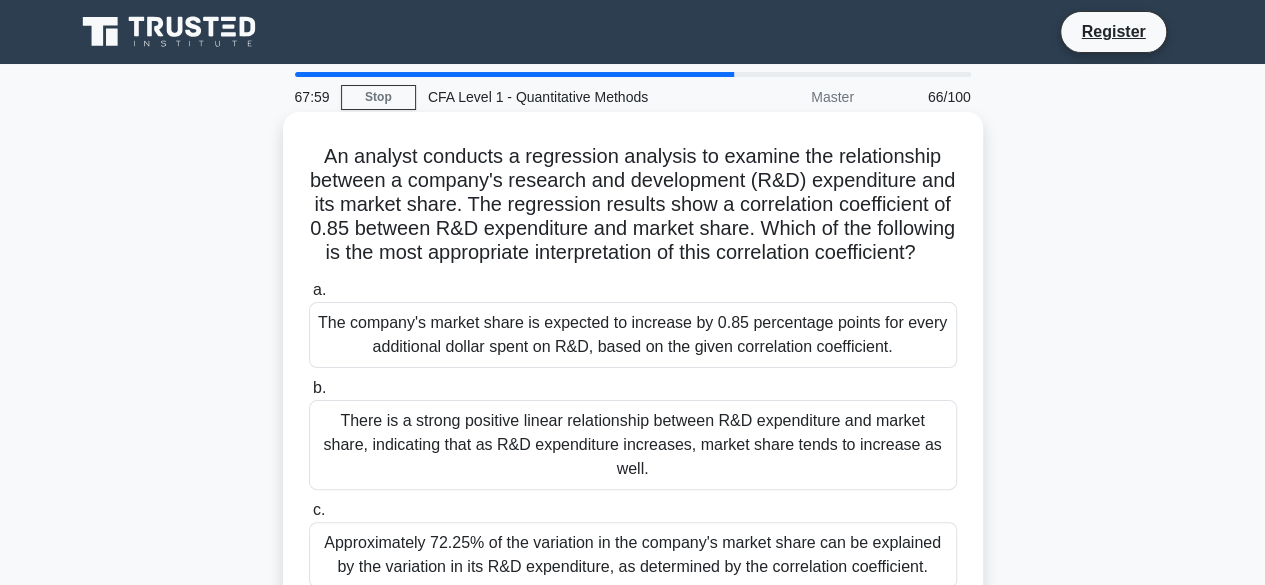 click on "There is a strong positive linear relationship between R&D expenditure and market share, indicating that as R&D expenditure increases, market share tends to increase as well." at bounding box center (633, 445) 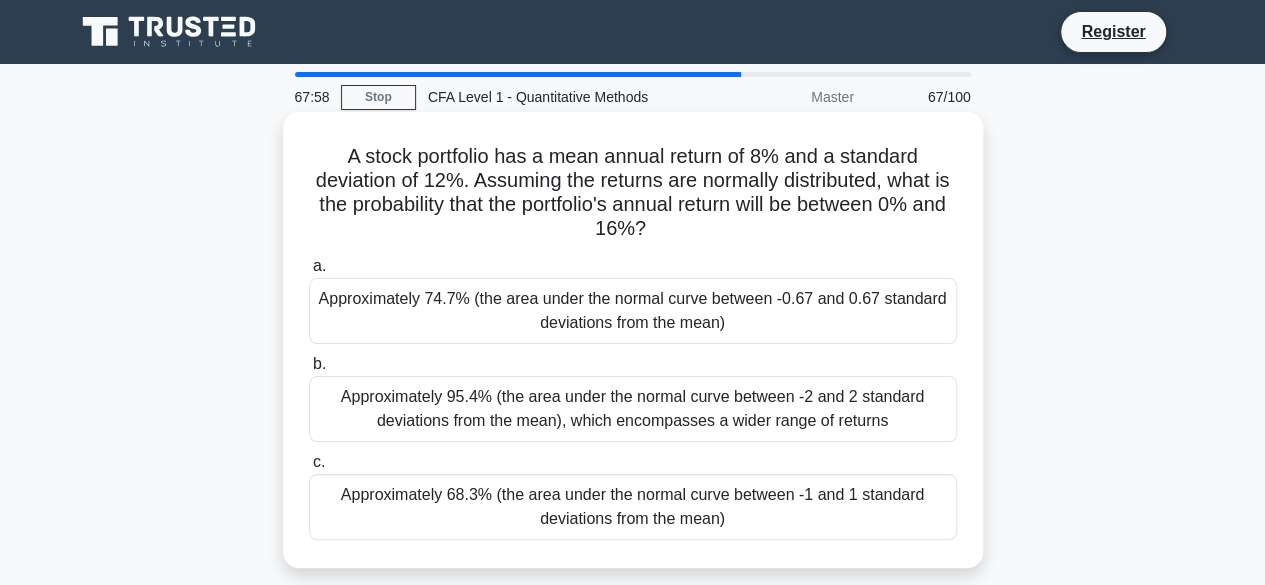 click on "Approximately 95.4% (the area under the normal curve between -2 and 2 standard deviations from the mean), which encompasses a wider range of returns" at bounding box center [633, 409] 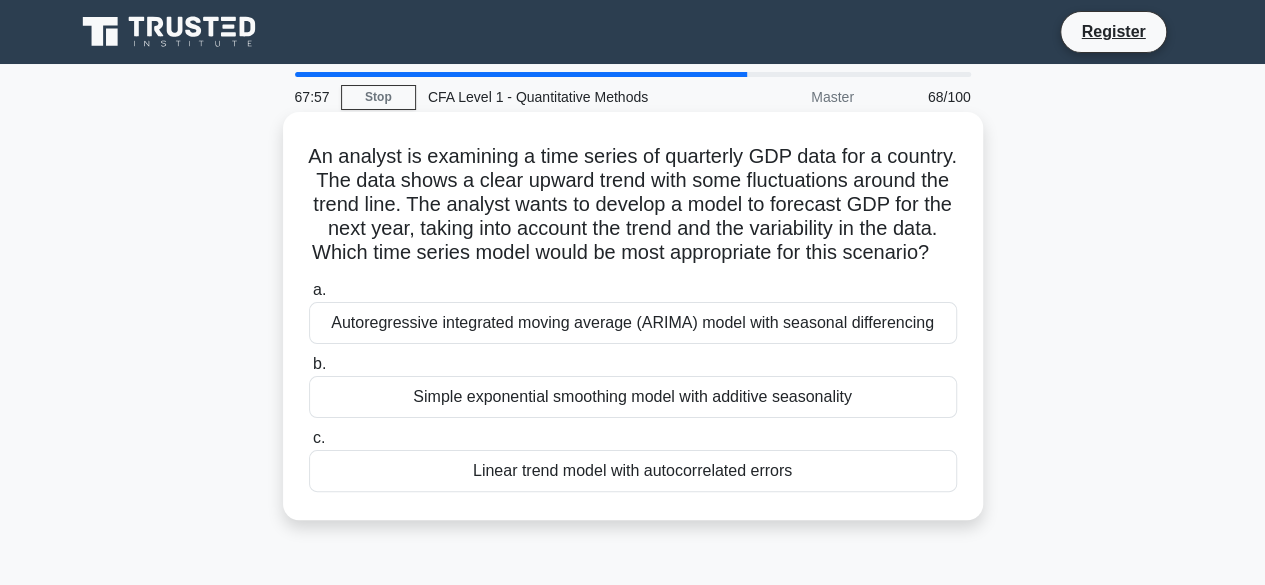 click on "Simple exponential smoothing model with additive seasonality" at bounding box center [633, 397] 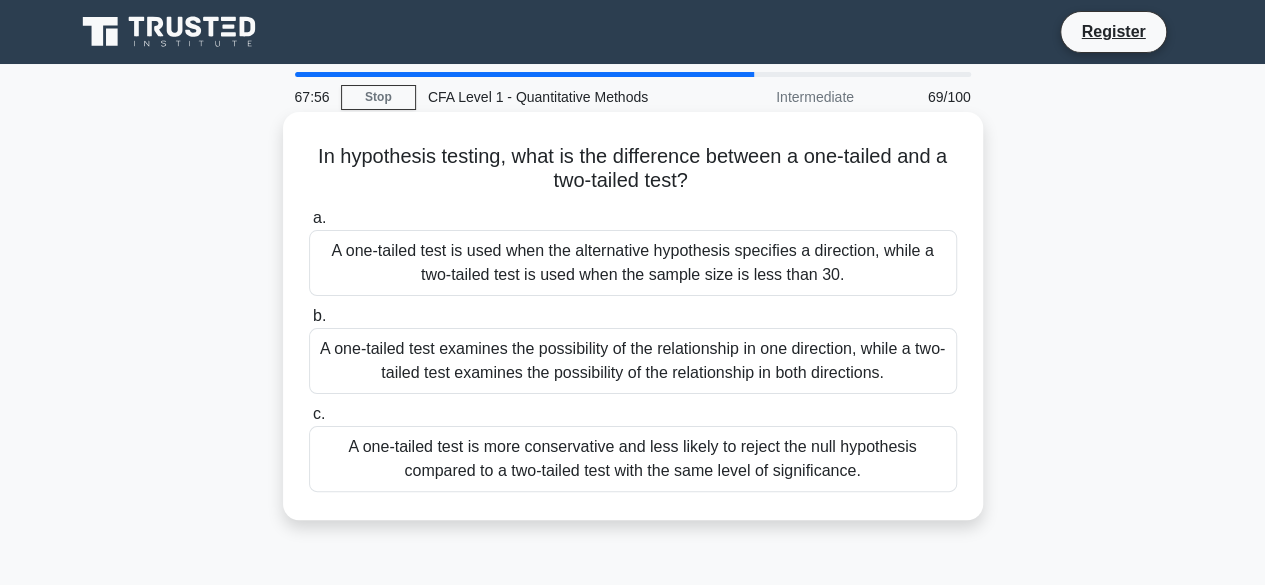 click on "A one-tailed test examines the possibility of the relationship in one direction, while a two-tailed test examines the possibility of the relationship in both directions." at bounding box center [633, 361] 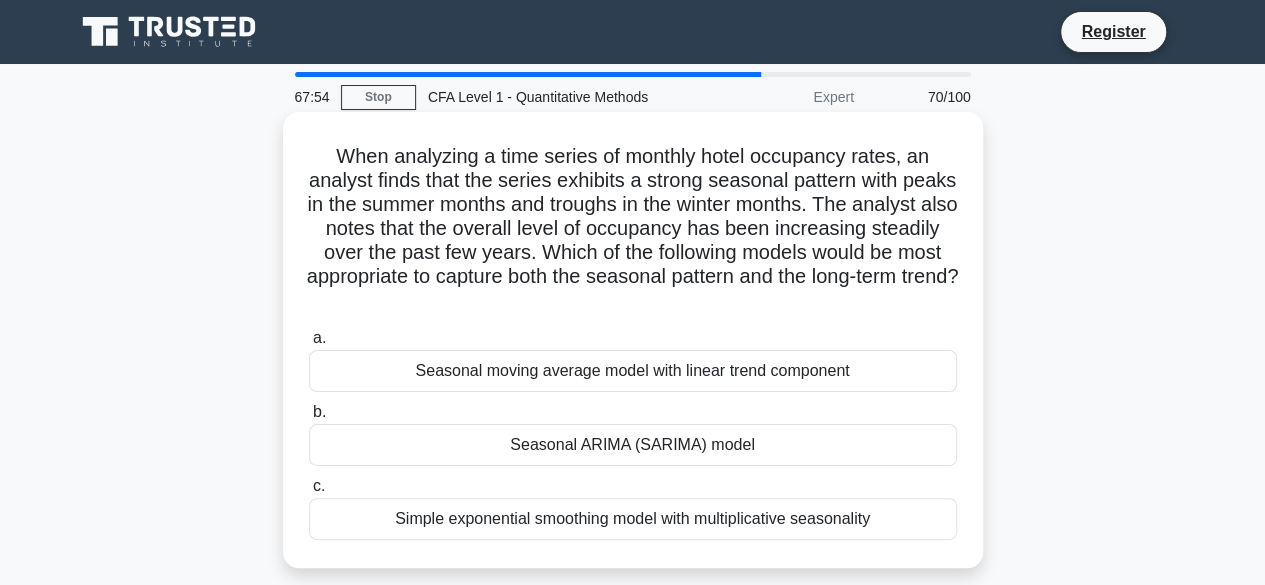 click on "Seasonal ARIMA (SARIMA) model" at bounding box center (633, 445) 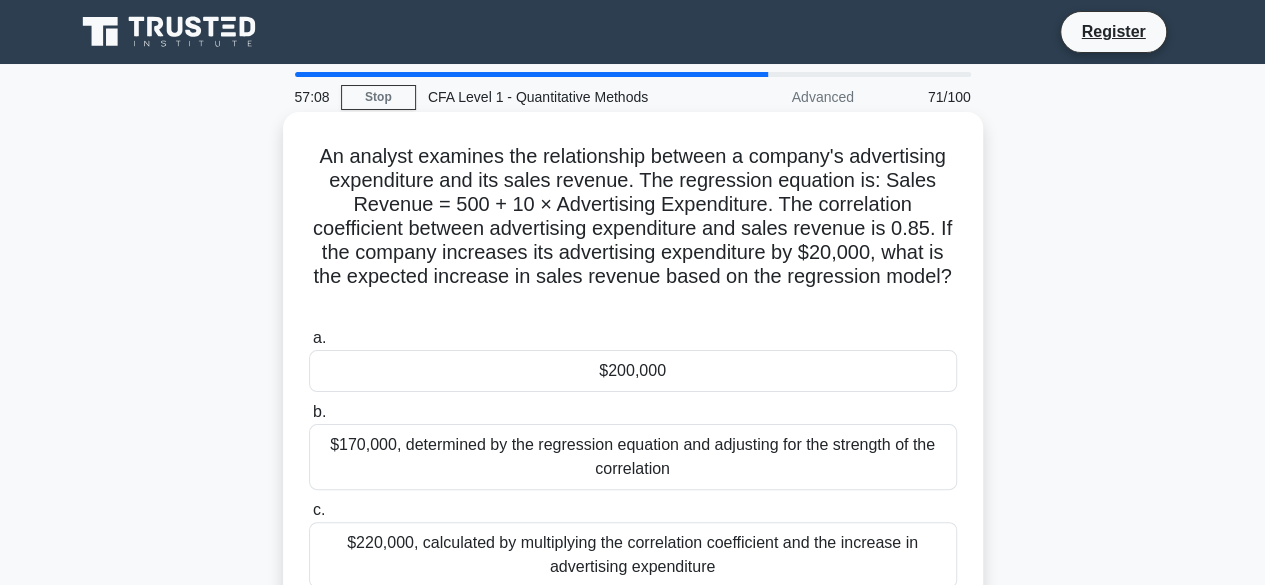 click on "$170,000, determined by the regression equation and adjusting for the strength of the correlation" at bounding box center [633, 457] 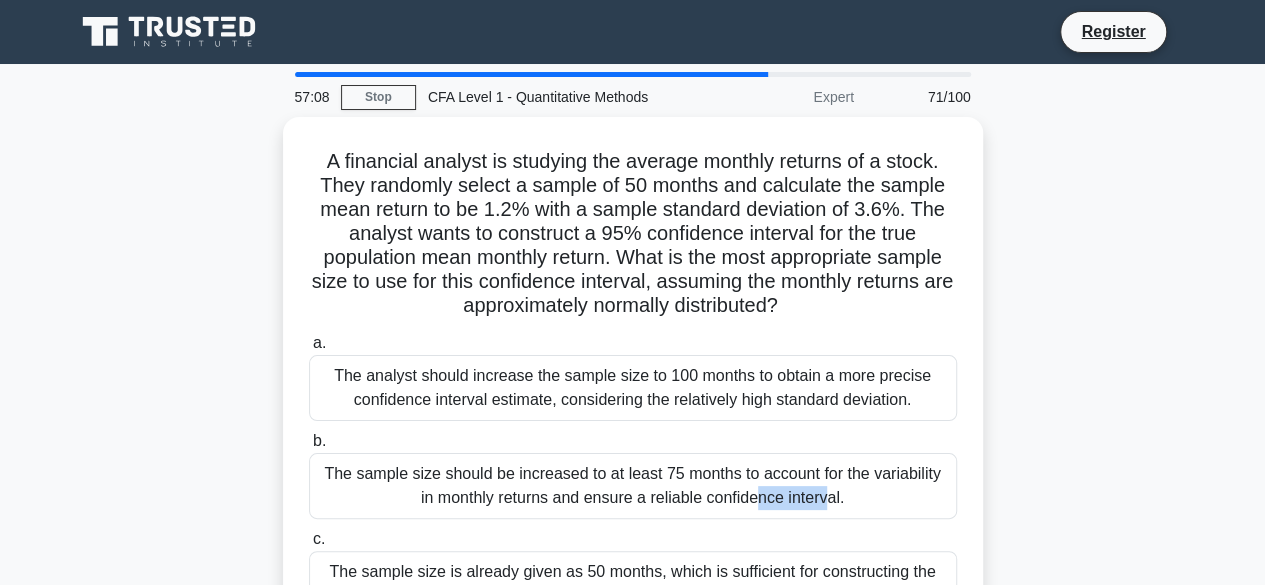 click on "The sample size should be increased to at least 75 months to account for the variability in monthly returns and ensure a reliable confidence interval." at bounding box center (633, 486) 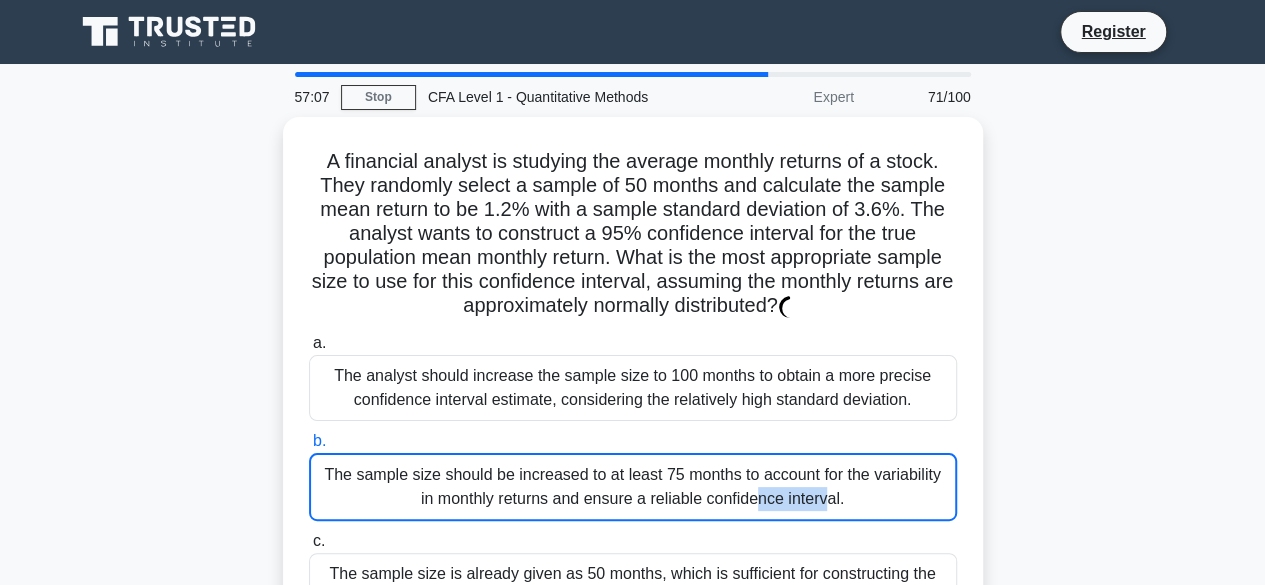 click on "The sample size should be increased to at least 75 months to account for the variability in monthly returns and ensure a reliable confidence interval." at bounding box center (633, 487) 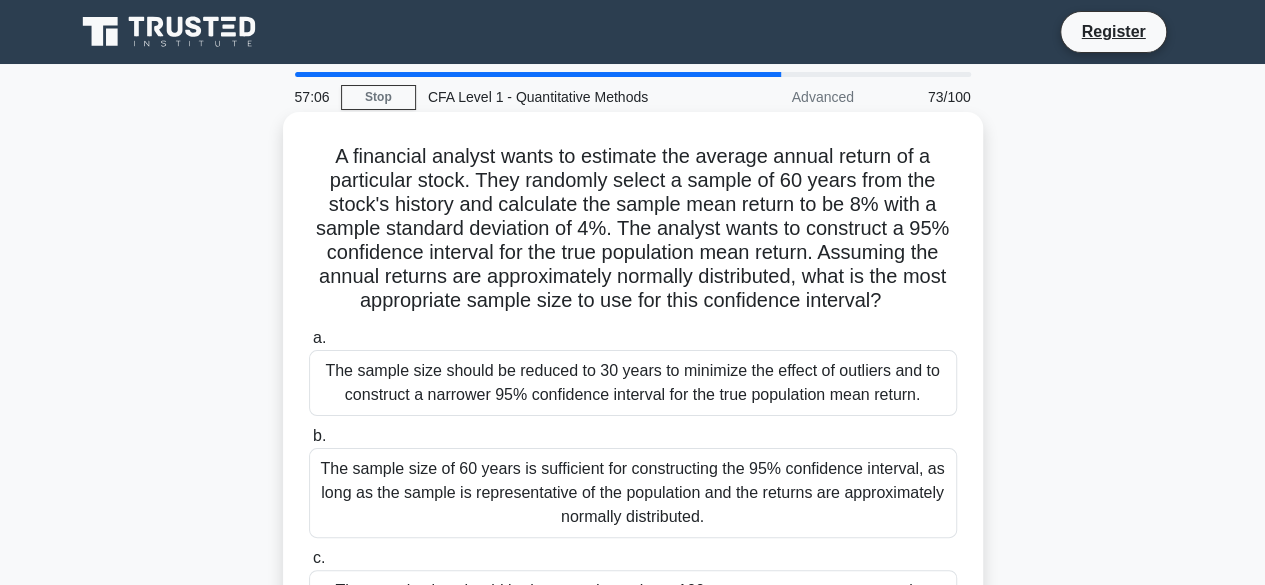 click on "The sample size should be reduced to 30 years to minimize the effect of outliers and to construct a narrower 95% confidence interval for the true population mean return." at bounding box center [633, 383] 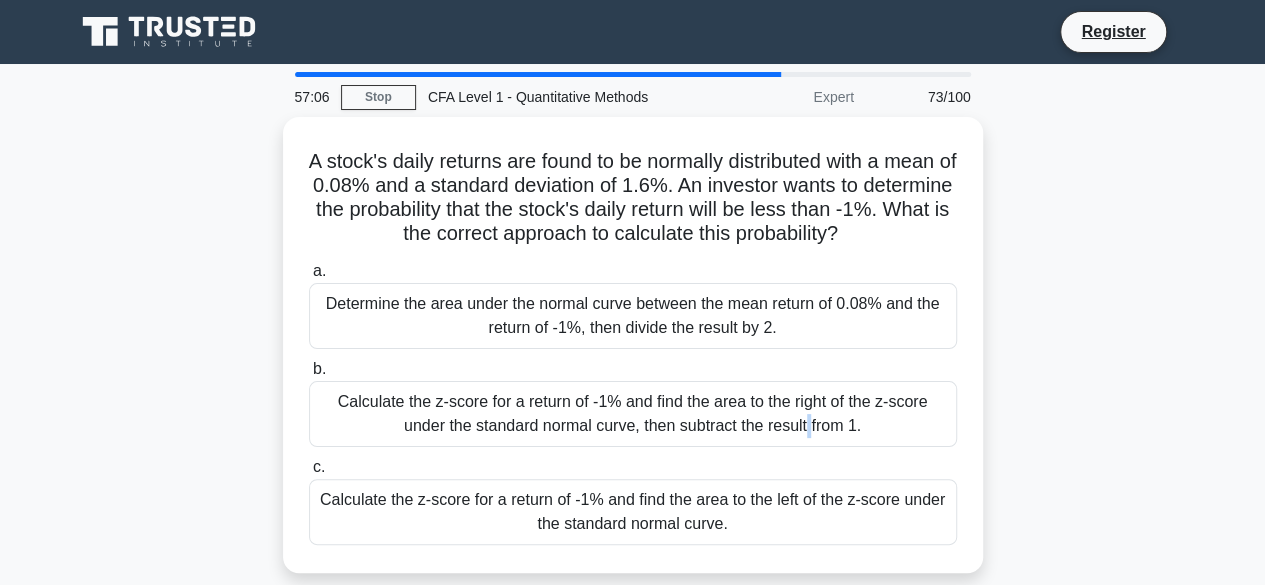 click on "Calculate the z-score for a return of -1% and find the area to the right of the z-score under the standard normal curve, then subtract the result from 1." at bounding box center (633, 414) 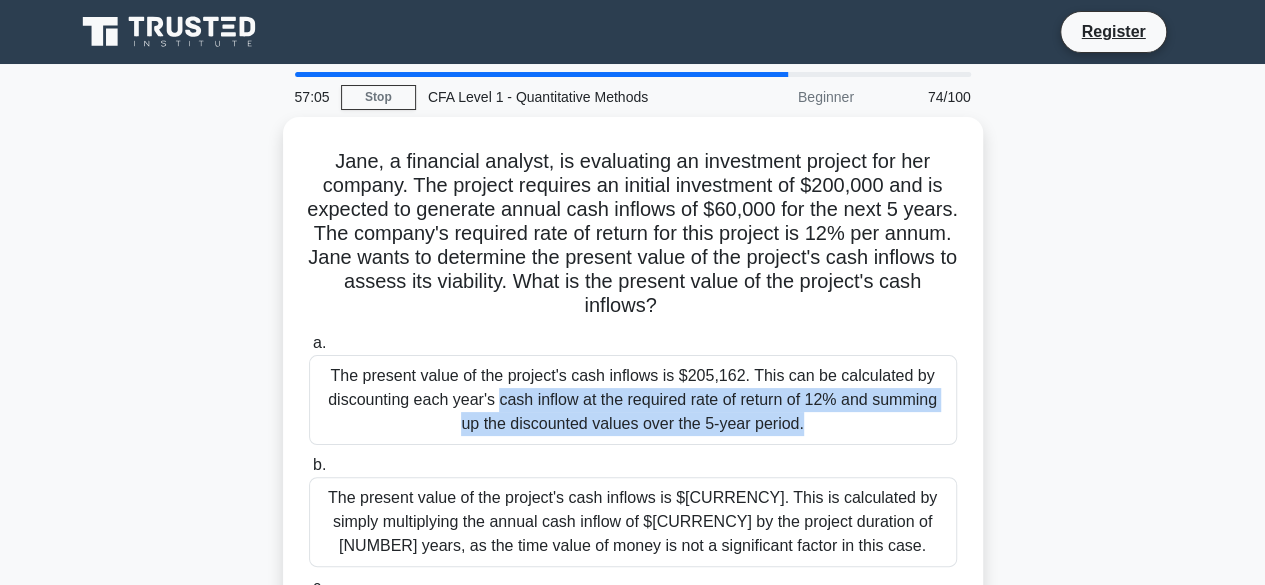click on "The present value of the project's cash inflows is $205,162. This can be calculated by discounting each year's cash inflow at the required rate of return of 12% and summing up the discounted values over the 5-year period." at bounding box center (633, 400) 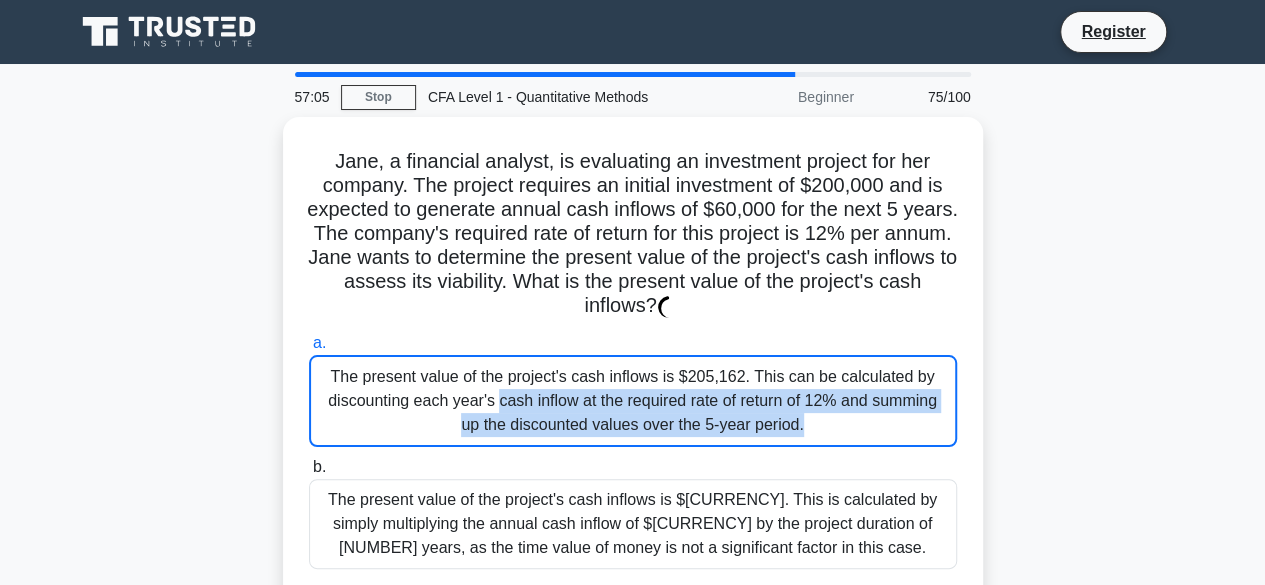 click on "The present value of the project's cash inflows is $205,162. This can be calculated by discounting each year's cash inflow at the required rate of return of 12% and summing up the discounted values over the 5-year period." at bounding box center [633, 401] 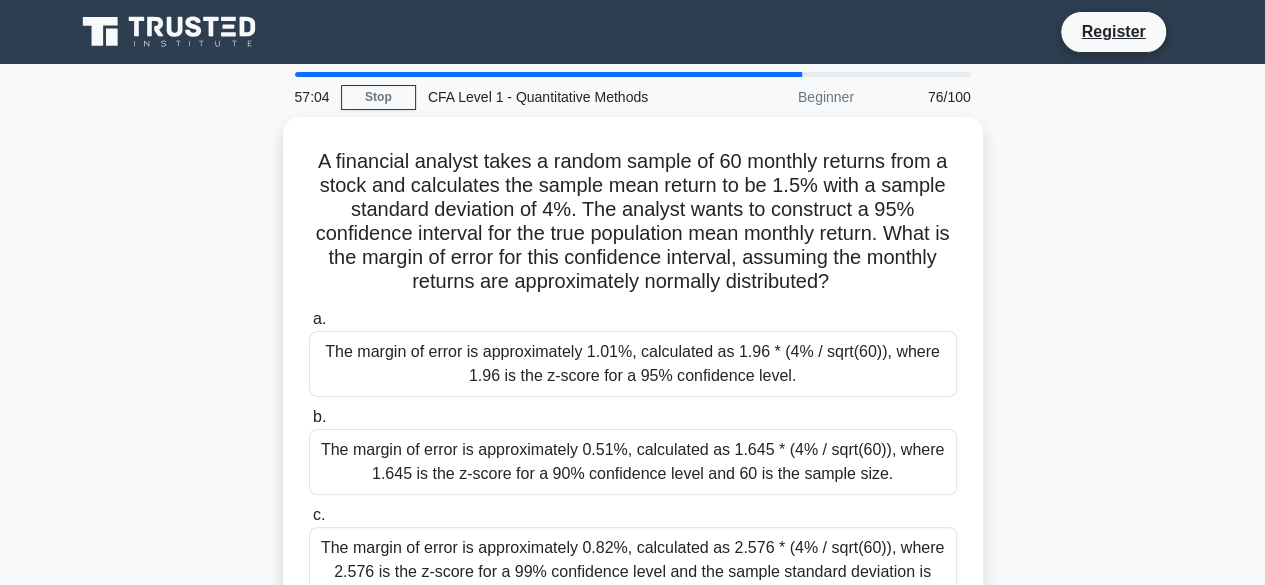 click on "a.
The margin of error is approximately 1.01%, calculated as 1.96 * (4% / sqrt(60)), where 1.96 is the z-score for a 95% confidence level.
b.
c." at bounding box center (633, 462) 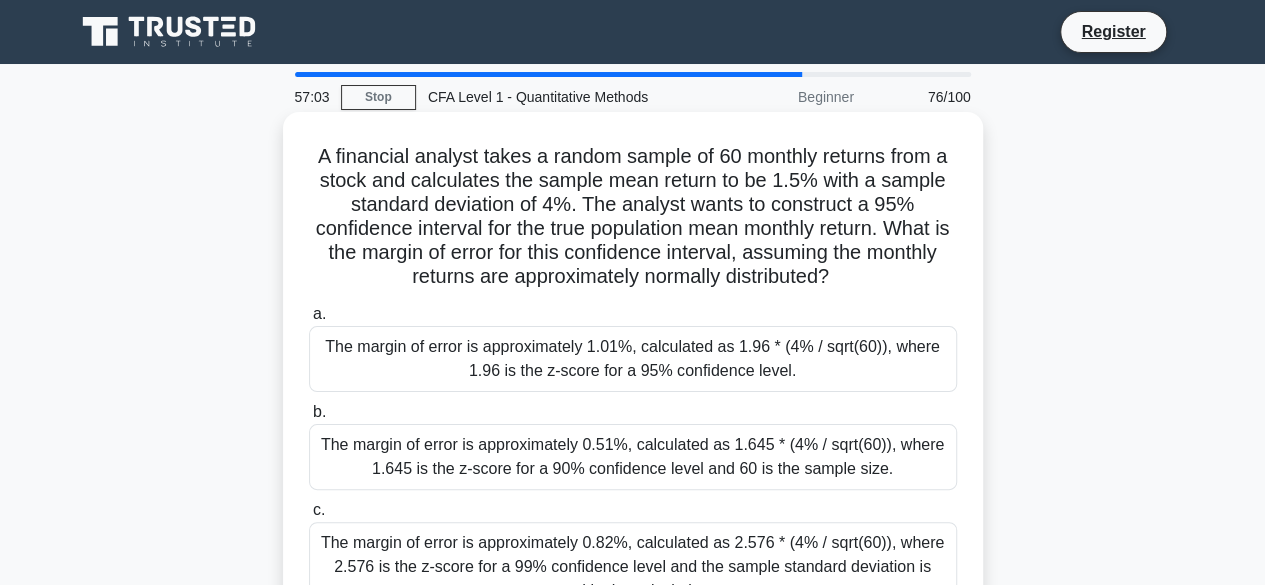 click on "The margin of error is approximately 1.01%, calculated as 1.96 * (4% / sqrt(60)), where 1.96 is the z-score for a 95% confidence level." at bounding box center [633, 359] 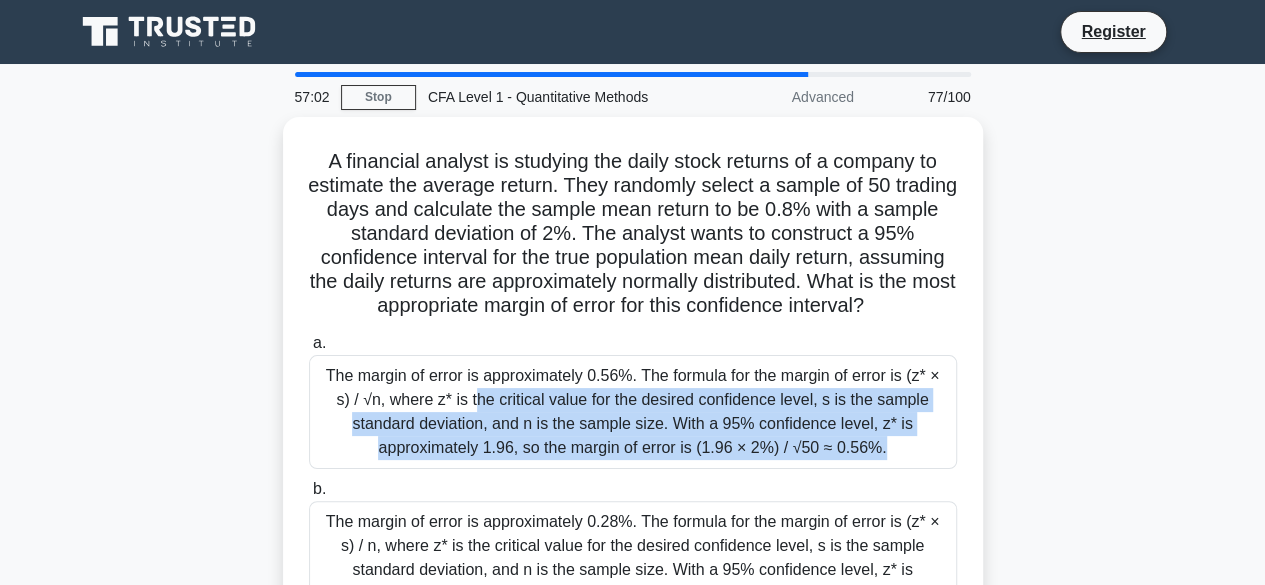 click on "The margin of error is approximately 0.56%. The formula for the margin of error is (z* × s) / √n, where z* is the critical value for the desired confidence level, s is the sample standard deviation, and n is the sample size. With a 95% confidence level, z* is approximately 1.96, so the margin of error is (1.96 × 2%) / √50 ≈ 0.56%." at bounding box center (633, 412) 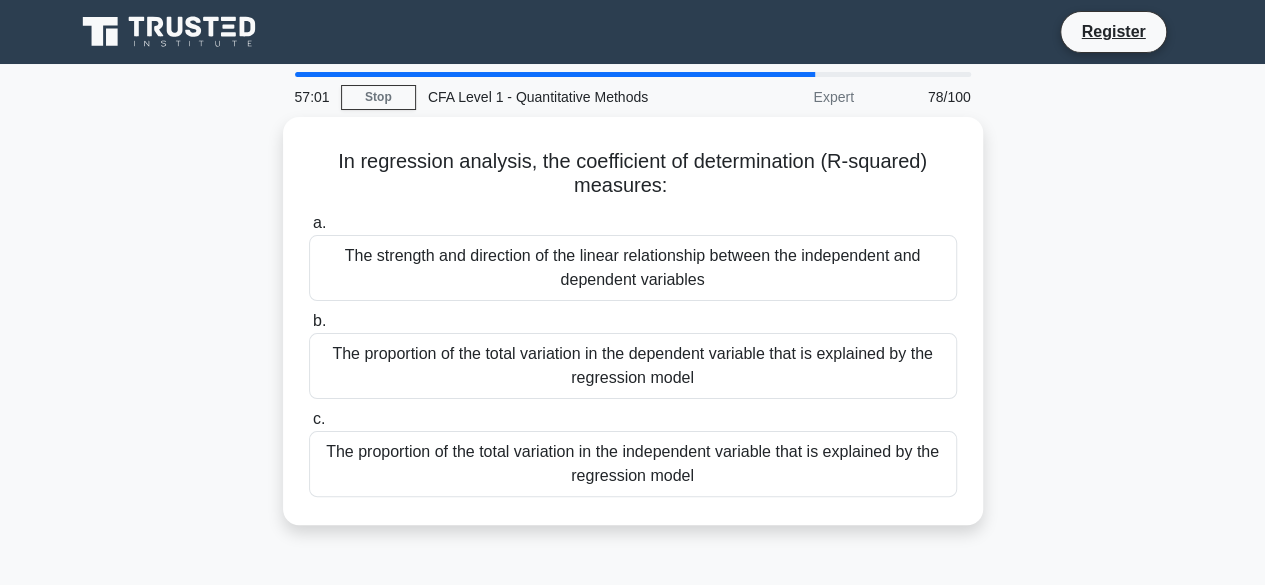 click on "The proportion of the total variation in the dependent variable that is explained by the regression model" at bounding box center [633, 366] 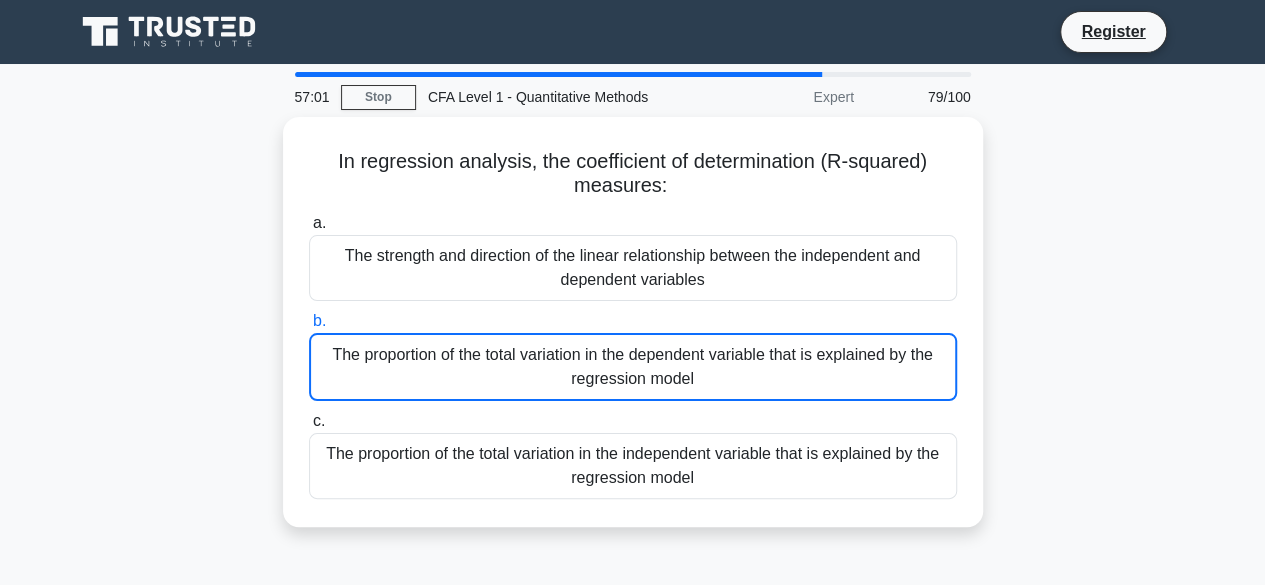 click on "The proportion of the total variation in the dependent variable that is explained by the regression model" at bounding box center (633, 367) 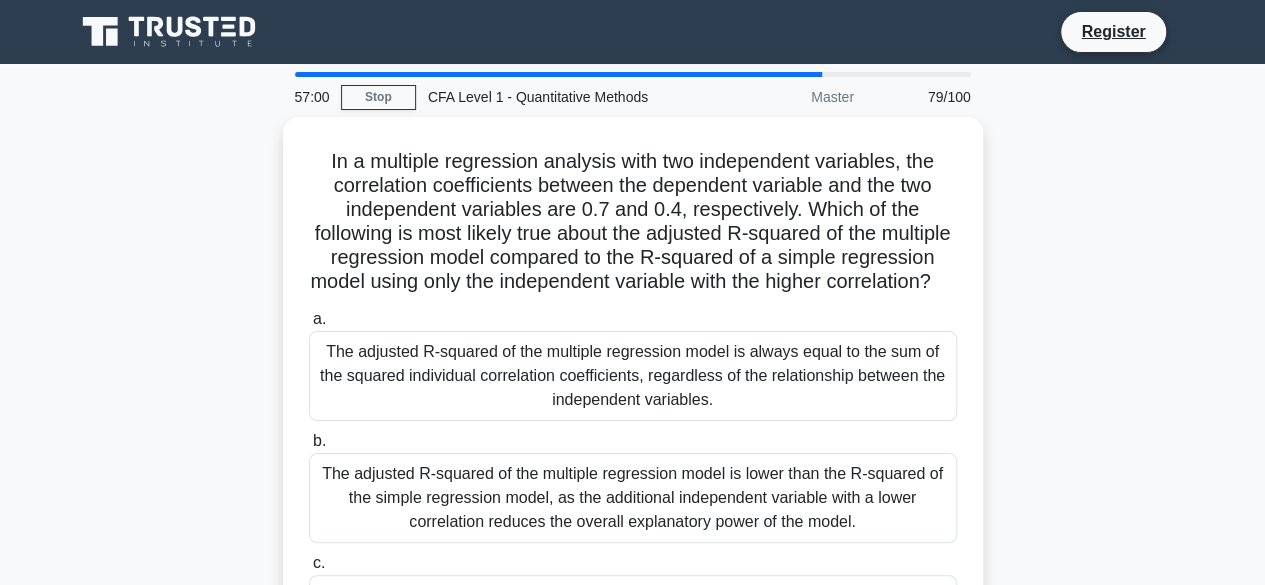 click on "The adjusted R-squared of the multiple regression model is always equal to the sum of the squared individual correlation coefficients, regardless of the relationship between the independent variables." at bounding box center (633, 376) 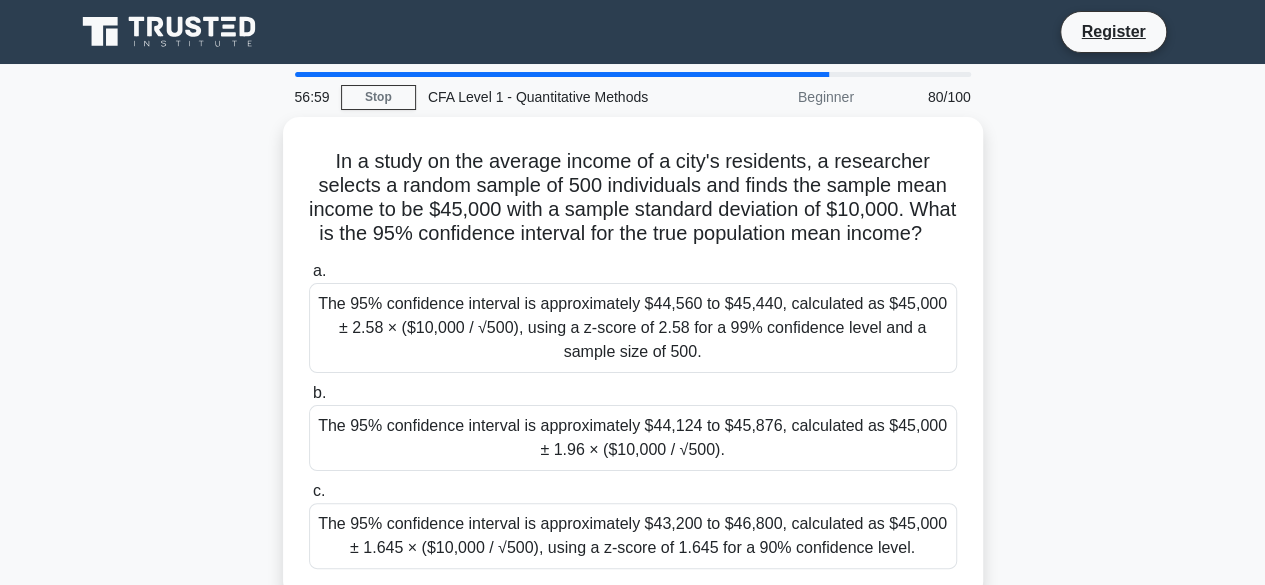 click on "The 95% confidence interval is approximately $44,560 to $45,440, calculated as $45,000 ± 2.58 × ($10,000 / √500), using a z-score of 2.58 for a 99% confidence level and a sample size of 500." at bounding box center (633, 328) 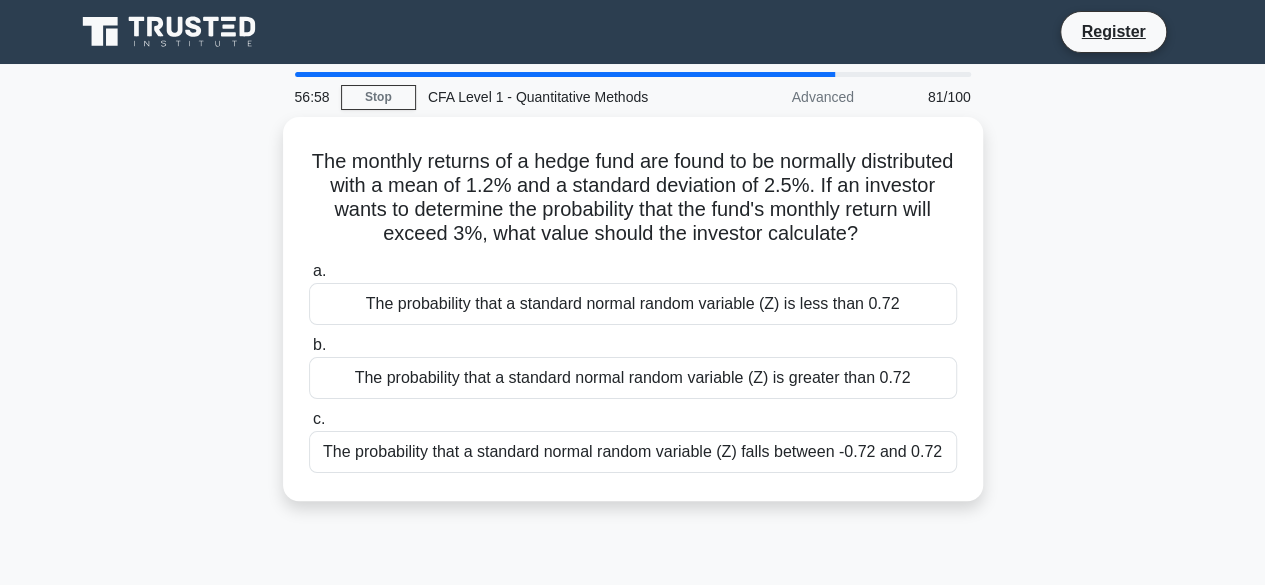 click on "The probability that a standard normal random variable (Z) is greater than 0.72" at bounding box center (633, 378) 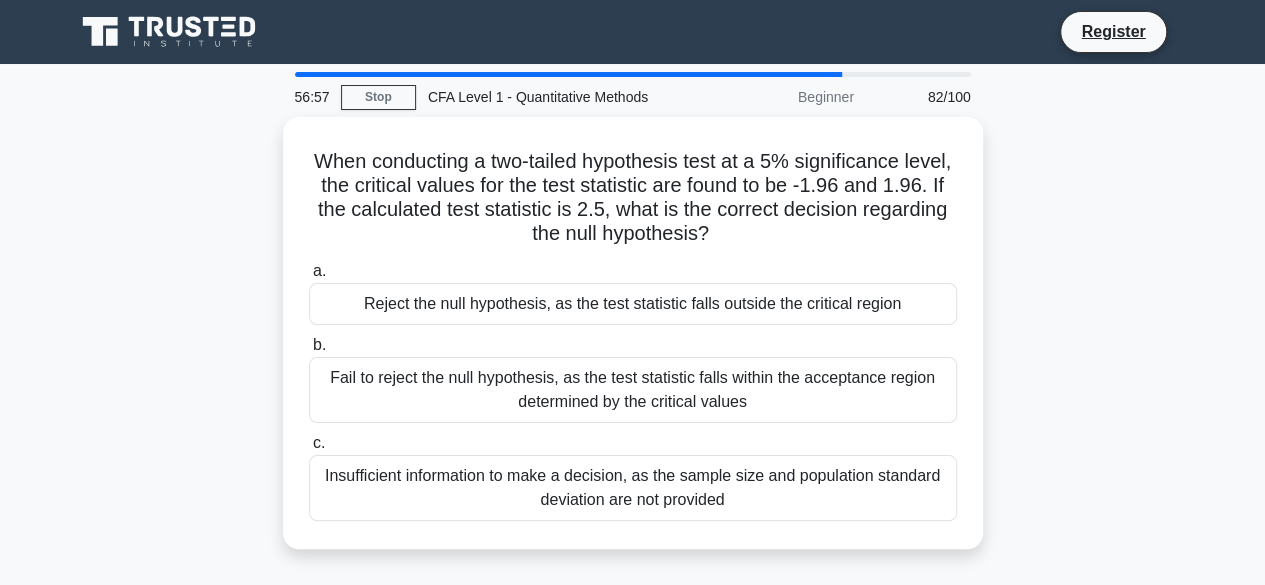 click on "Fail to reject the null hypothesis, as the test statistic falls within the acceptance region determined by the critical values" at bounding box center [633, 390] 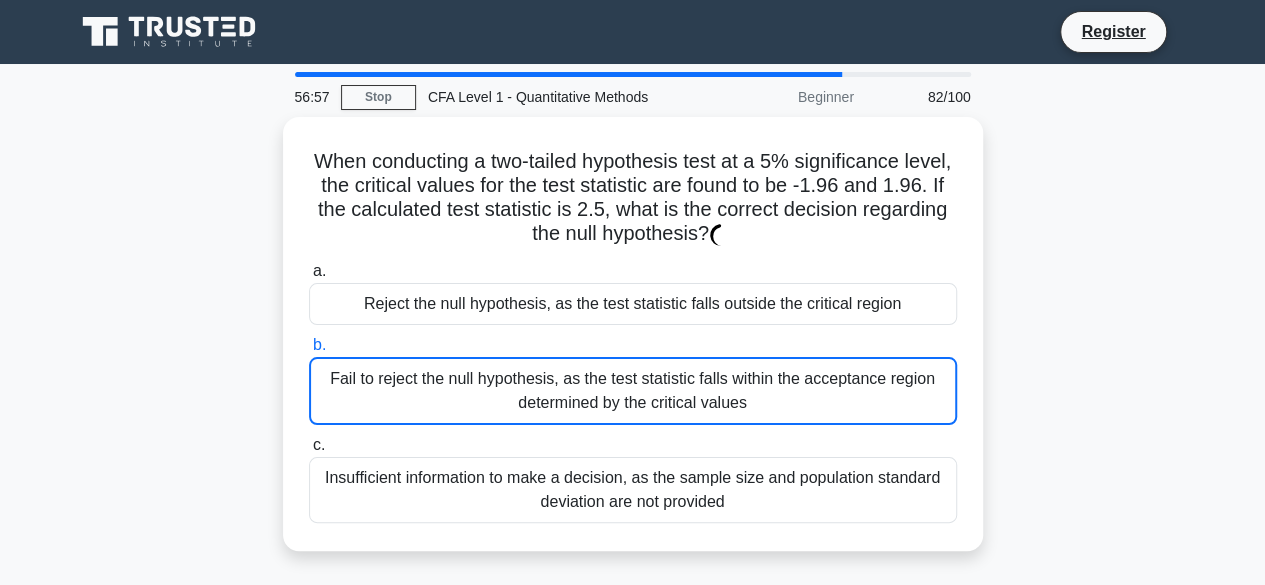 click on "Fail to reject the null hypothesis, as the test statistic falls within the acceptance region determined by the critical values" at bounding box center [633, 391] 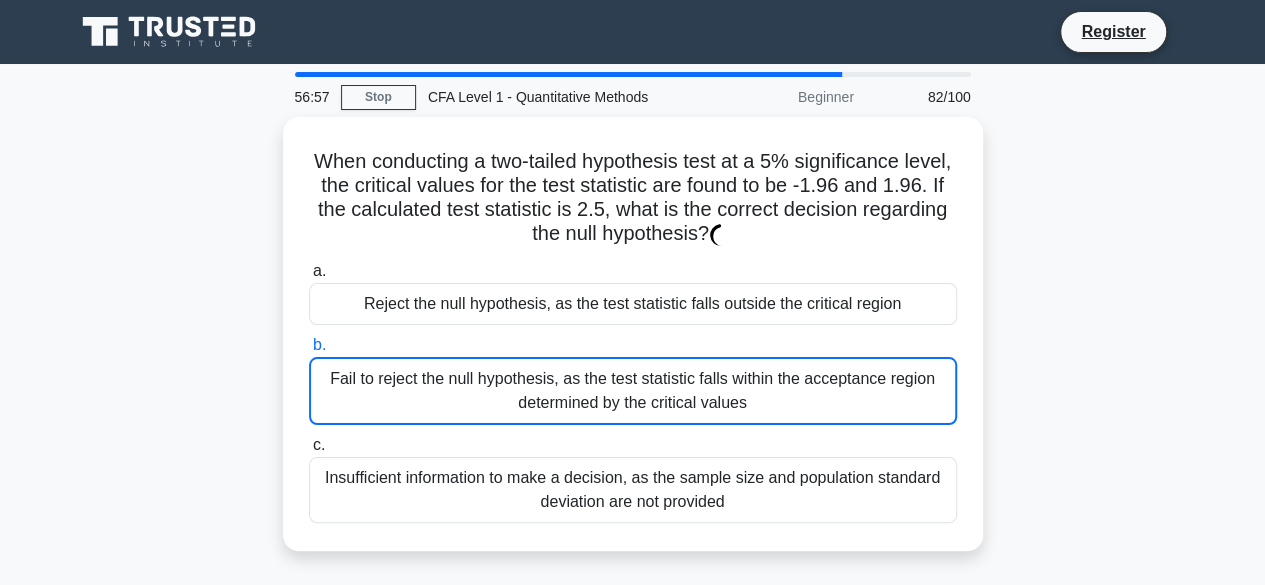click on "b.
Fail to reject the null hypothesis, as the test statistic falls within the acceptance region determined by the critical values" at bounding box center [309, 345] 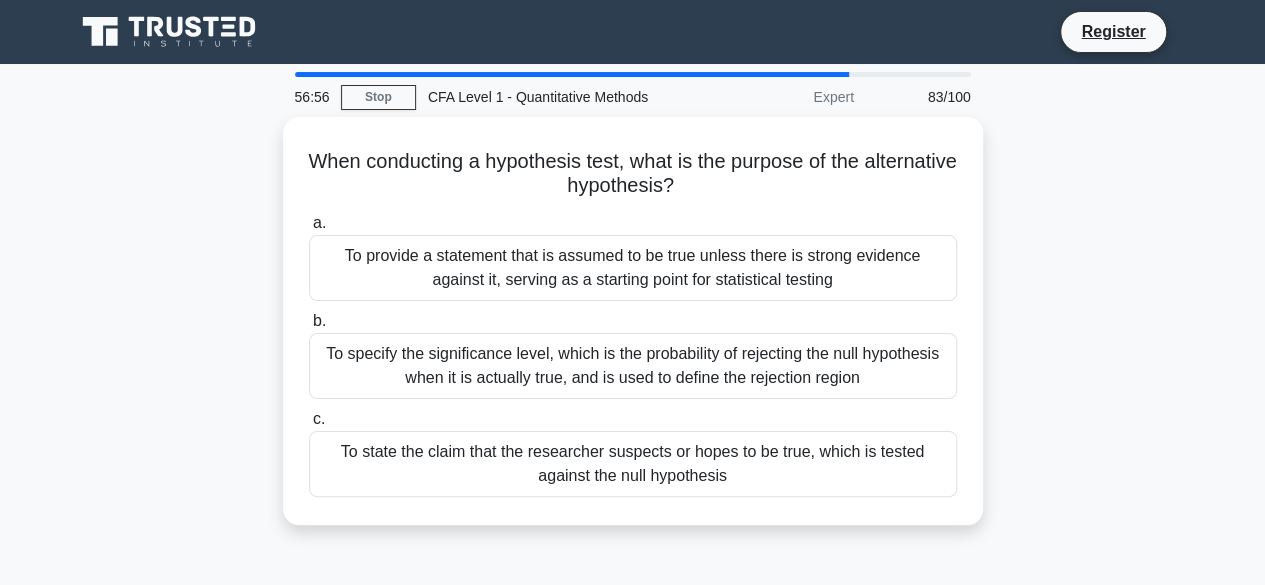 click on "To specify the significance level, which is the probability of rejecting the null hypothesis when it is actually true, and is used to define the rejection region" at bounding box center [633, 366] 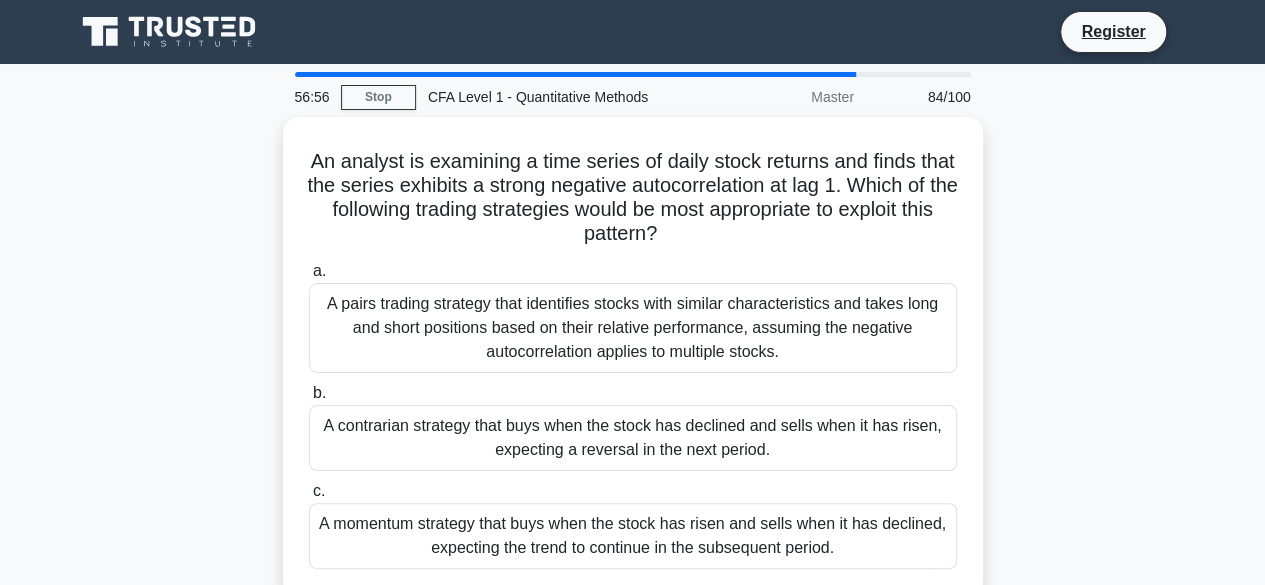 click on "b.
A contrarian strategy that buys when the stock has declined and sells when it has risen, expecting a reversal in the next period." at bounding box center [633, 426] 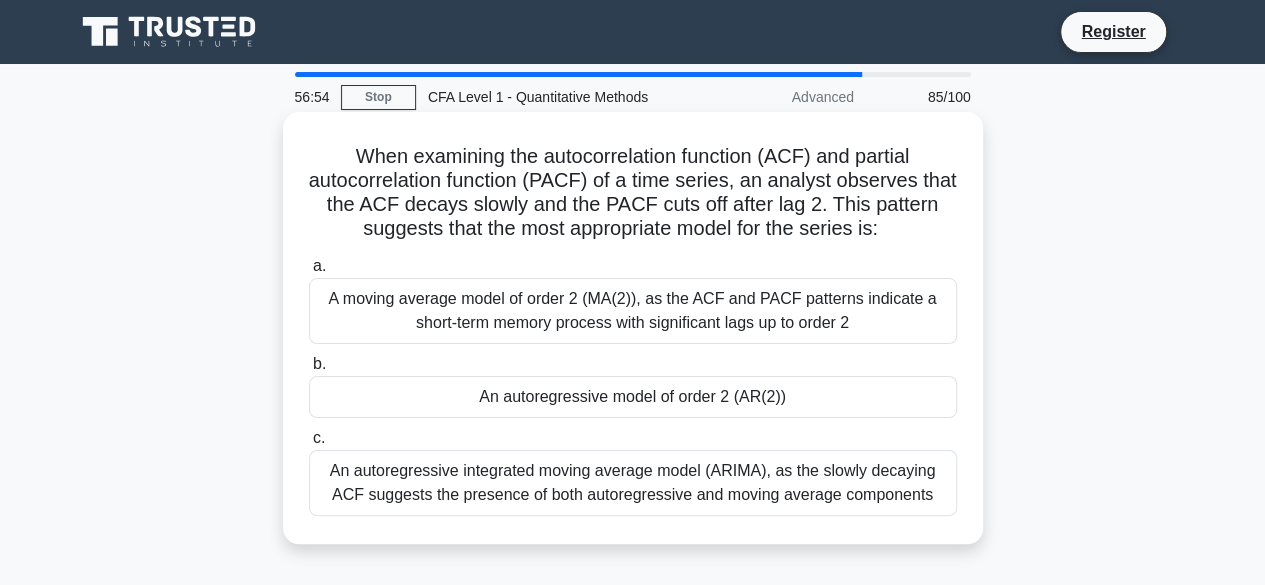 click on "b.
An autoregressive model of order 2 (AR(2))" at bounding box center (633, 385) 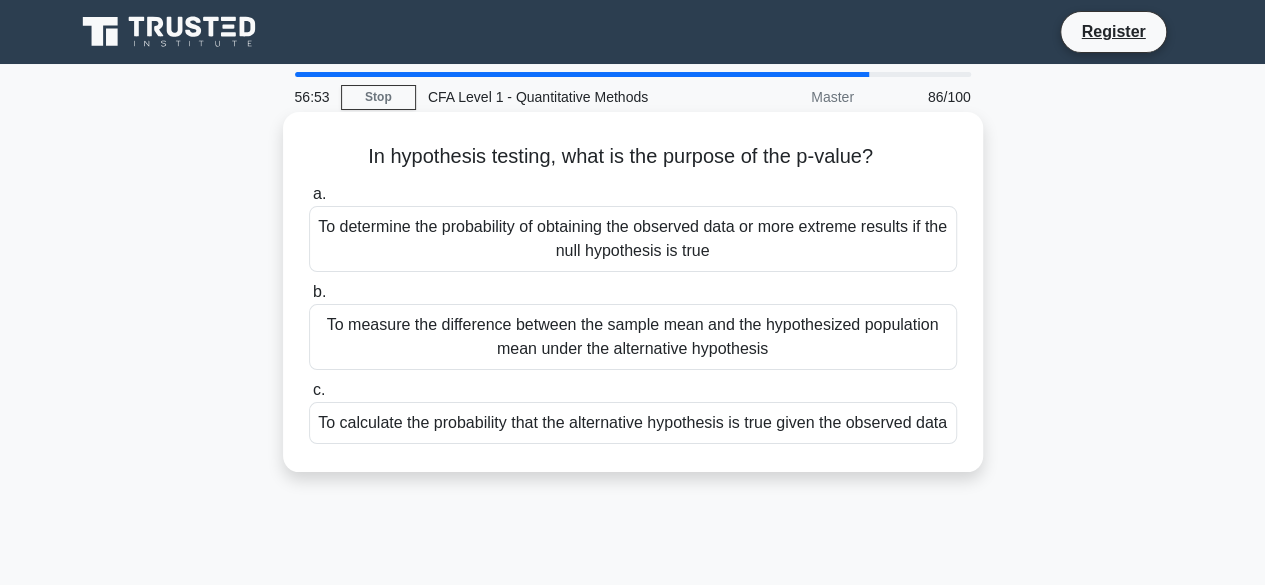 click on "To measure the difference between the sample mean and the hypothesized population mean under the alternative hypothesis" at bounding box center (633, 337) 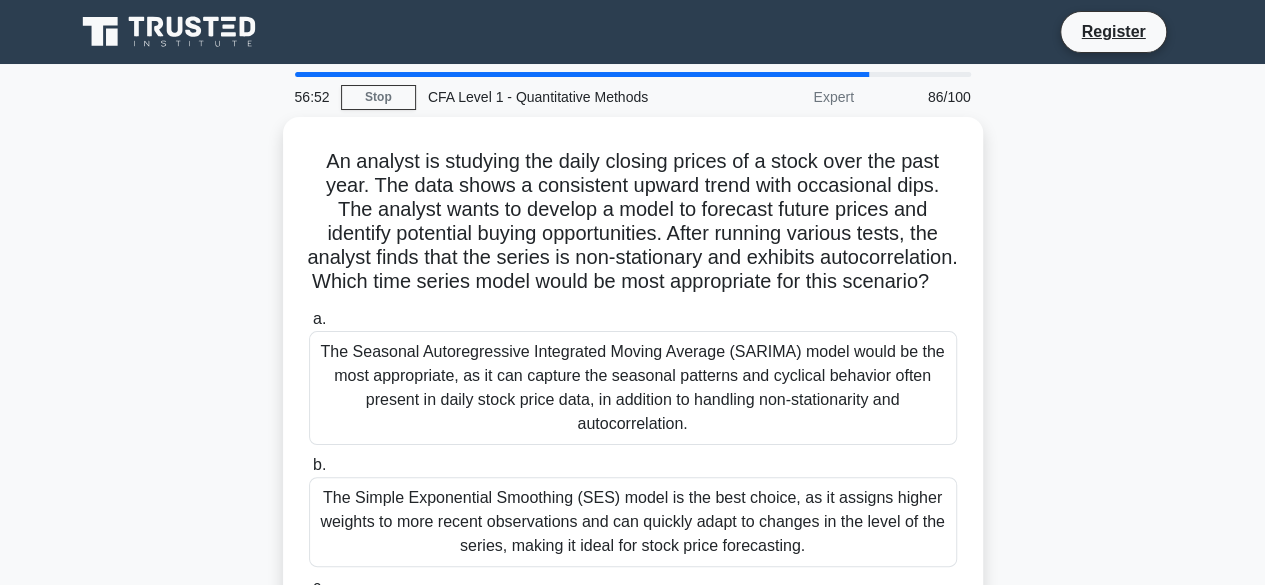 click on "a.
The Seasonal Autoregressive Integrated Moving Average (SARIMA) model would be the most appropriate, as it can capture the seasonal patterns and cyclical behavior often present in daily stock price data, in addition to handling non-stationarity and autocorrelation." at bounding box center (633, 376) 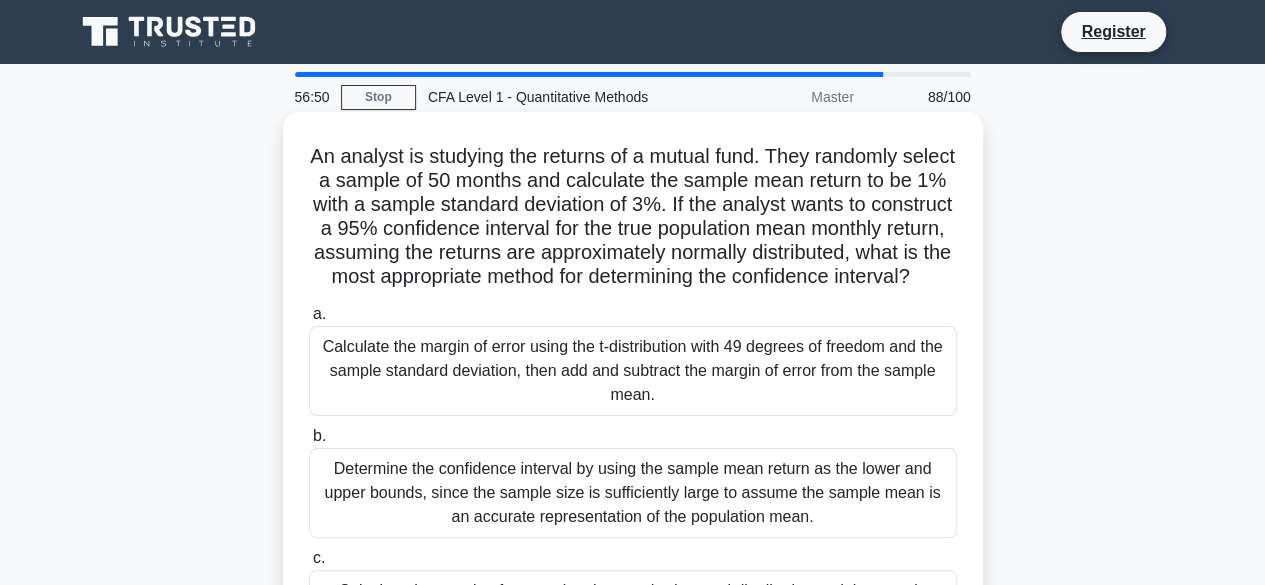 click on "Calculate the margin of error using the t-distribution with 49 degrees of freedom and the sample standard deviation, then add and subtract the margin of error from the sample mean." at bounding box center [633, 371] 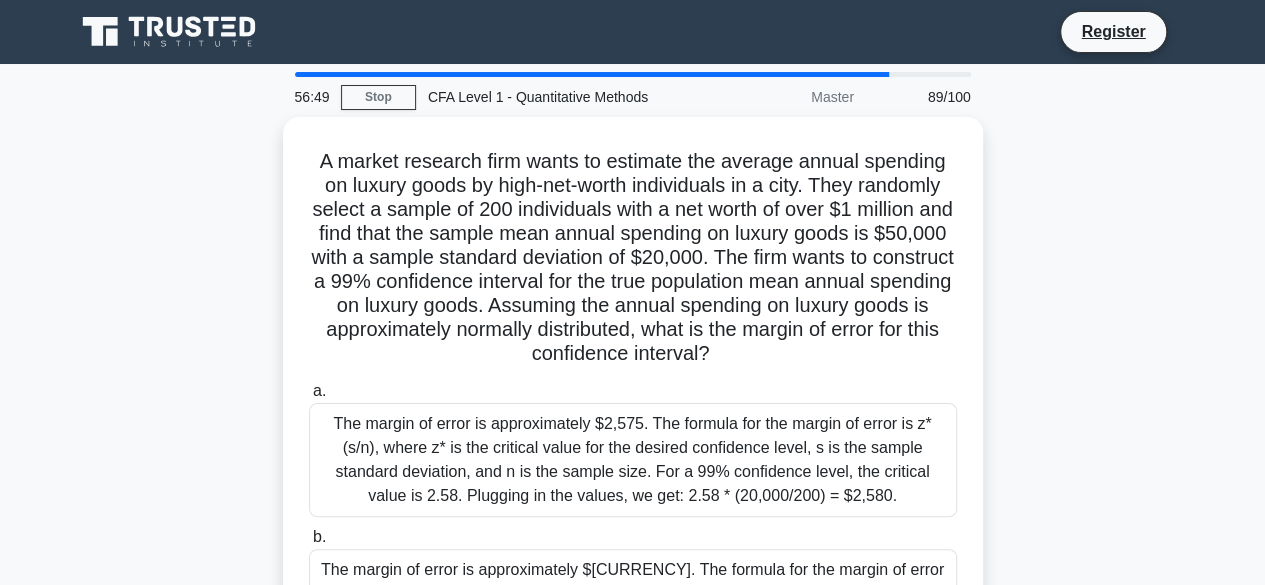 click on "a.
The margin of error is approximately $2,575. The formula for the margin of error is z* (s/n), where z* is the critical value for the desired confidence level, s is the sample standard deviation, and n is the sample size. For a 99% confidence level, the critical value is 2.58. Plugging in the values, we get: 2.58 * (20,000/200) = $2,580.
b." at bounding box center [633, 618] 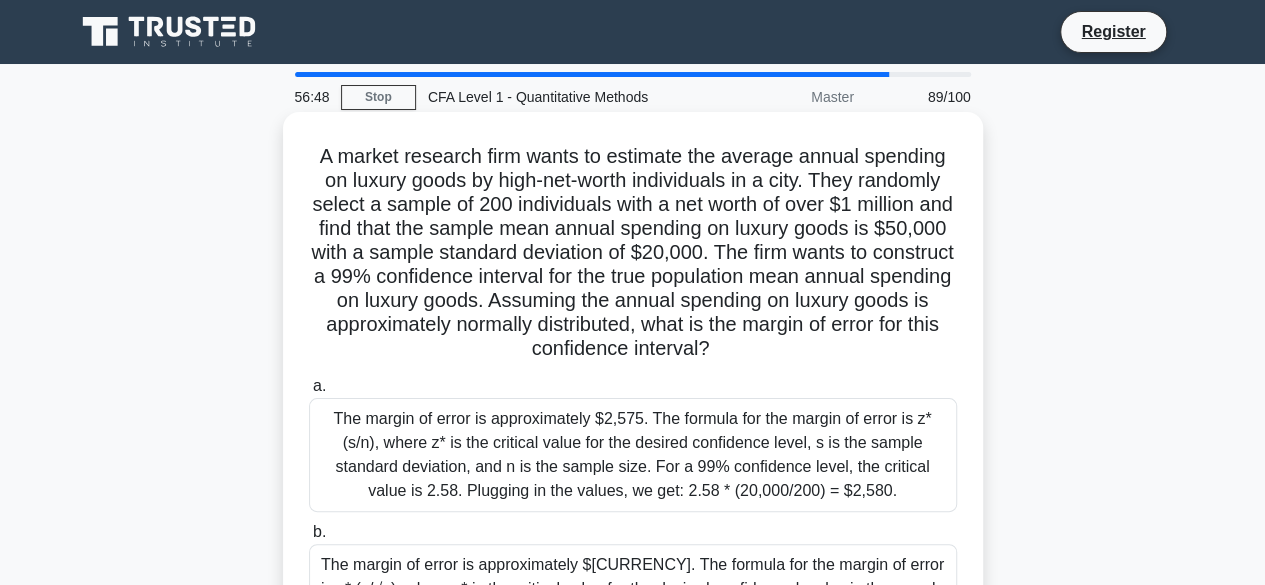 click on "The margin of error is approximately $2,575. The formula for the margin of error is z* (s/n), where z* is the critical value for the desired confidence level, s is the sample standard deviation, and n is the sample size. For a 99% confidence level, the critical value is 2.58. Plugging in the values, we get: 2.58 * (20,000/200) = $2,580." at bounding box center (633, 455) 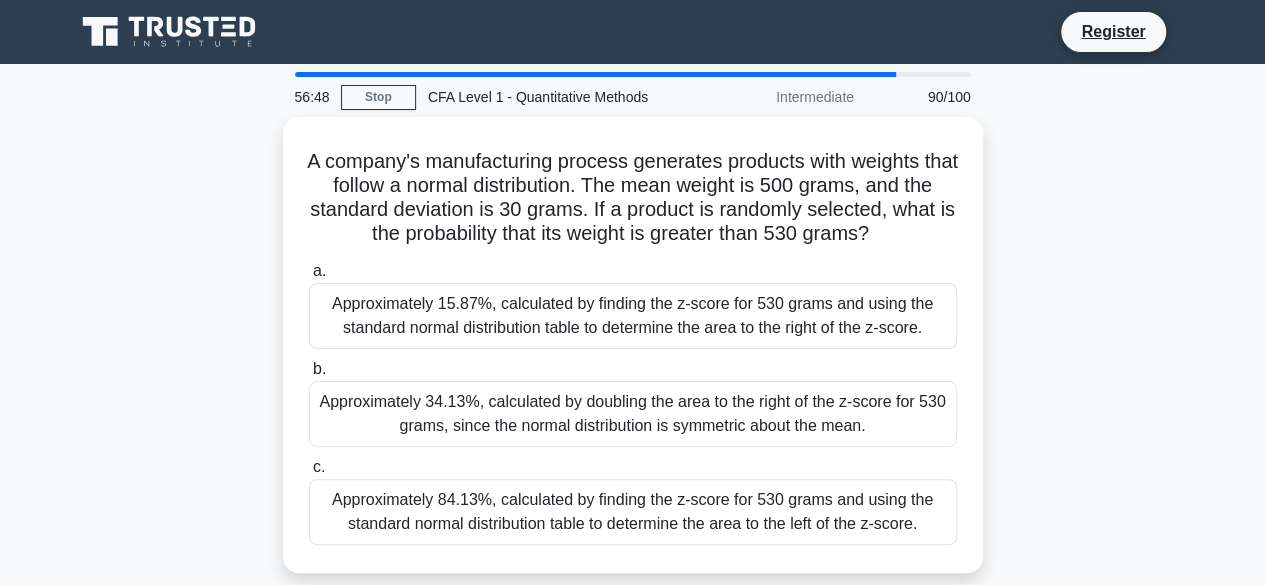 click on "Approximately 34.13%, calculated by doubling the area to the right of the z-score for 530 grams, since the normal distribution is symmetric about the mean." at bounding box center (633, 414) 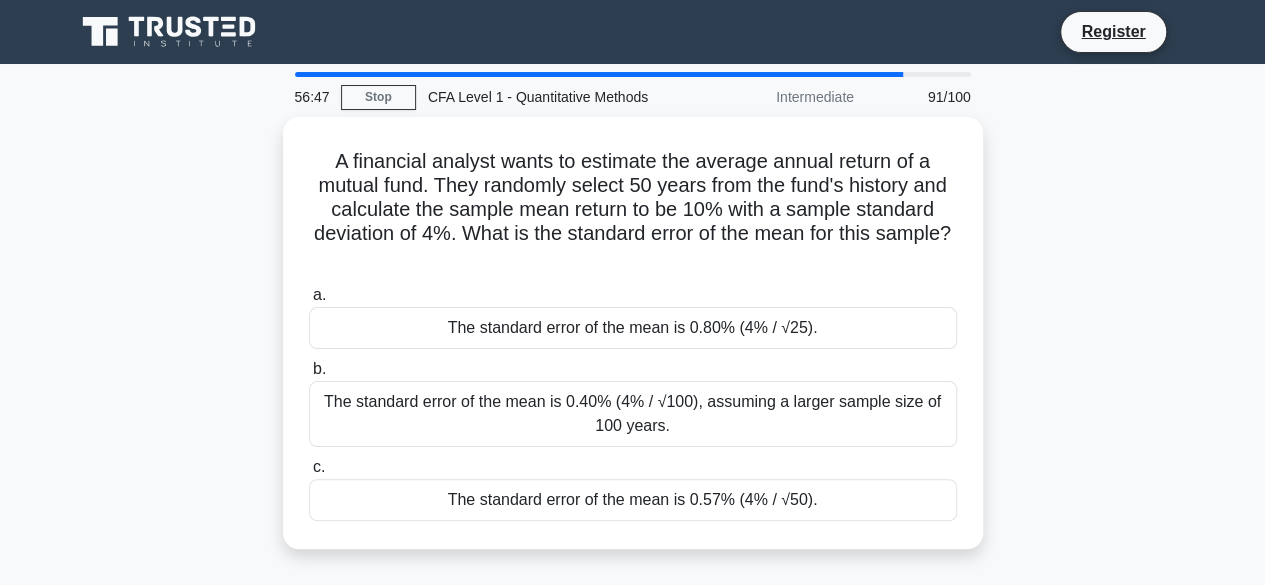 click on "The standard error of the mean is 0.40% (4% / √100), assuming a larger sample size of 100 years." at bounding box center (633, 414) 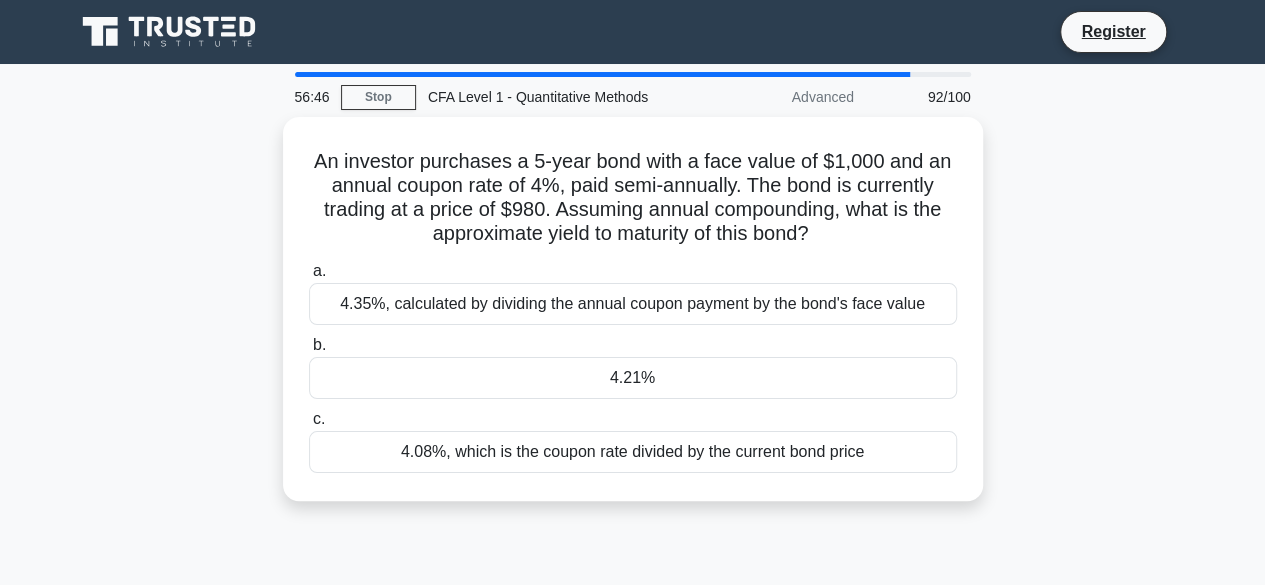 click on "c.
4.08%, which is the coupon rate divided by the current bond price" at bounding box center (633, 440) 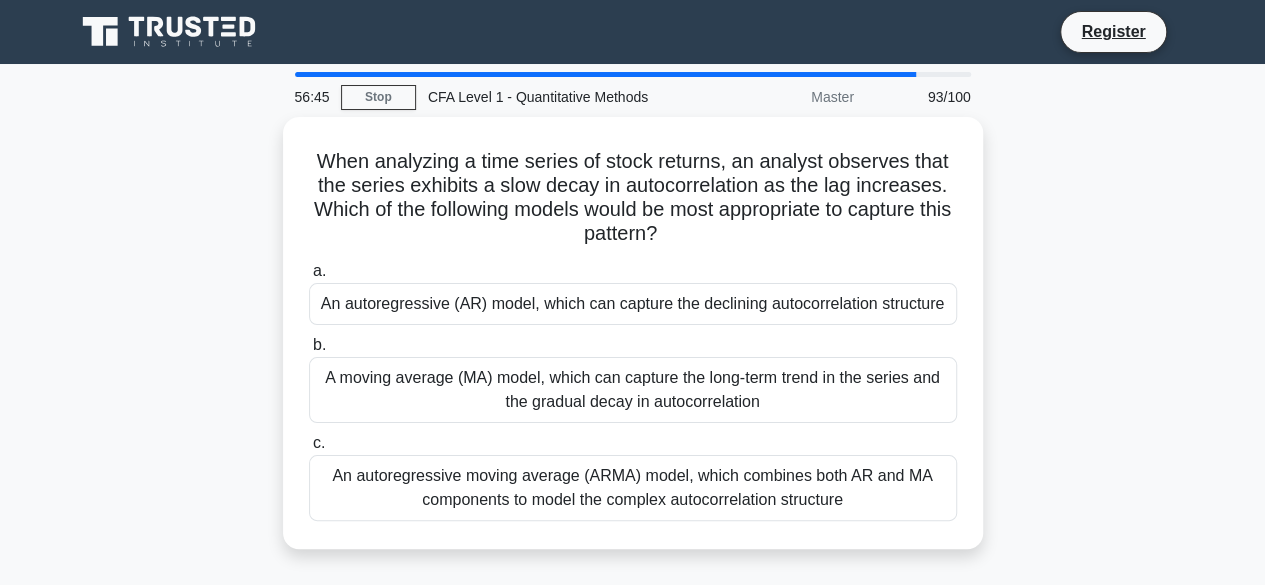 click on "a.
An autoregressive (AR) model, which can capture the declining autocorrelation structure
b.
c." at bounding box center (633, 390) 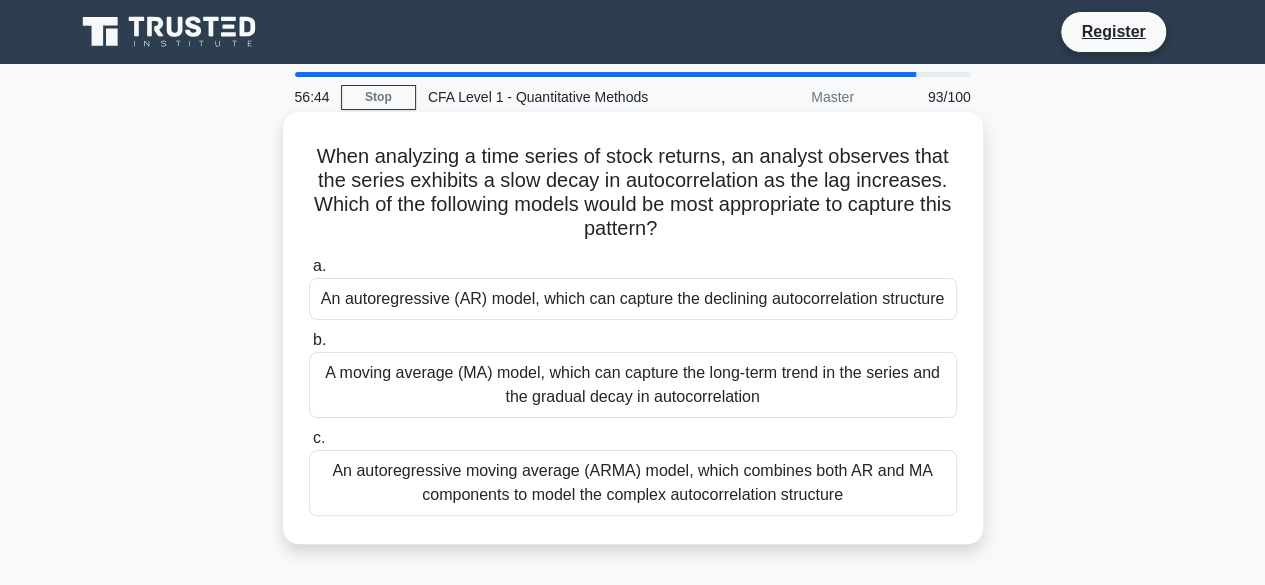 click on "A moving average (MA) model, which can capture the long-term trend in the series and the gradual decay in autocorrelation" at bounding box center (633, 385) 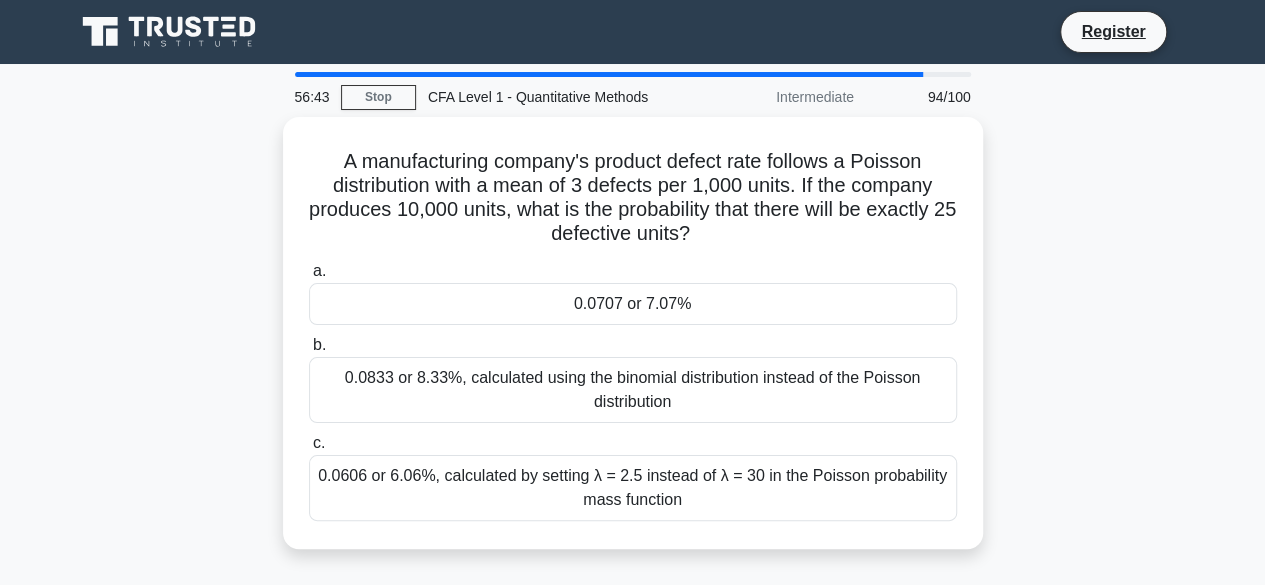 click on "0.0833 or 8.33%, calculated using the binomial distribution instead of the Poisson distribution" at bounding box center [633, 390] 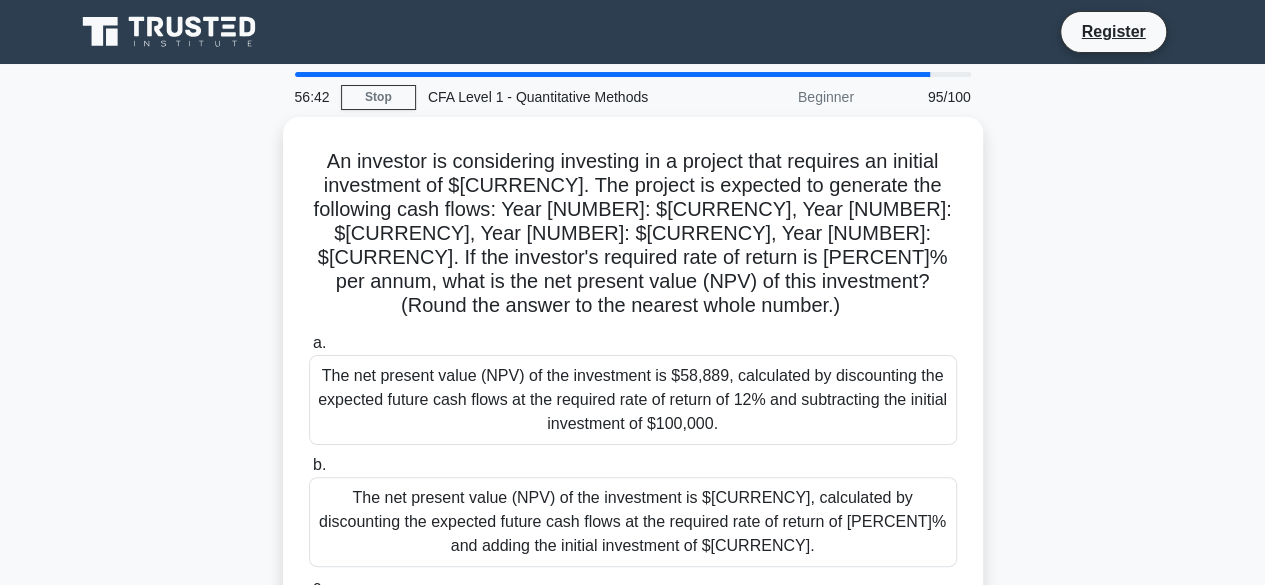 click on "The net present value (NPV) of the investment is $58,889, calculated by discounting the expected future cash flows at the required rate of return of 12% and subtracting the initial investment of $100,000." at bounding box center (633, 400) 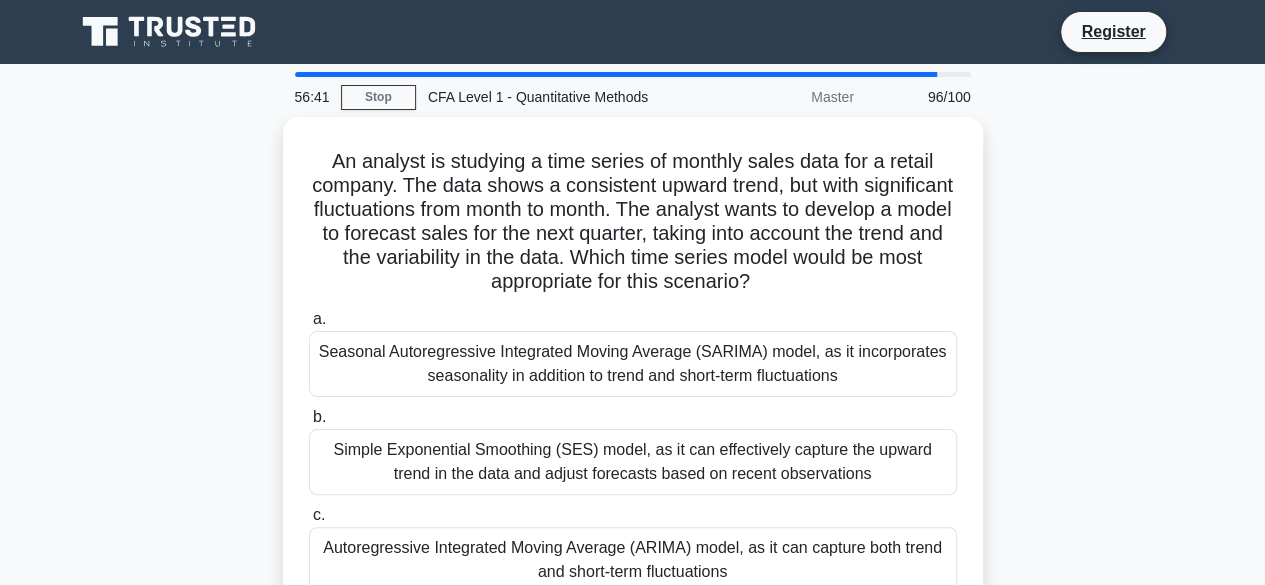click on "b.
Simple Exponential Smoothing (SES) model, as it can effectively capture the upward trend in the data and adjust forecasts based on recent observations" at bounding box center [633, 450] 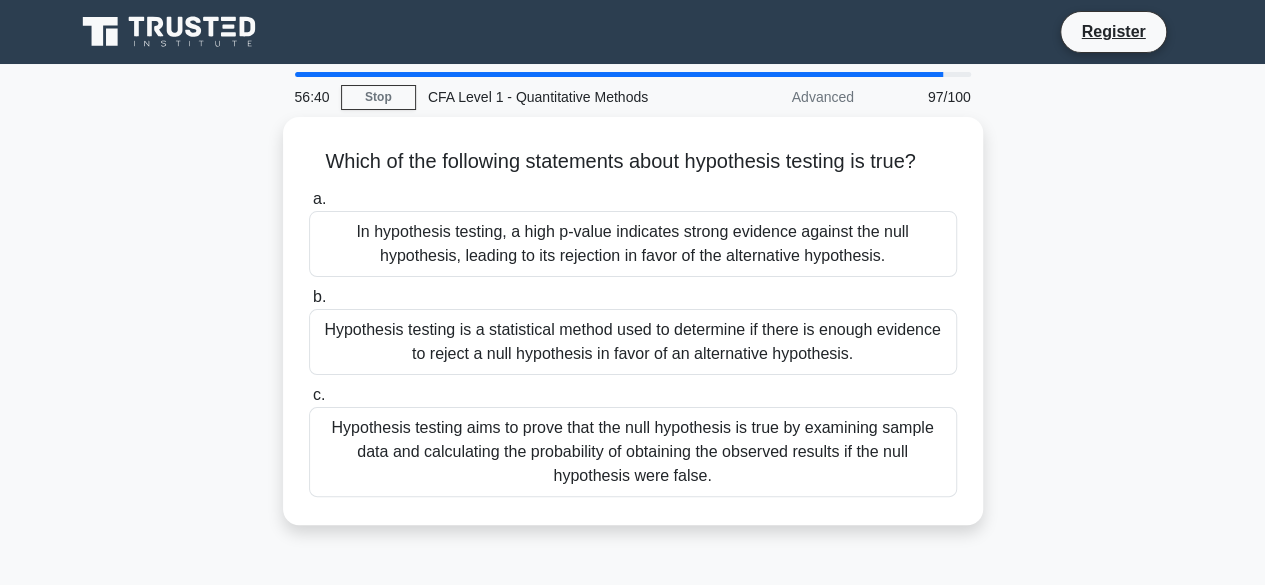 click on "Hypothesis testing aims to prove that the null hypothesis is true by examining sample data and calculating the probability of obtaining the observed results if the null hypothesis were false." at bounding box center [633, 452] 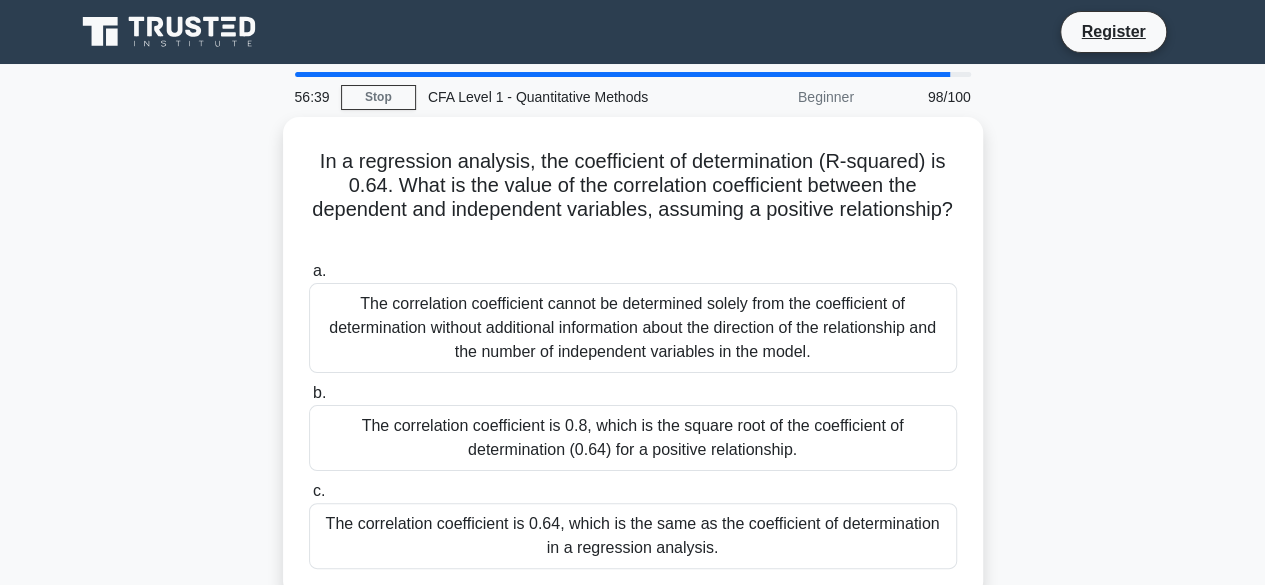 click on "The correlation coefficient is 0.8, which is the square root of the coefficient of determination (0.64) for a positive relationship." at bounding box center (633, 438) 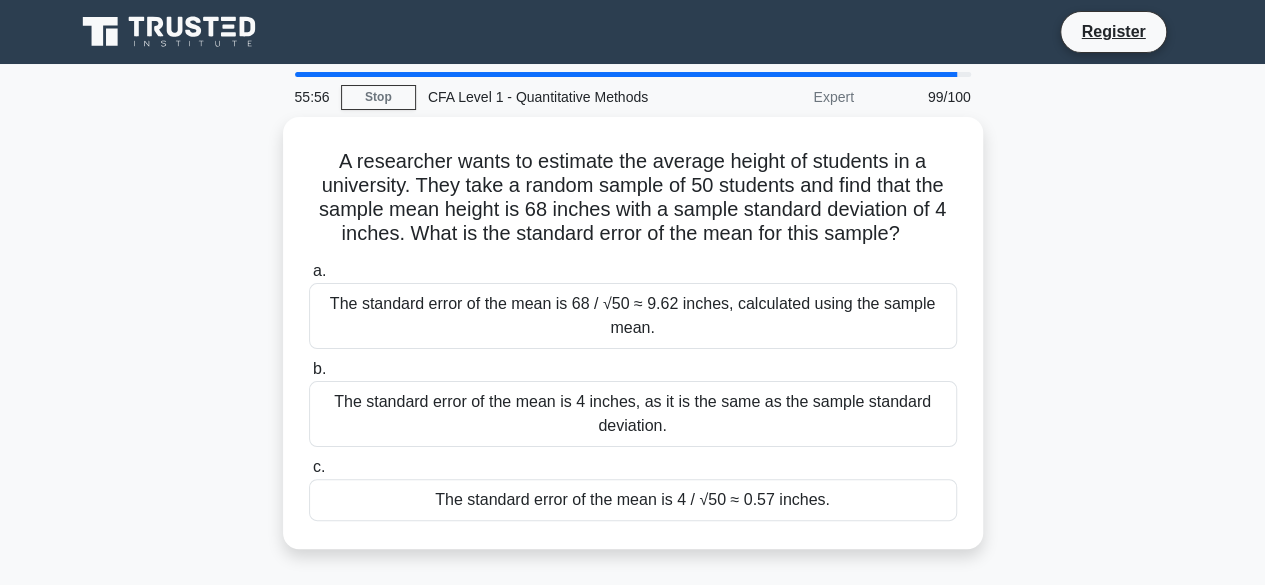 drag, startPoint x: 331, startPoint y: 160, endPoint x: 934, endPoint y: 555, distance: 720.85645 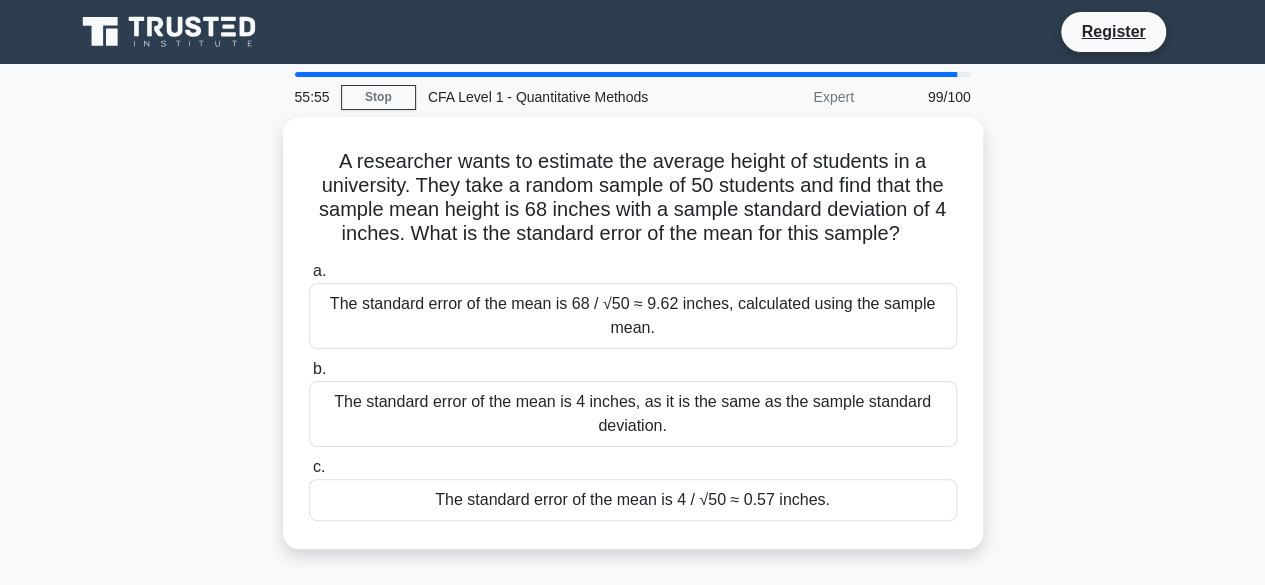 copy on "A researcher wants to estimate the average height of students in a university. They take a random sample of 50 students and find that the sample mean height is 68 inches with a sample standard deviation of 4 inches. What is the standard error of the mean for this sample?
.spinner_0XTQ{transform-origin:center;animation:spinner_y6GP .75s linear infinite}@keyframes spinner_y6GP{100%{transform:rotate(360deg)}}
a.
The standard error of the mean is 68 / √50 ≈ 9.62 inches, calculated using the sample mean.
b.
The standard error of the mean is 4 inches, as it is the same as the sample standard deviation.
c.
The standard error of the mean is 4 / √50 ≈ 0.57 inches." 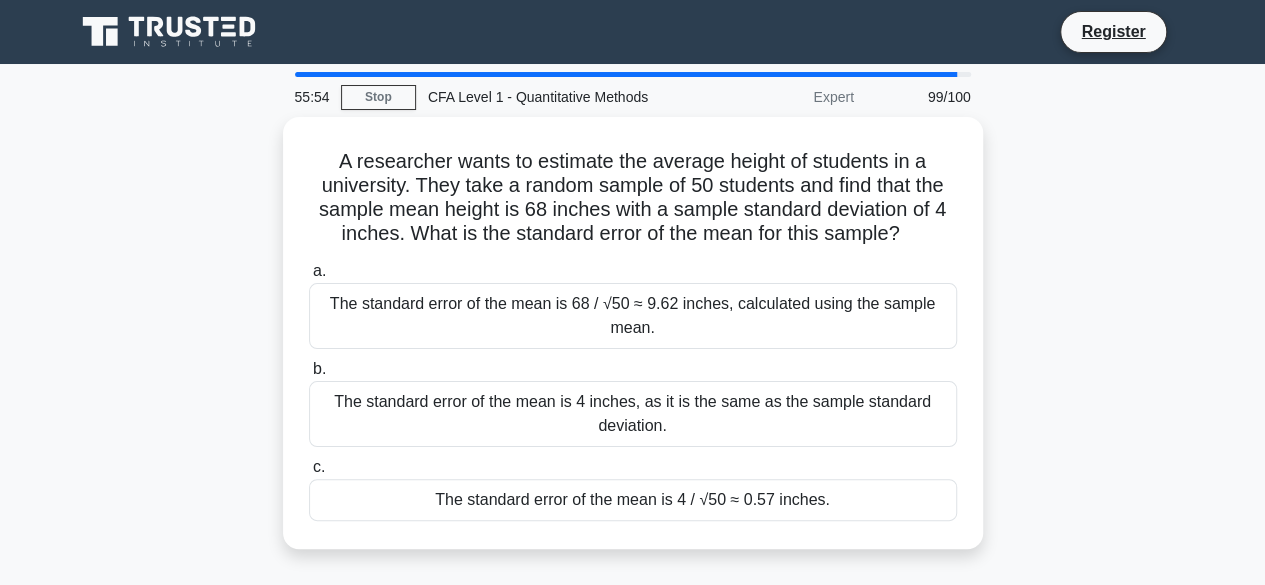 click on "55:54
Stop
CFA Level 1  - Quantitative Methods
Expert
99/100
A researcher wants to estimate the average height of students in a university. They take a random sample of 50 students and find that the sample mean height is 68 inches with a sample standard deviation of 4 inches. What is the standard error of the mean for this sample?
.spinner_0XTQ{transform-origin:center;animation:spinner_y6GP .75s linear infinite}@keyframes spinner_y6GP{100%{transform:rotate(360deg)}}
a. b. c." at bounding box center [632, 572] 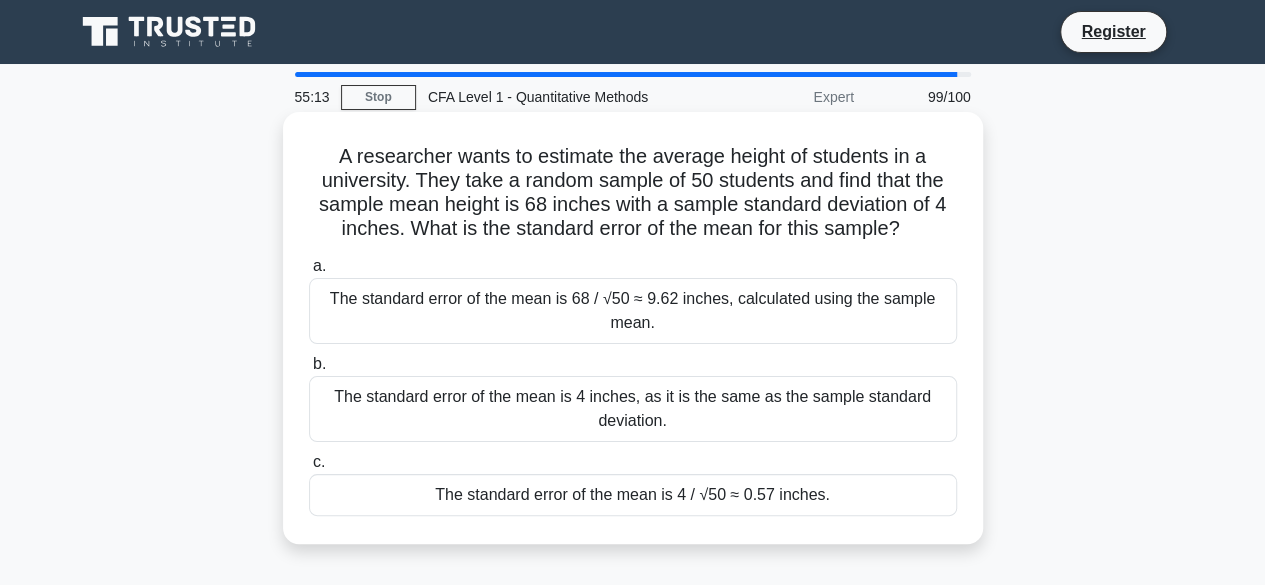 click on "The standard error of the mean is 4 / √50 ≈ 0.57 inches." at bounding box center (633, 495) 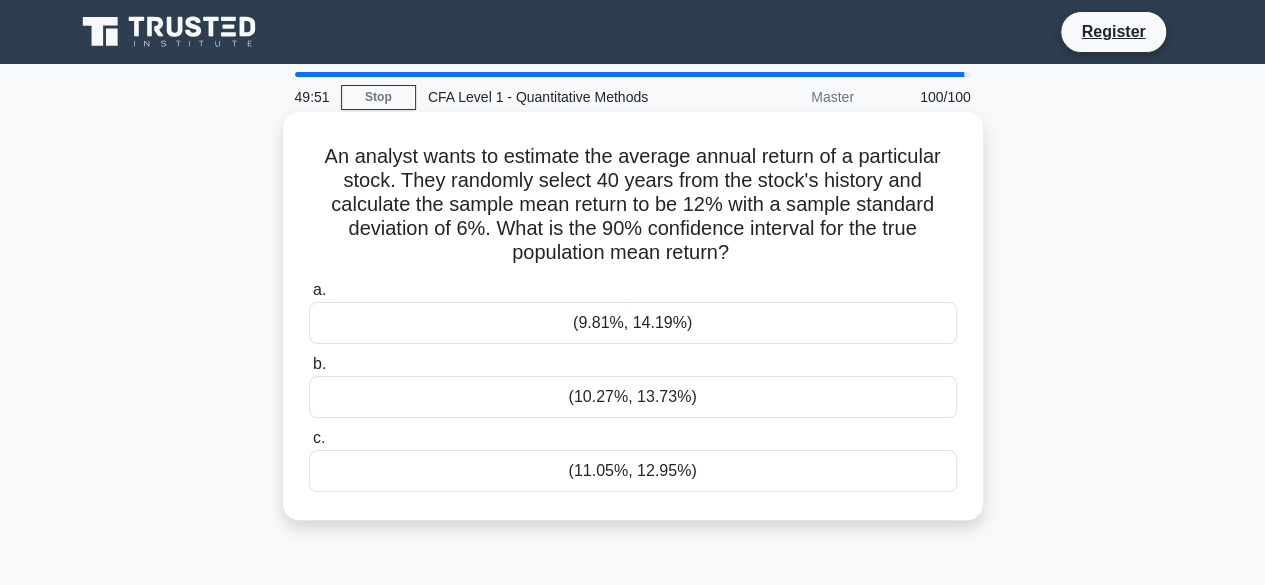 click on "(10.27%, 13.73%)" at bounding box center (633, 397) 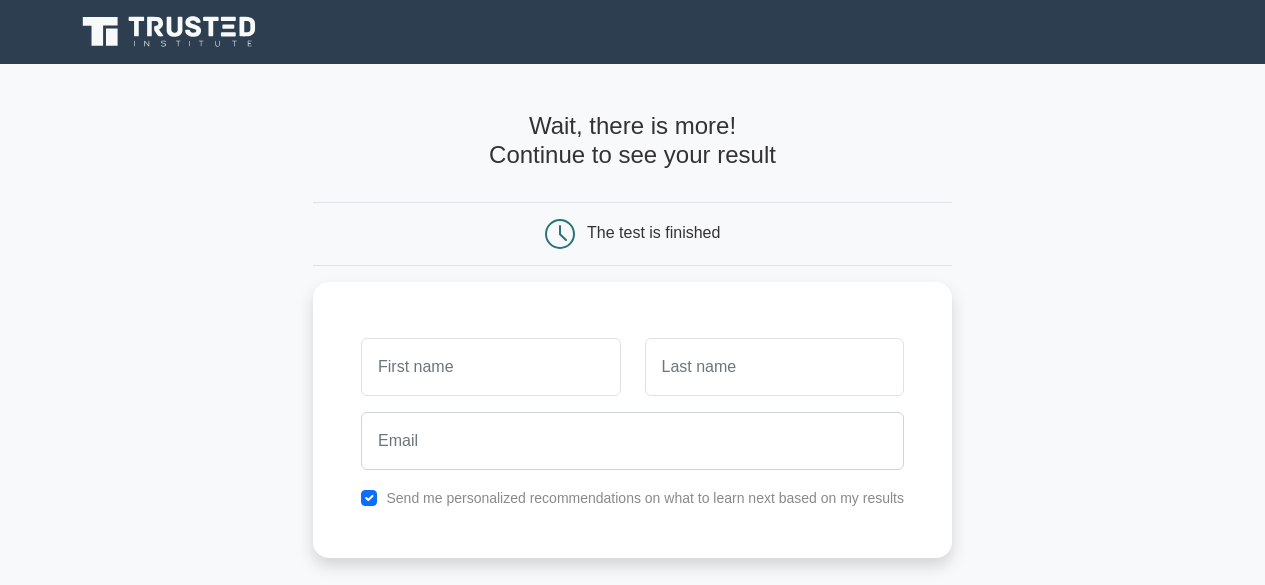 scroll, scrollTop: 0, scrollLeft: 0, axis: both 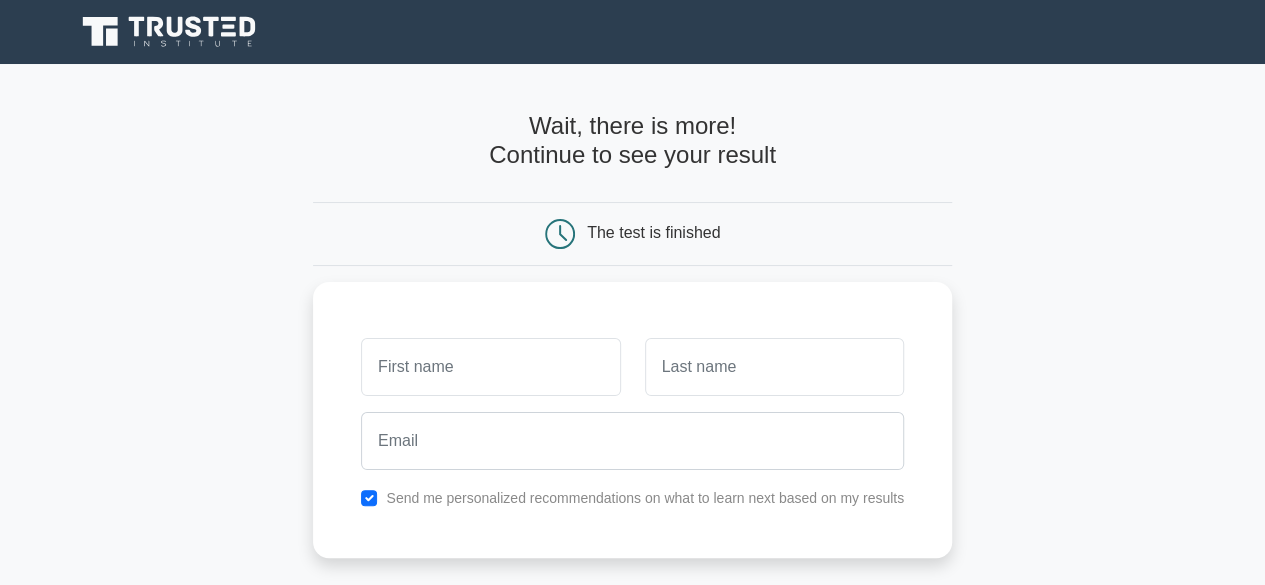 click at bounding box center (632, 441) 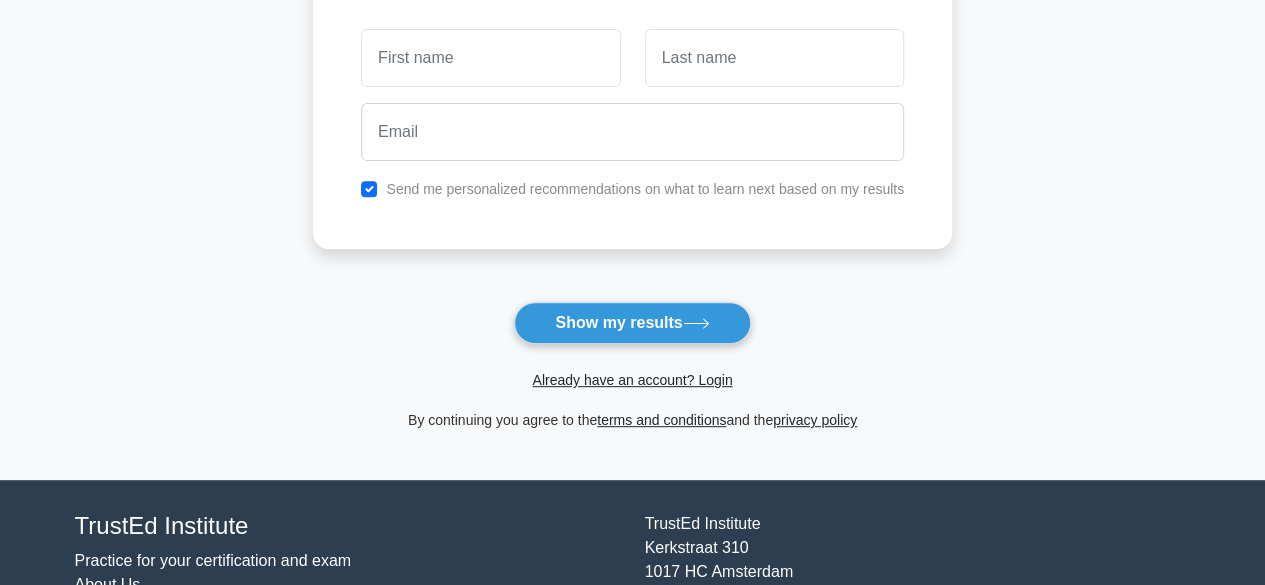 scroll, scrollTop: 287, scrollLeft: 0, axis: vertical 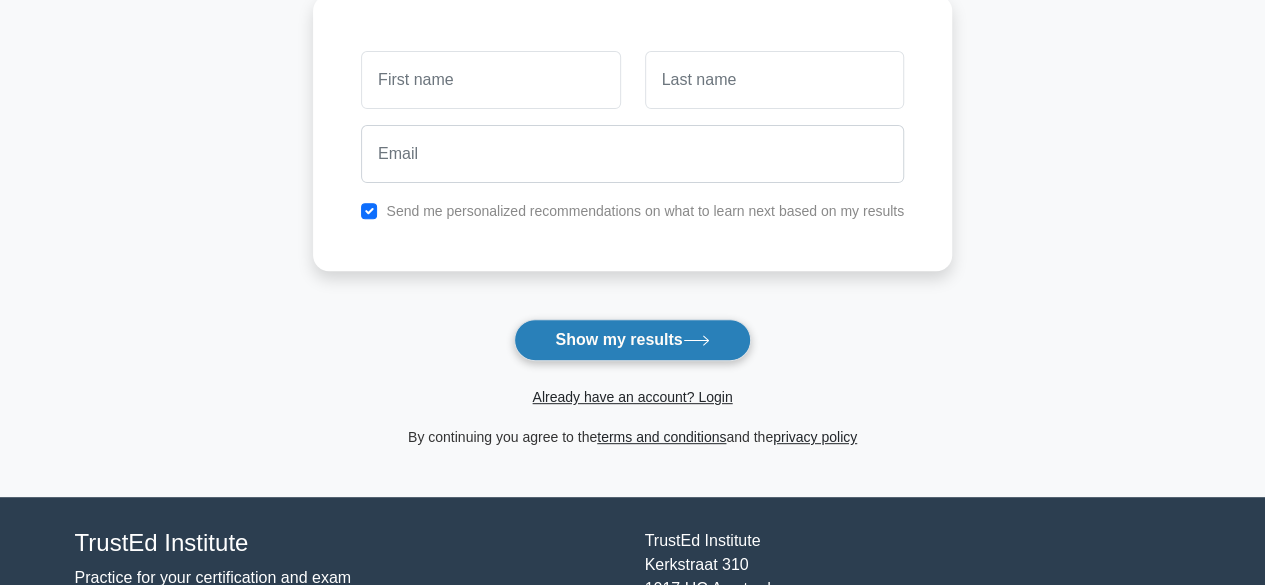 click on "Show my results" at bounding box center (632, 340) 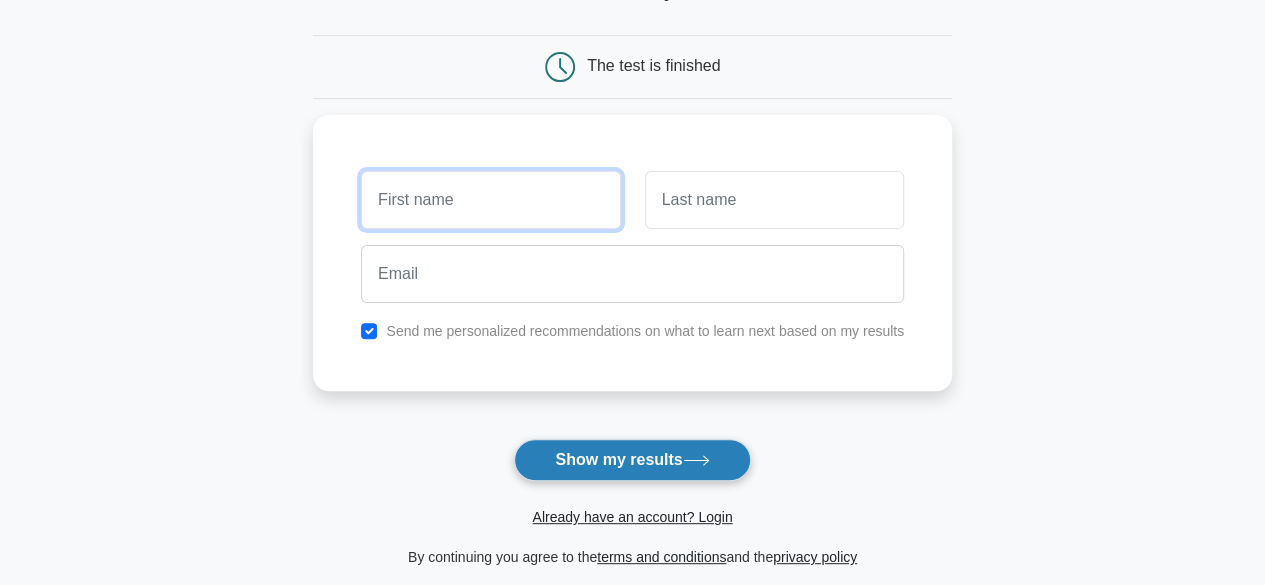 scroll, scrollTop: 165, scrollLeft: 0, axis: vertical 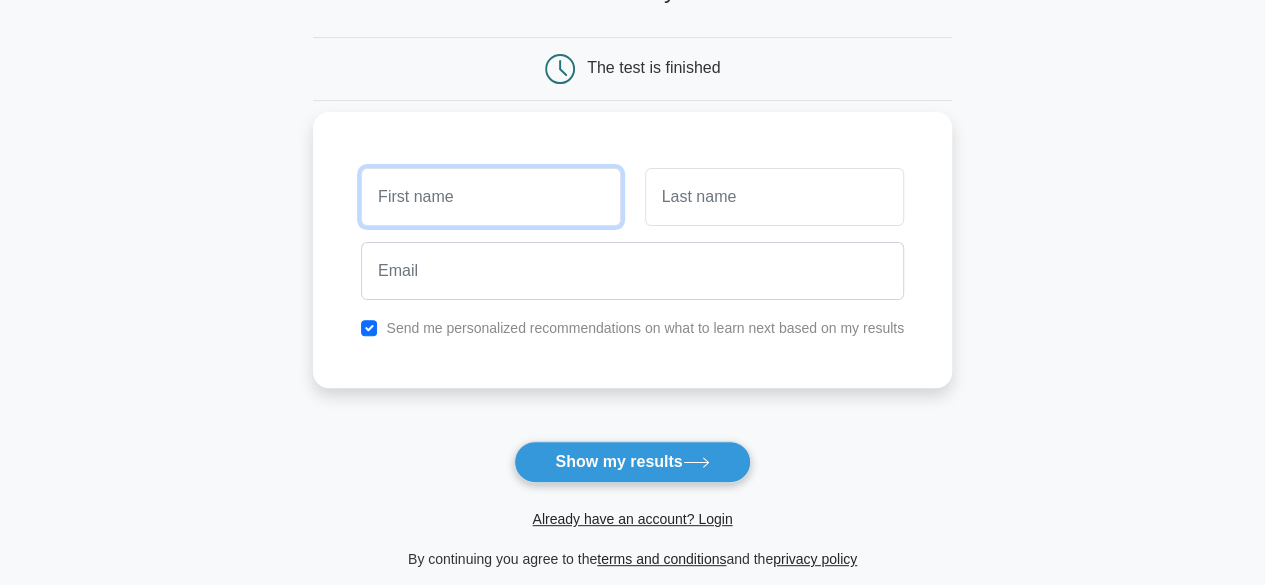 click at bounding box center (490, 197) 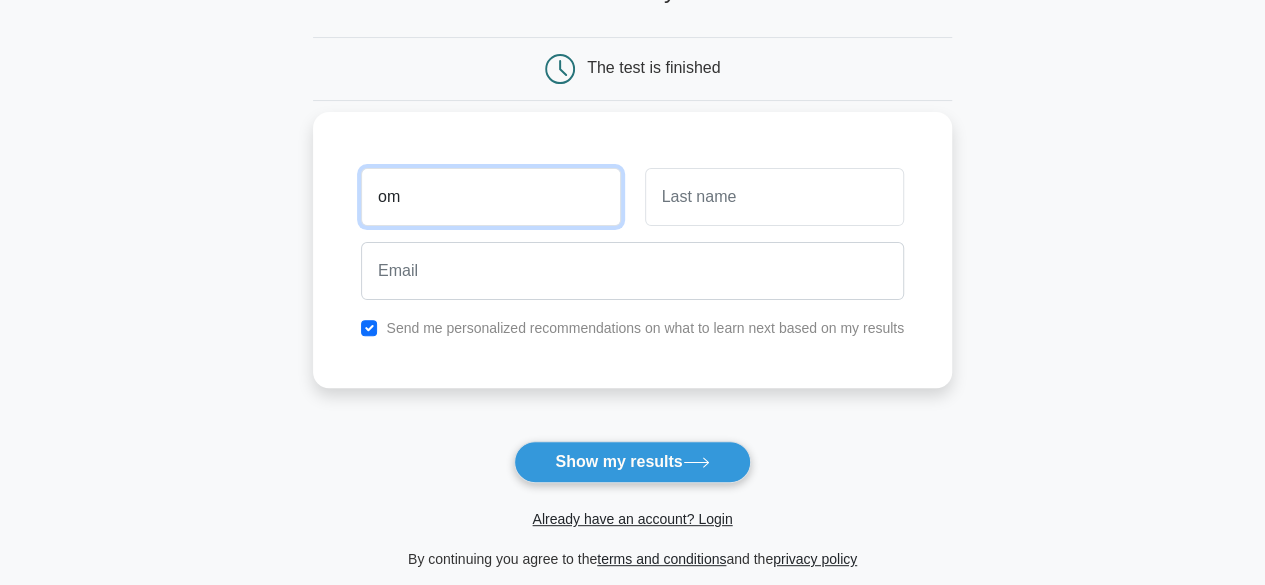 type on "om" 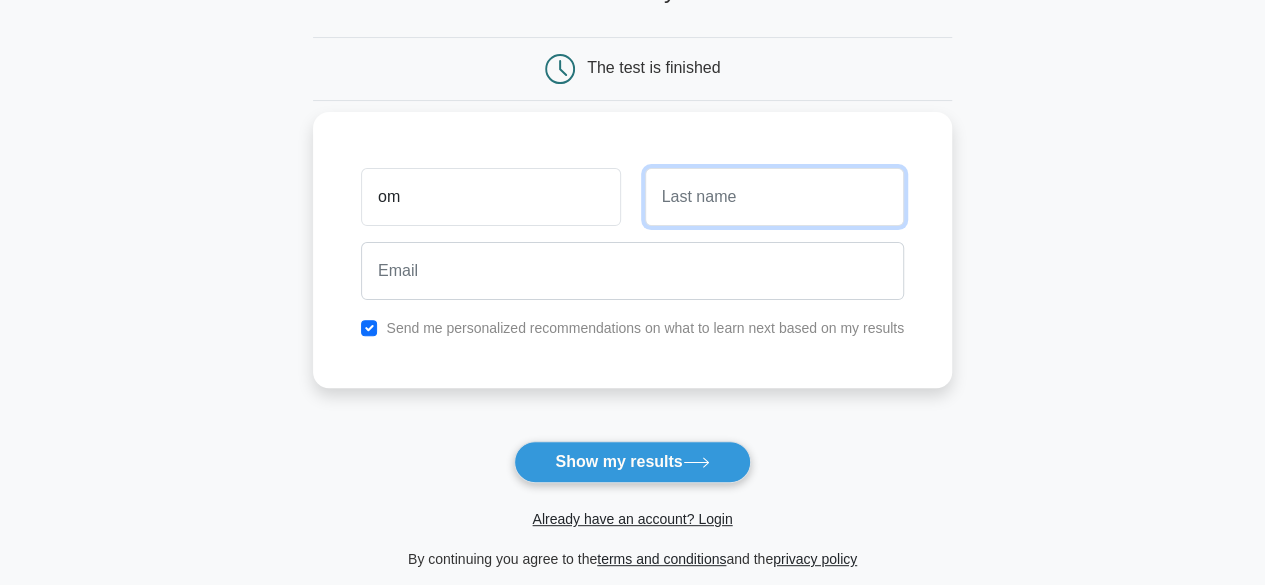 click at bounding box center (774, 197) 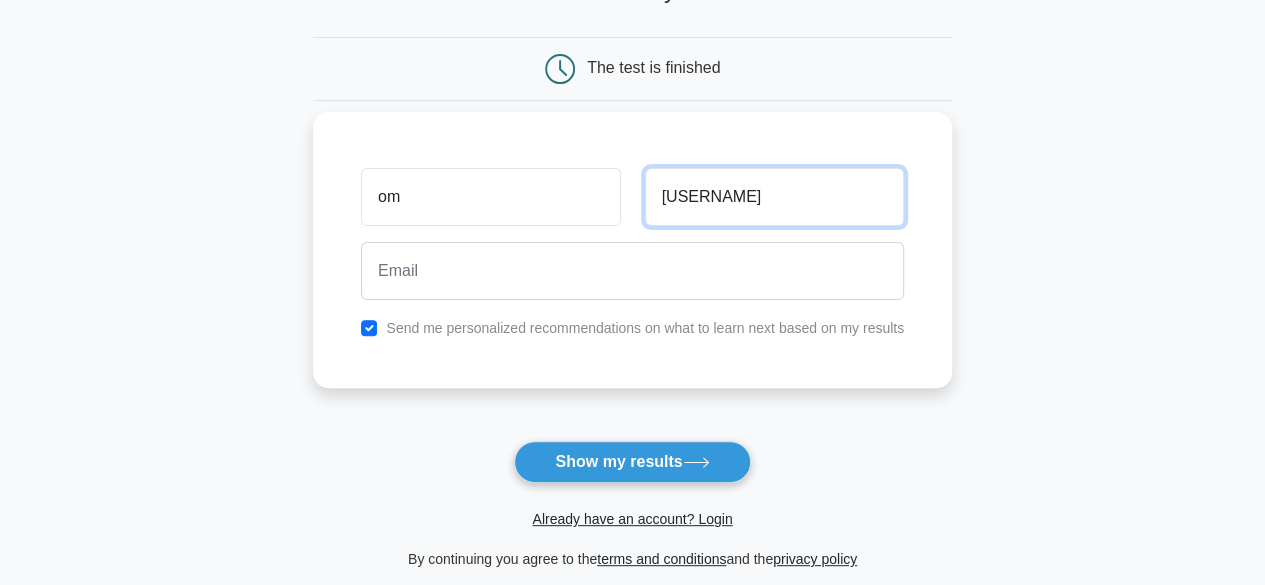 type on "[USERNAME]" 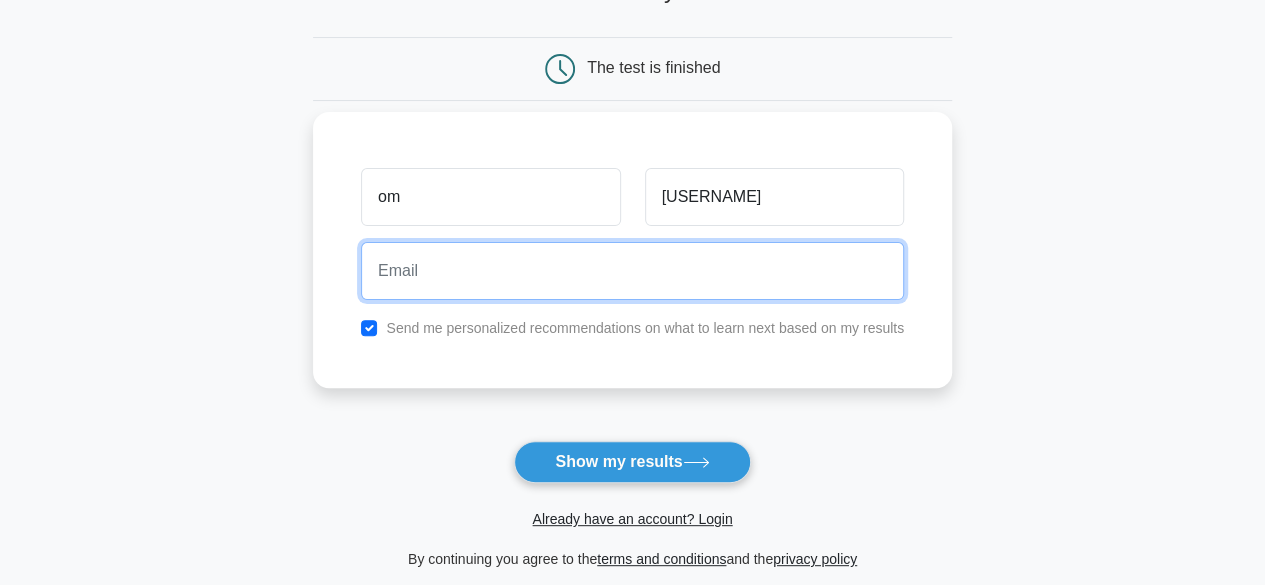 click at bounding box center (632, 271) 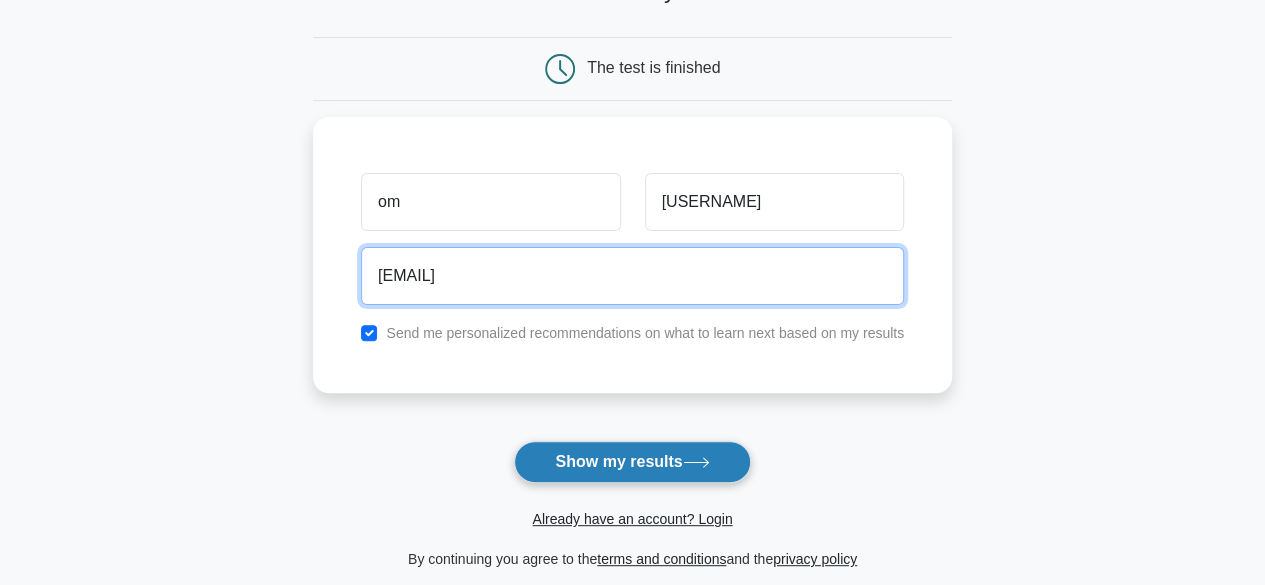 type on "[EMAIL]" 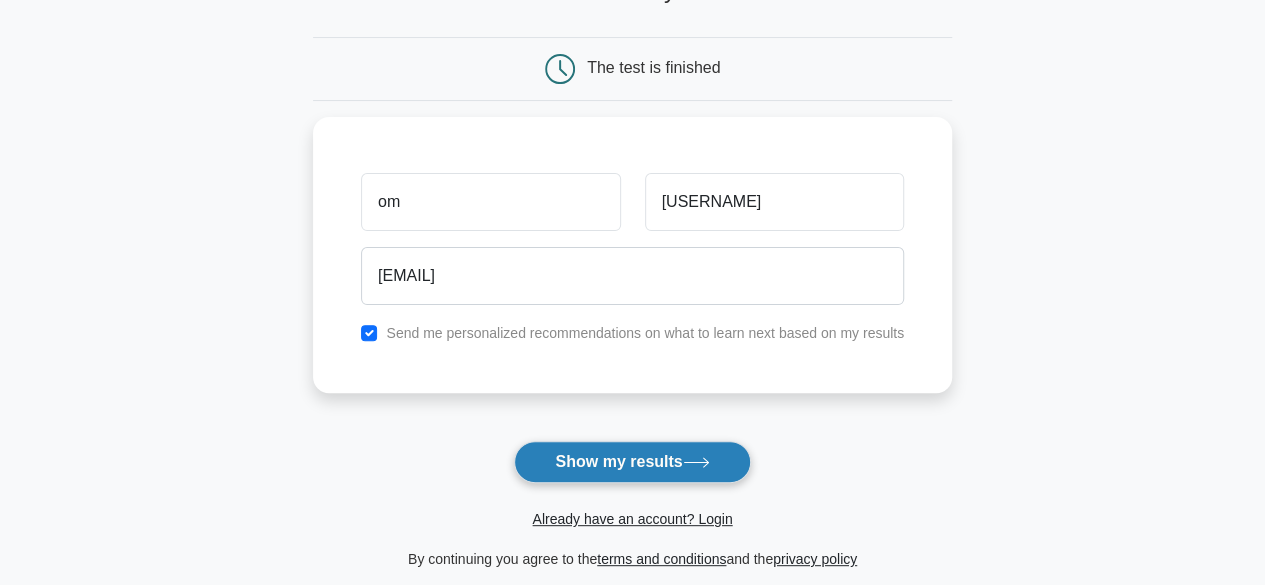 click 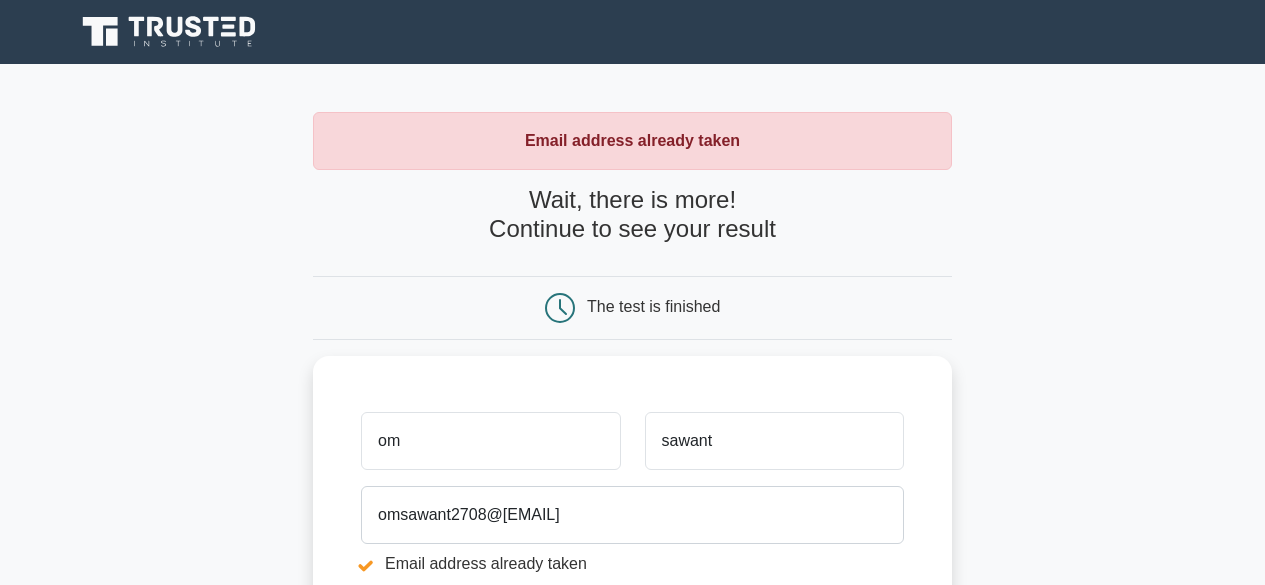 scroll, scrollTop: 0, scrollLeft: 0, axis: both 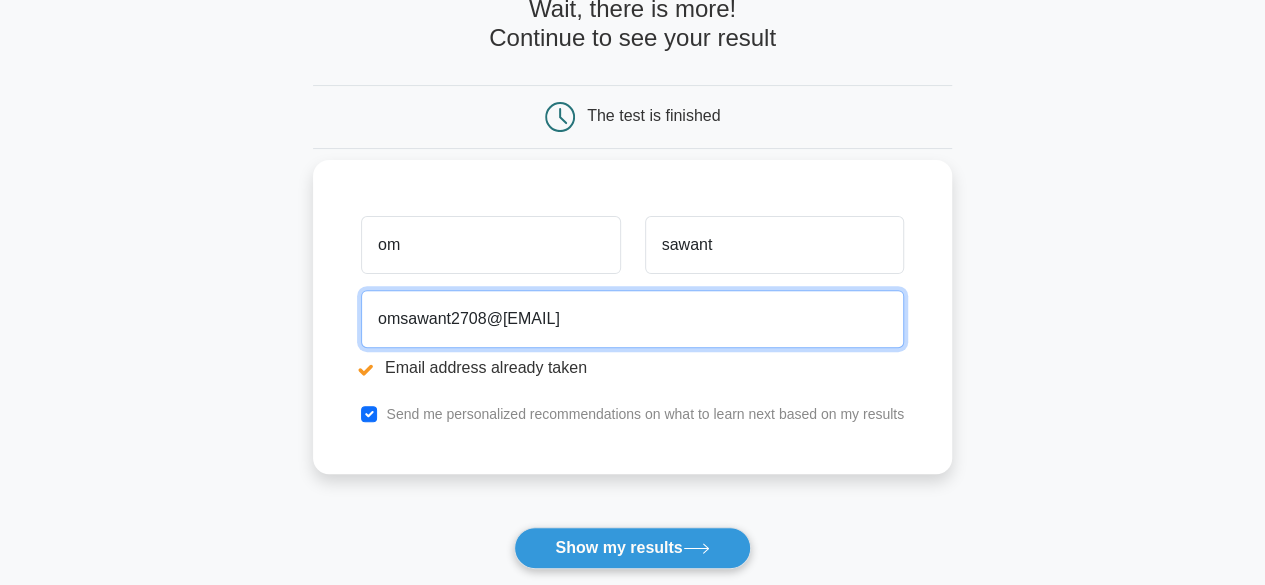 click on "omsawant2708@gmail.com" at bounding box center [632, 319] 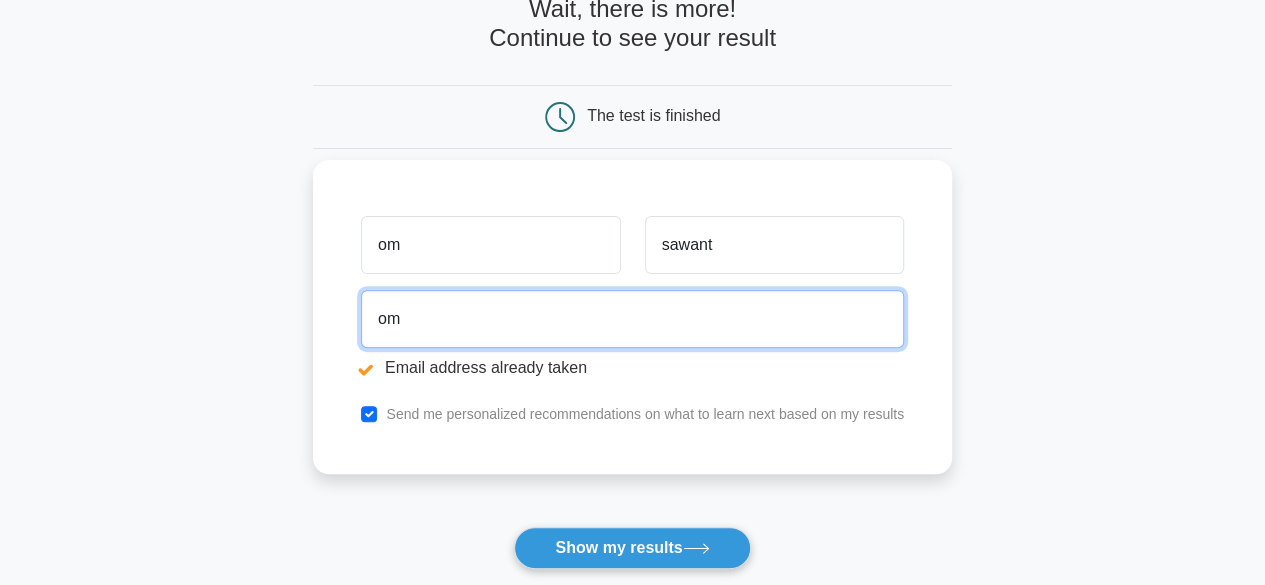 type on "o" 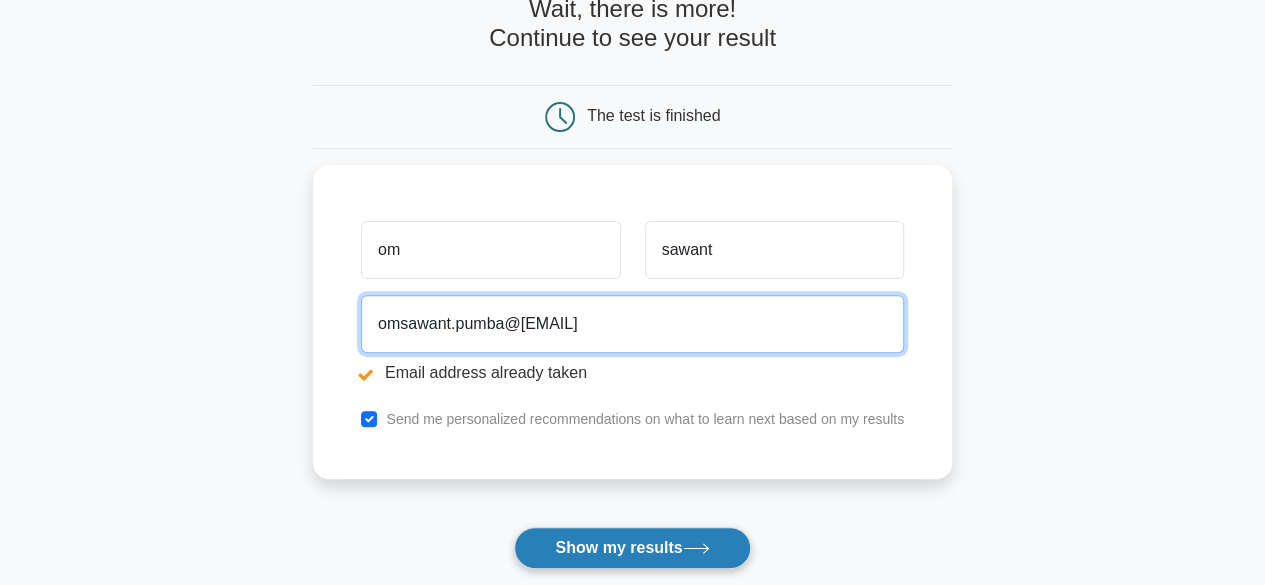 type on "omsawant.pumba@gmail.com" 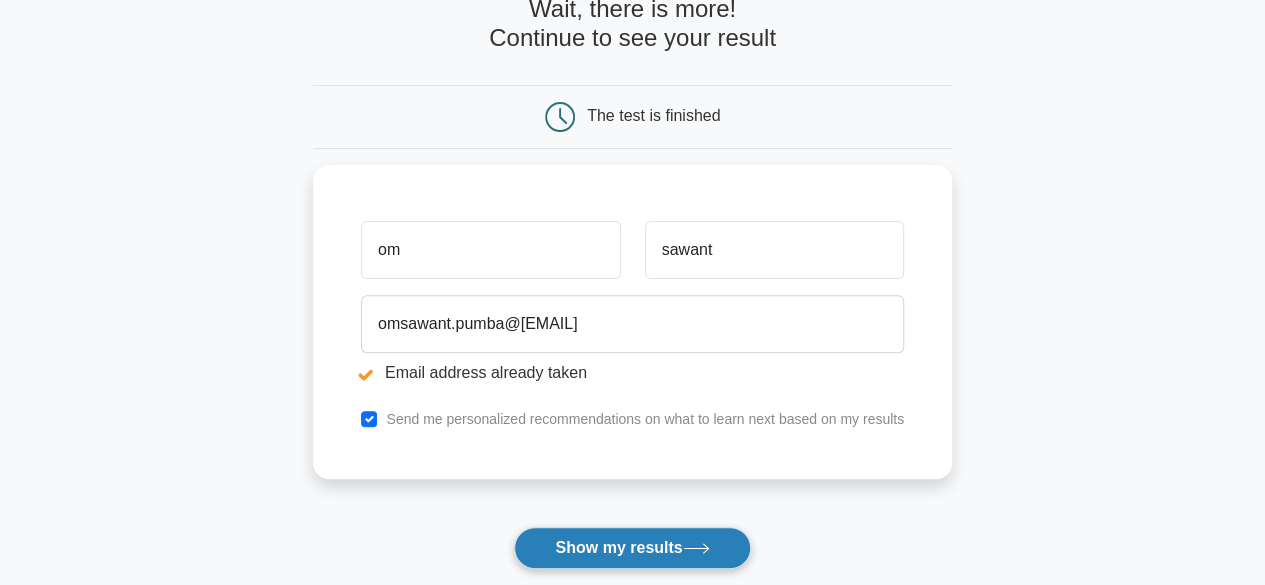 click on "Show my results" at bounding box center (632, 548) 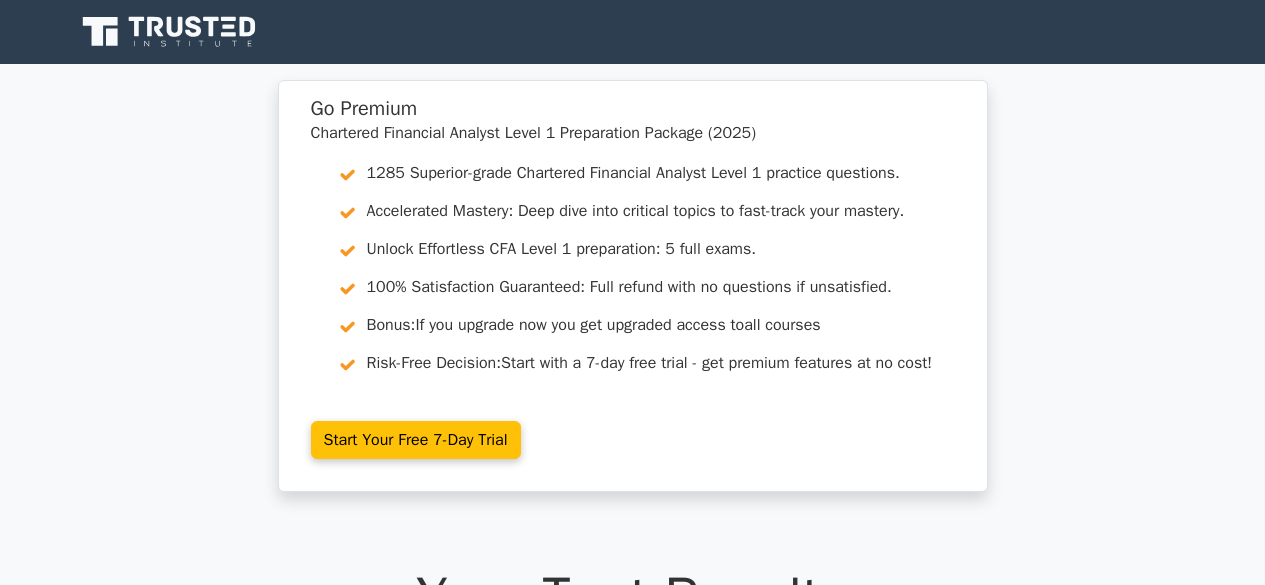 scroll, scrollTop: 0, scrollLeft: 0, axis: both 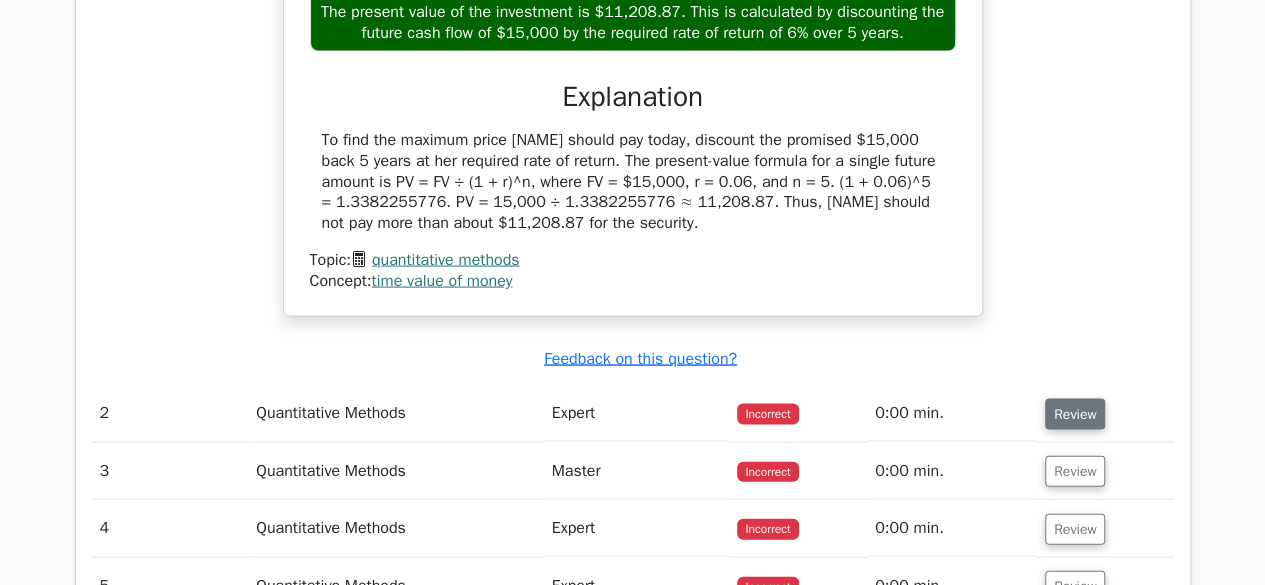 click on "Review" at bounding box center (1075, 414) 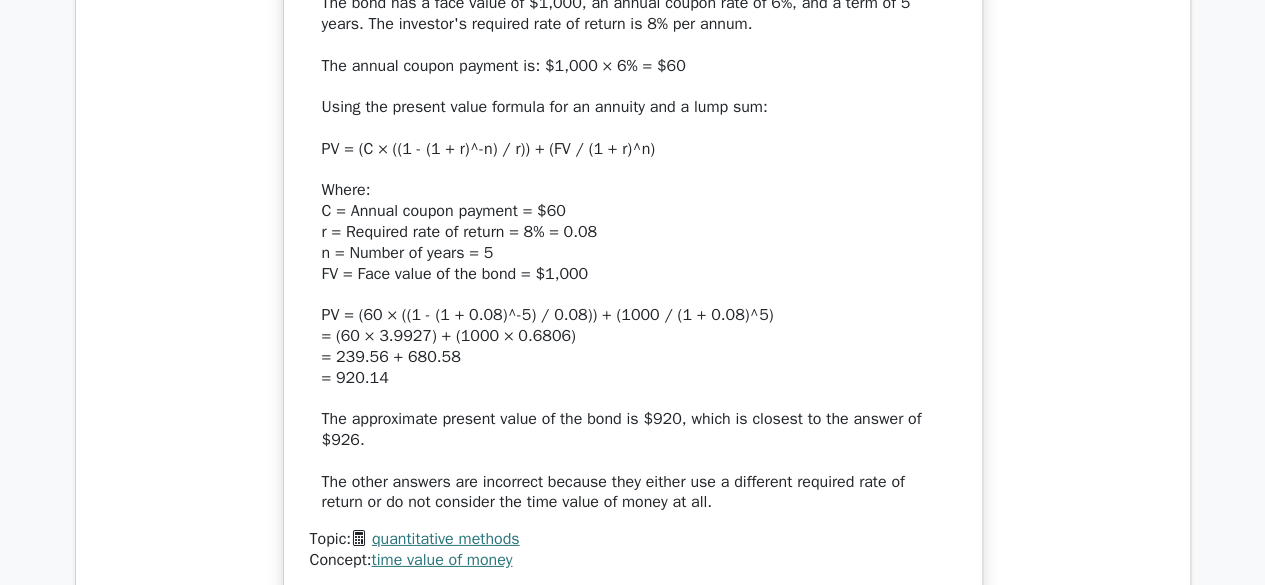 scroll, scrollTop: 2871, scrollLeft: 0, axis: vertical 